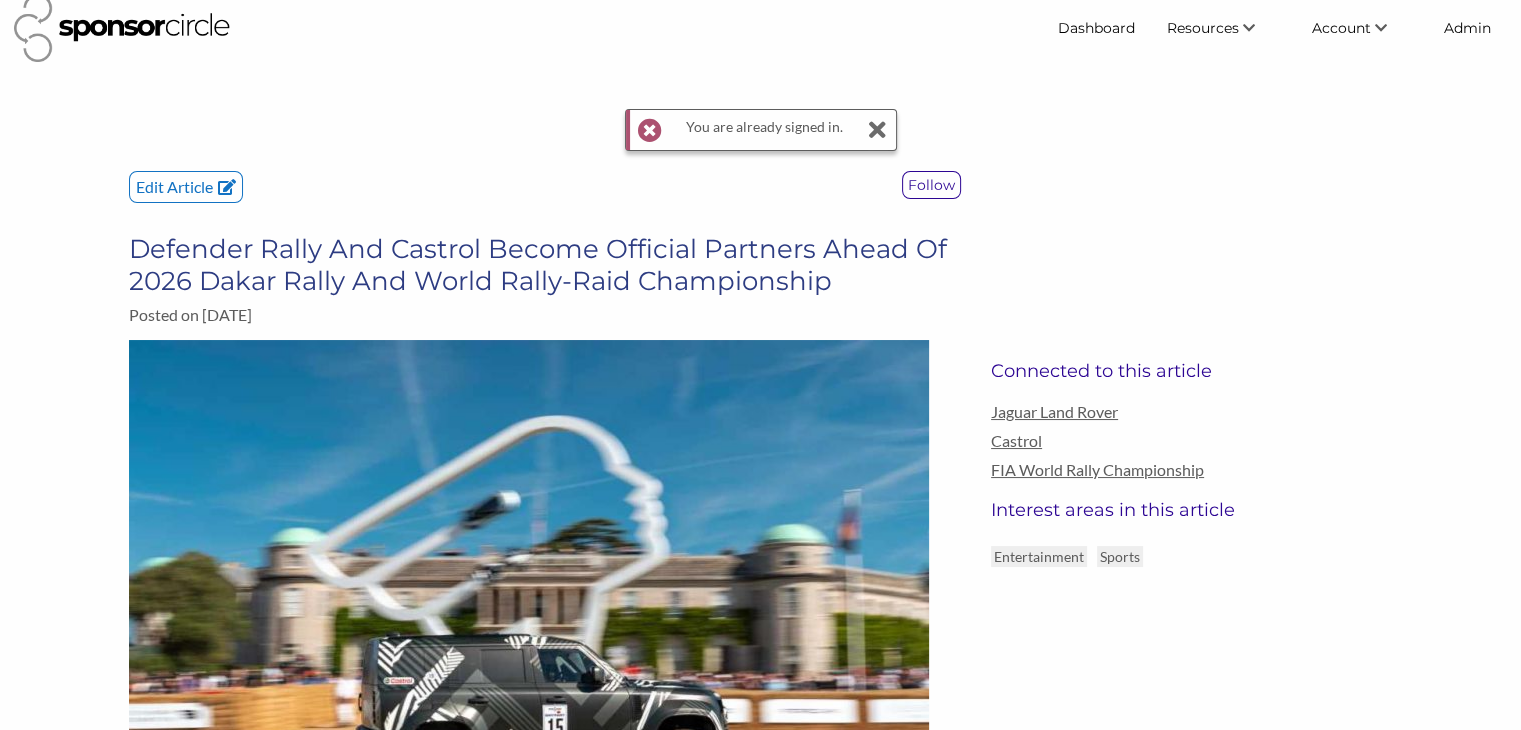 scroll, scrollTop: 0, scrollLeft: 0, axis: both 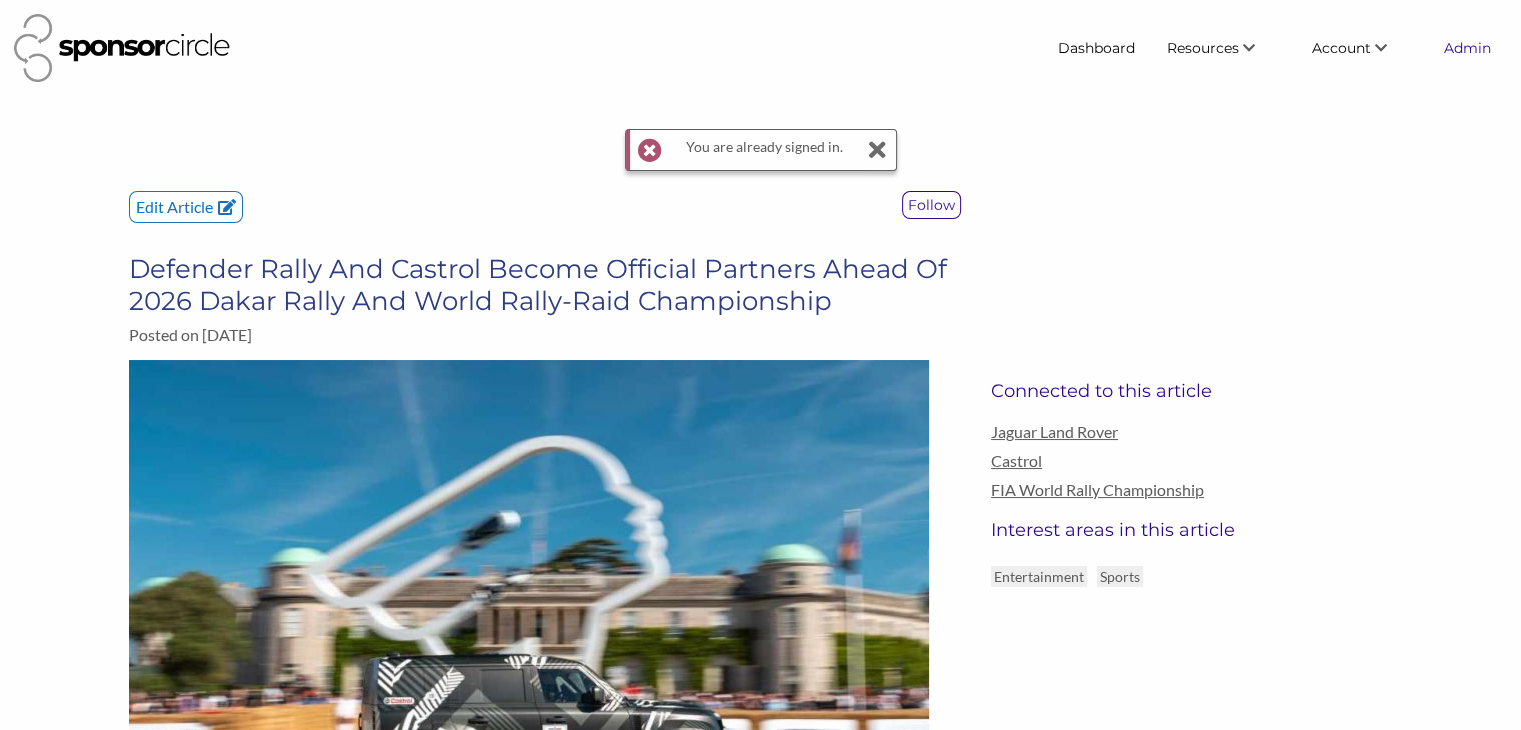 click on "Admin" at bounding box center [1467, 48] 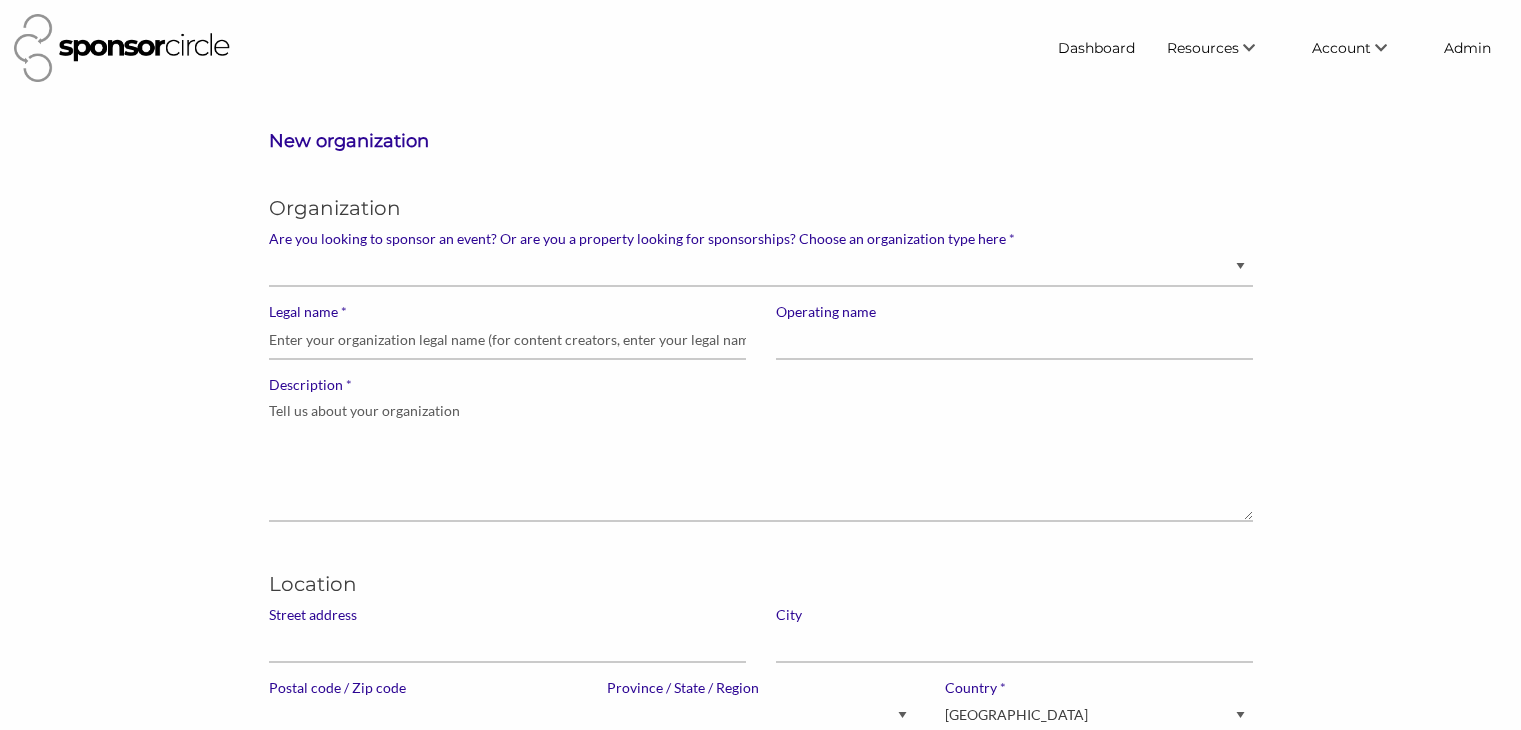 scroll, scrollTop: 0, scrollLeft: 0, axis: both 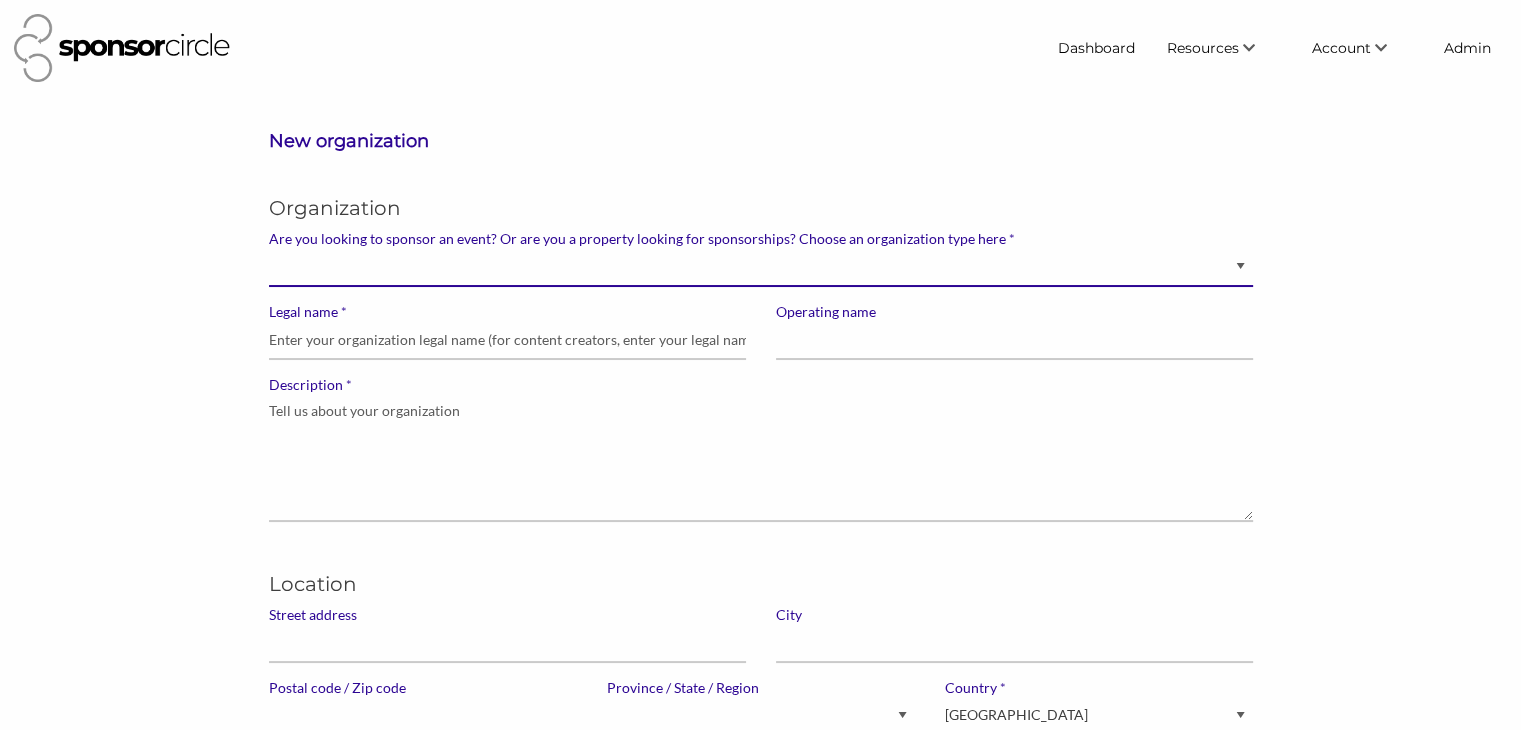 click on "Brand manager looking to sell to or sponsor events and sports teams
Event organizer seeking new partnerships with suppliers, exhibitors or sponsors
Advertising agency
Content creator, athlete or celebrity looking for sponsors" at bounding box center (761, 267) 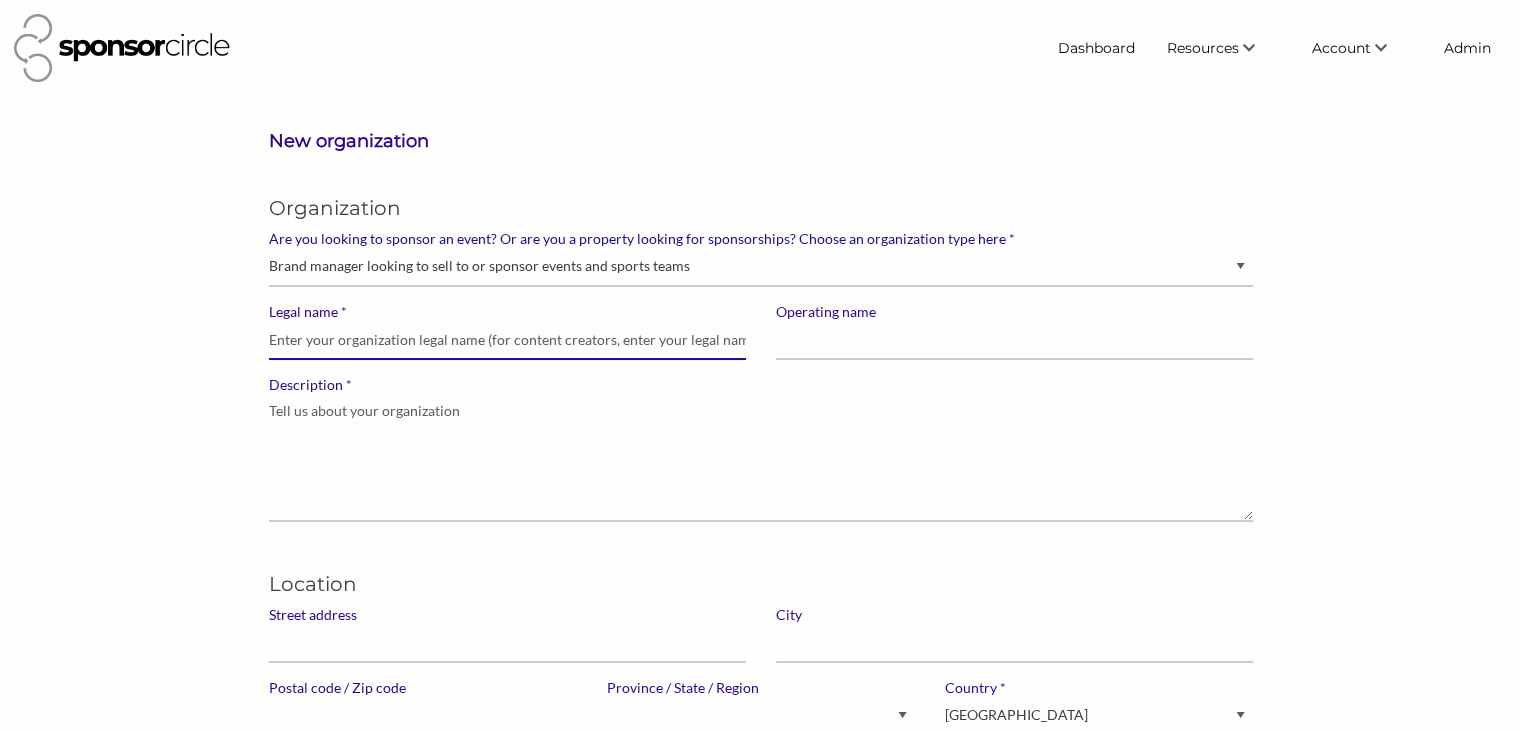 click on "*  Legal name" at bounding box center [507, 340] 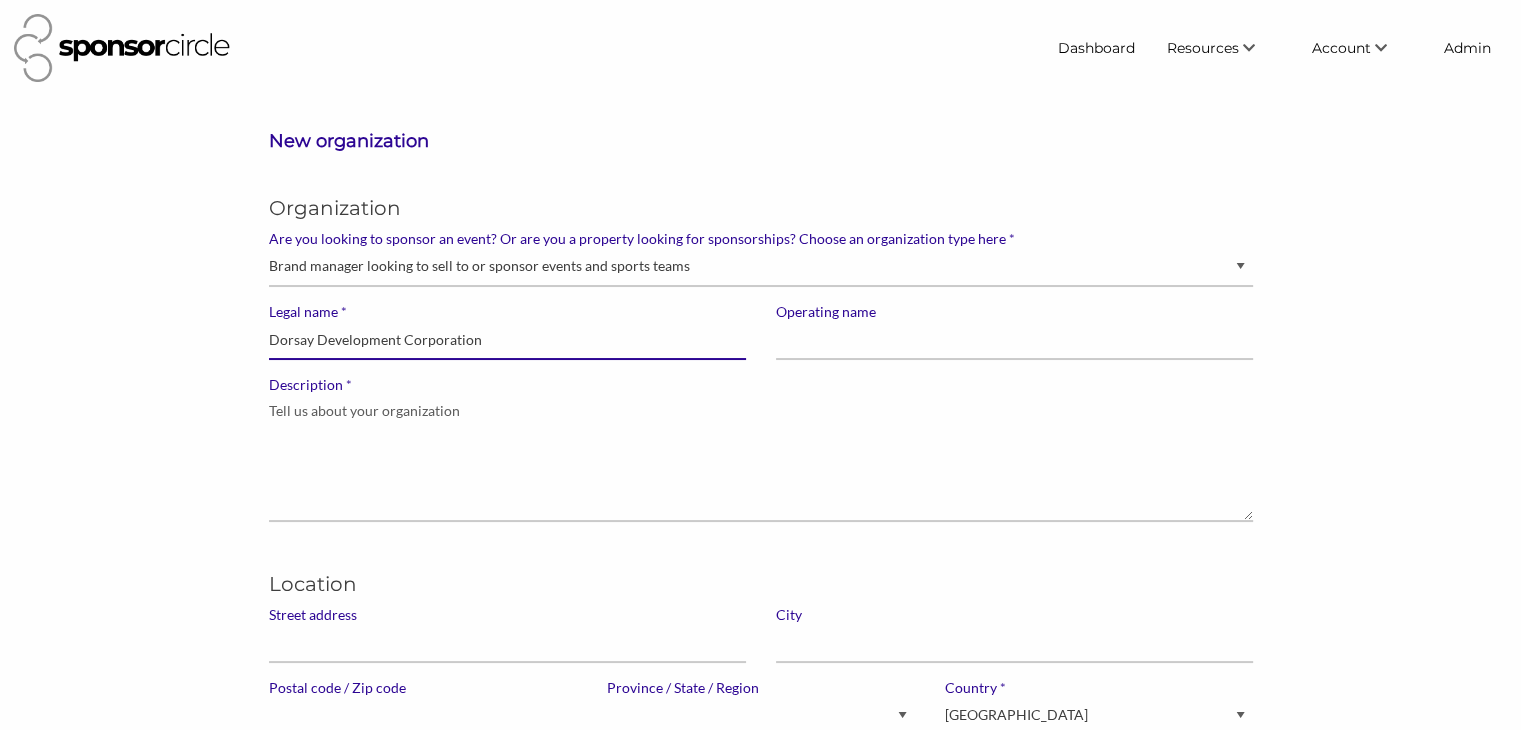 type on "Dorsay Development Corporation" 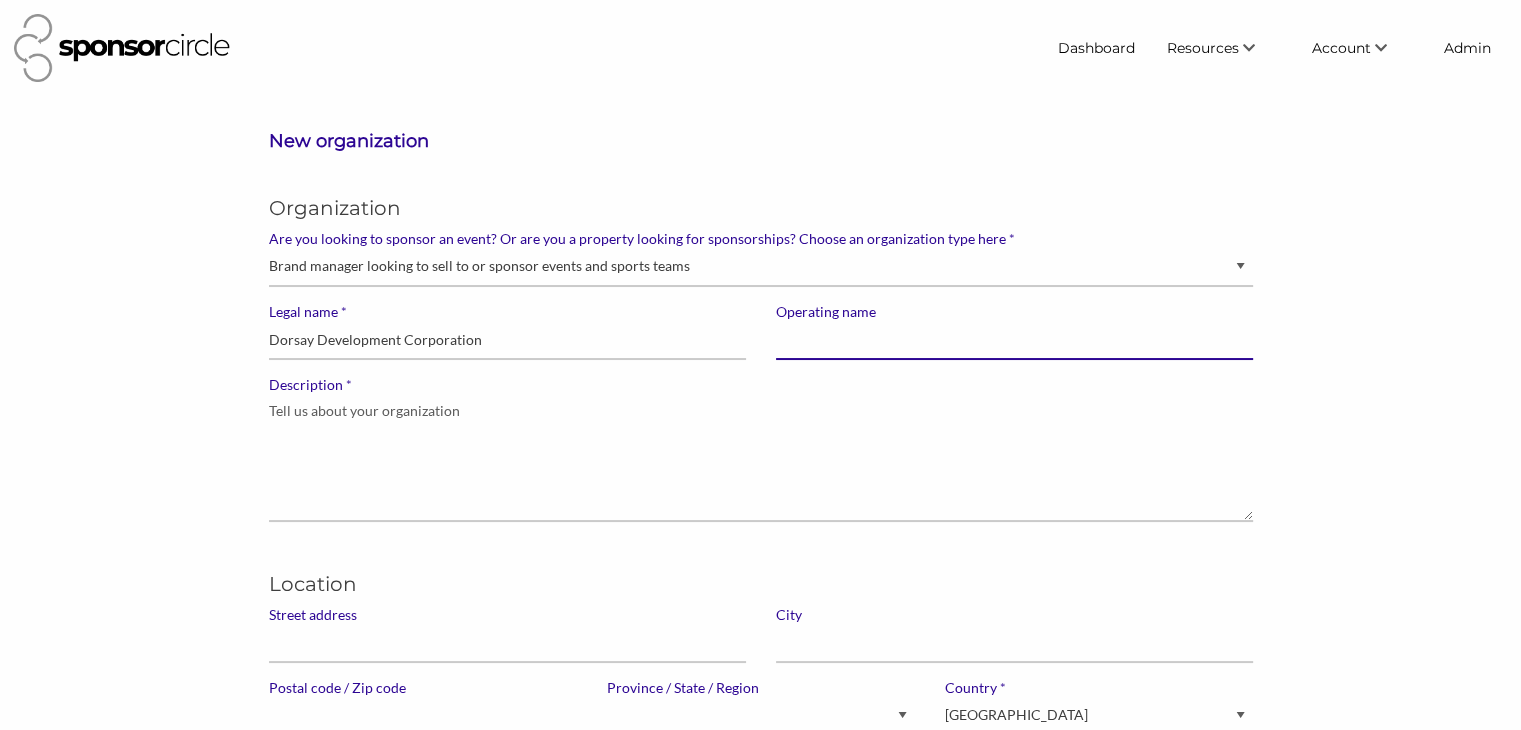 click on "Operating name" at bounding box center (1014, 340) 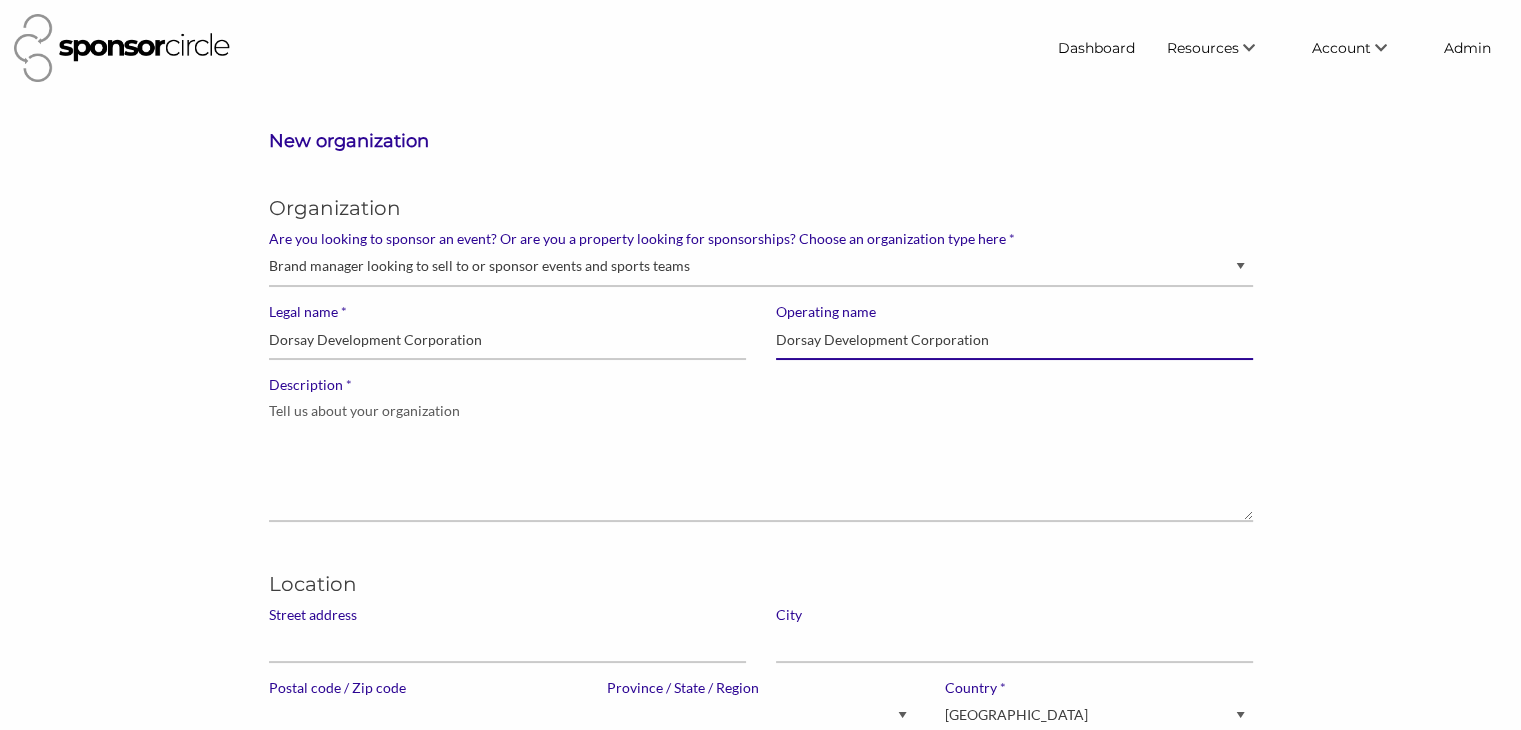 click on "Dorsay Development Corporation" at bounding box center (1014, 340) 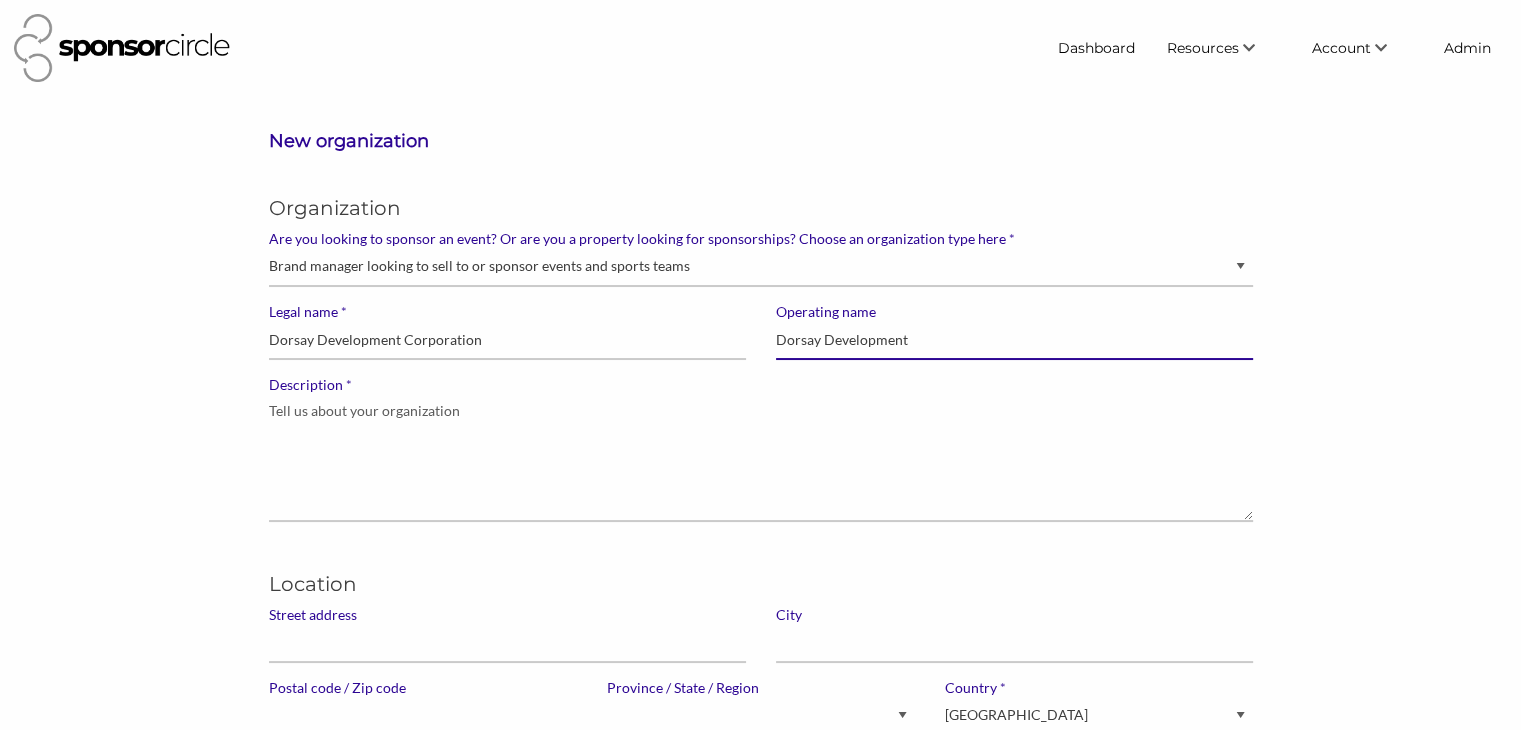 type on "Dorsay Development" 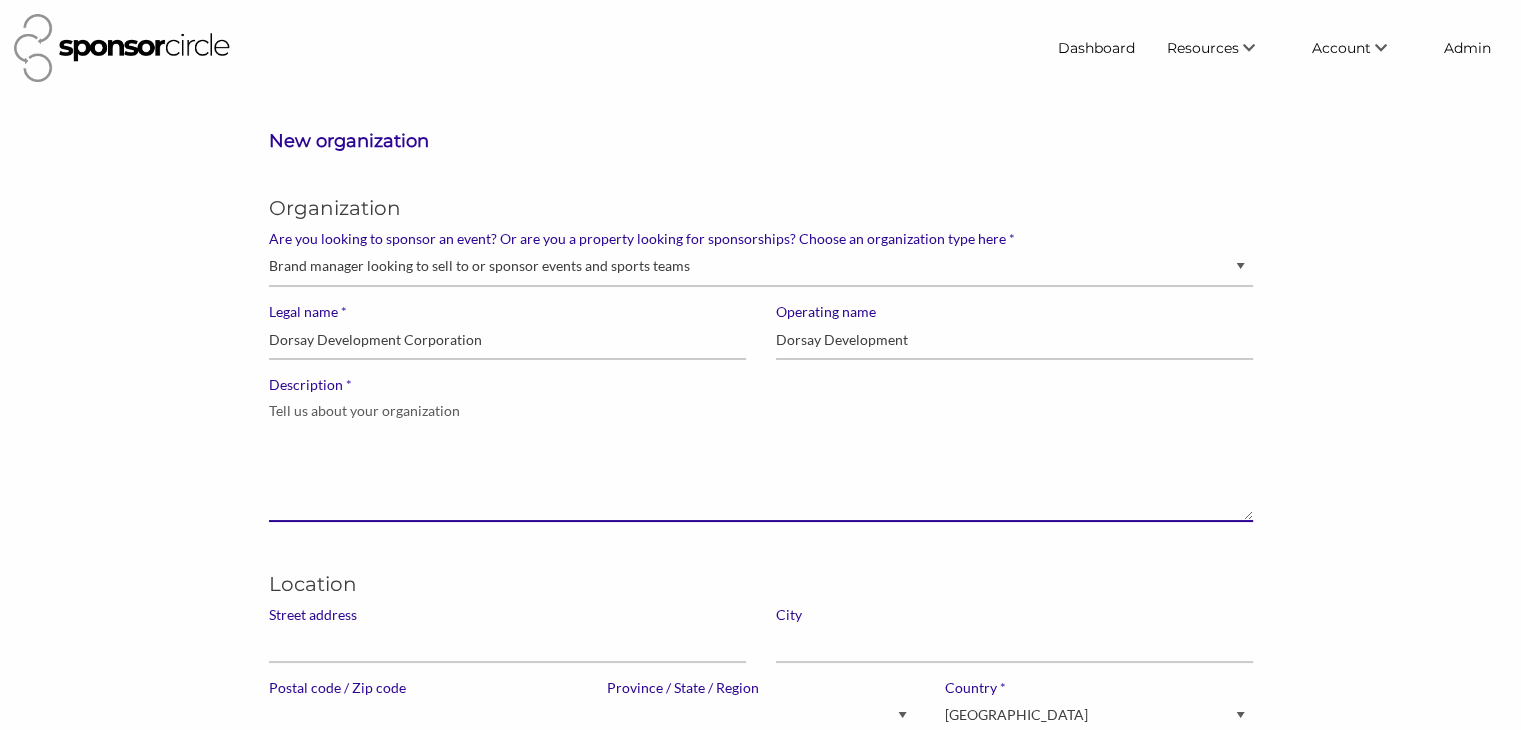 click on "*  Description" at bounding box center (761, 458) 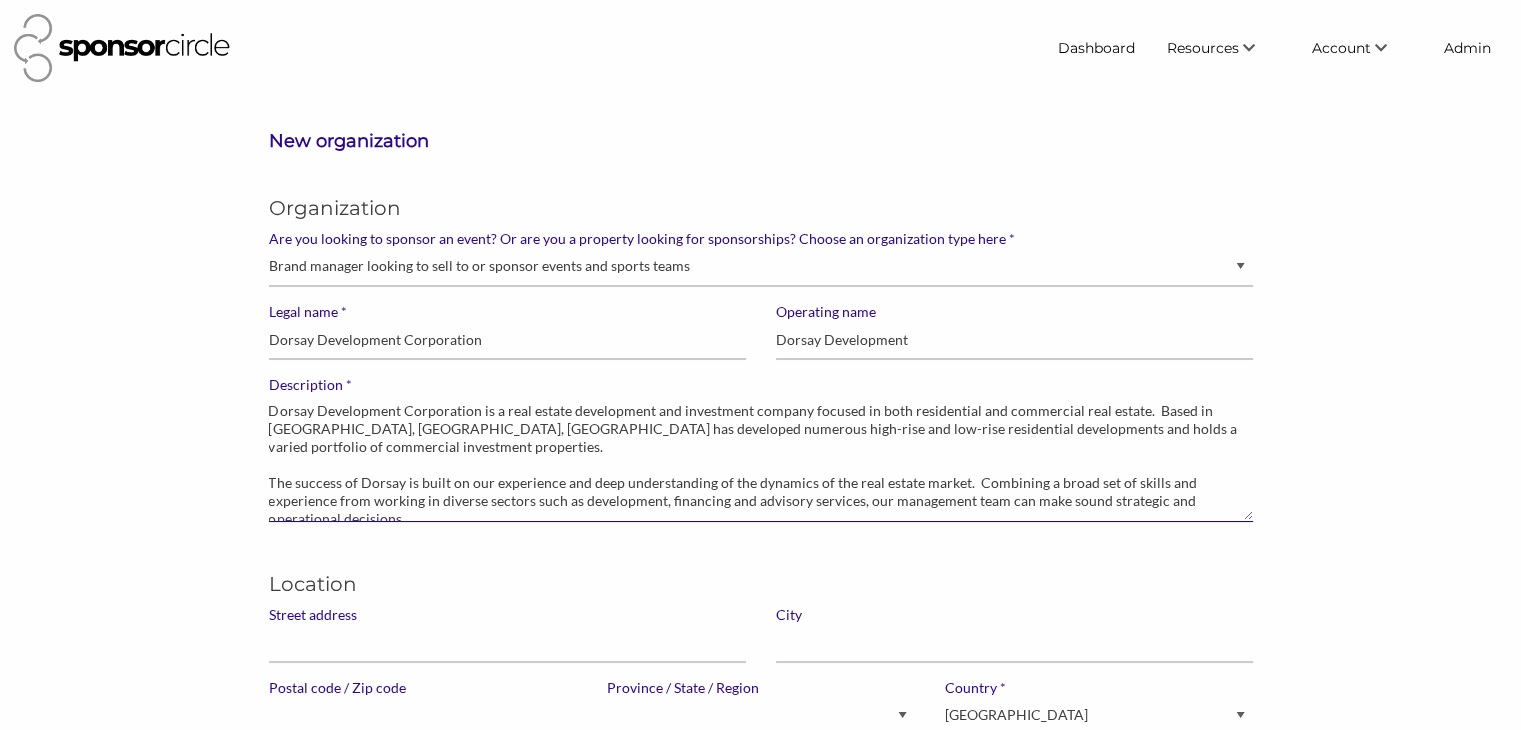 scroll, scrollTop: 60, scrollLeft: 0, axis: vertical 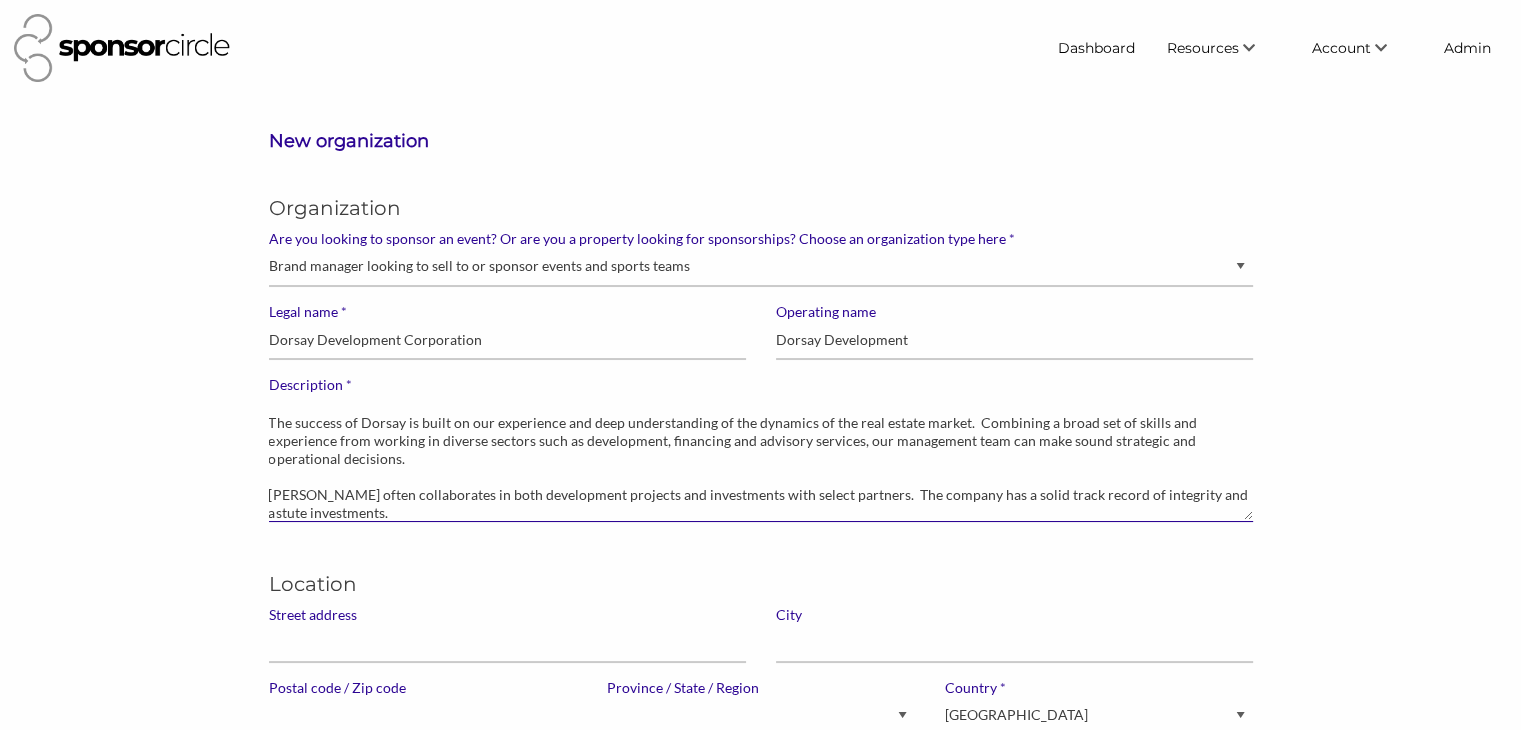 type on "Dorsay Development Corporation is a real estate development and investment company focused in both residential and commercial real estate.  Based in Toronto, Canada, Dorsay has developed numerous high-rise and low-rise residential developments and holds a varied portfolio of commercial investment properties.
The success of Dorsay is built on our experience and deep understanding of the dynamics of the real estate market.  Combining a broad set of skills and experience from working in diverse sectors such as development, financing and advisory services, our management team can make sound strategic and operational decisions.
Dorsay often collaborates in both development projects and investments with select partners.  The company has a solid track record of integrity and astute investments." 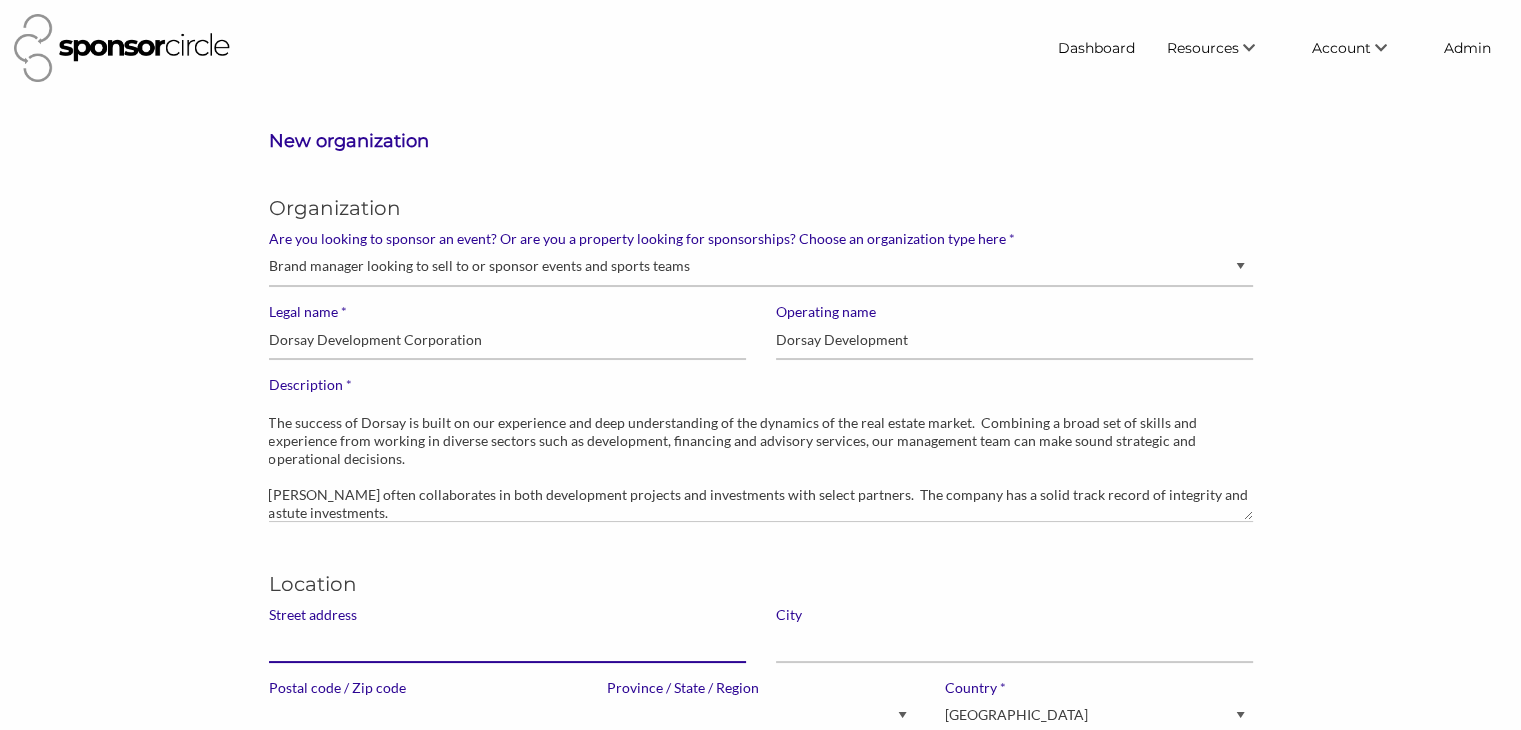 click on "Street address" at bounding box center [507, 643] 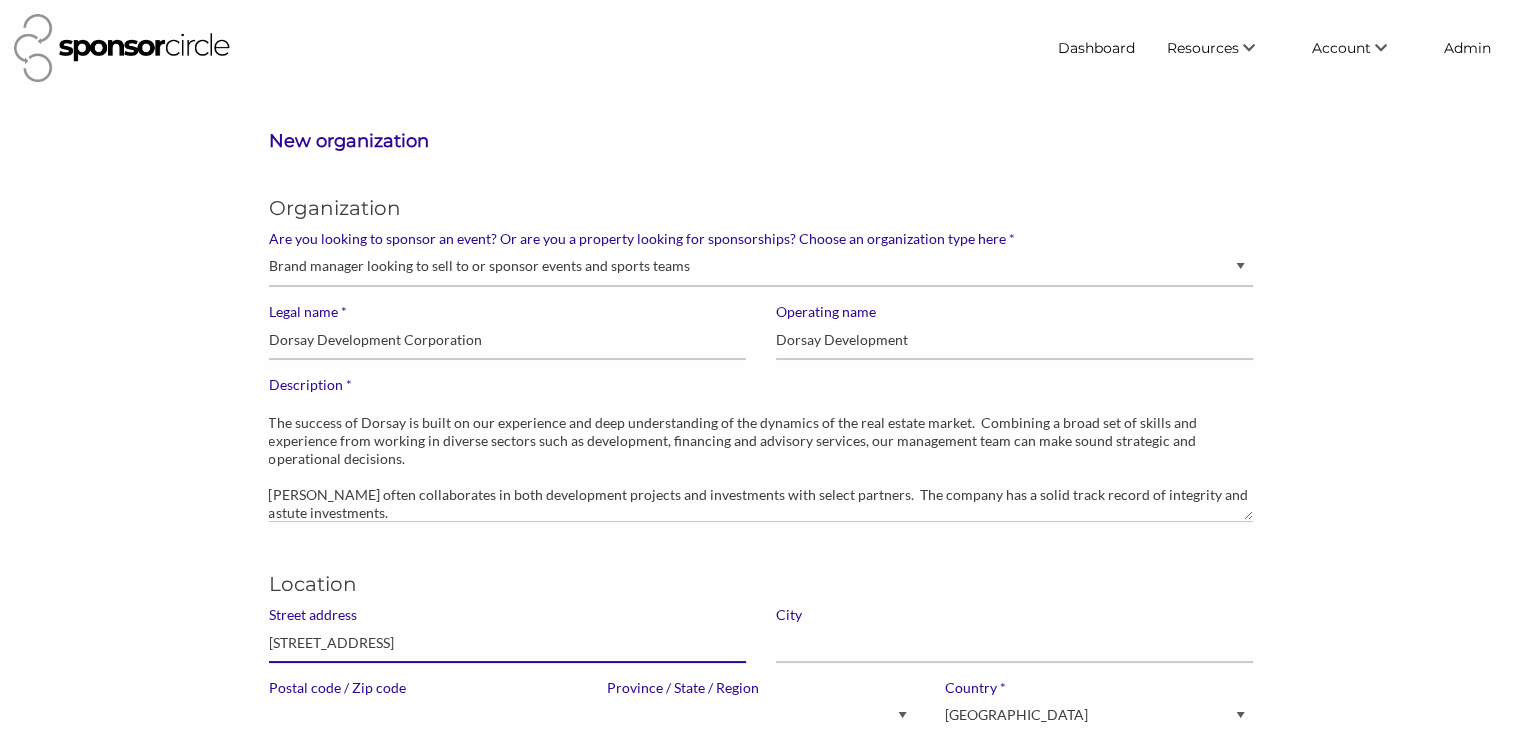 type on "130 Adelaide St. W., Suite 2200" 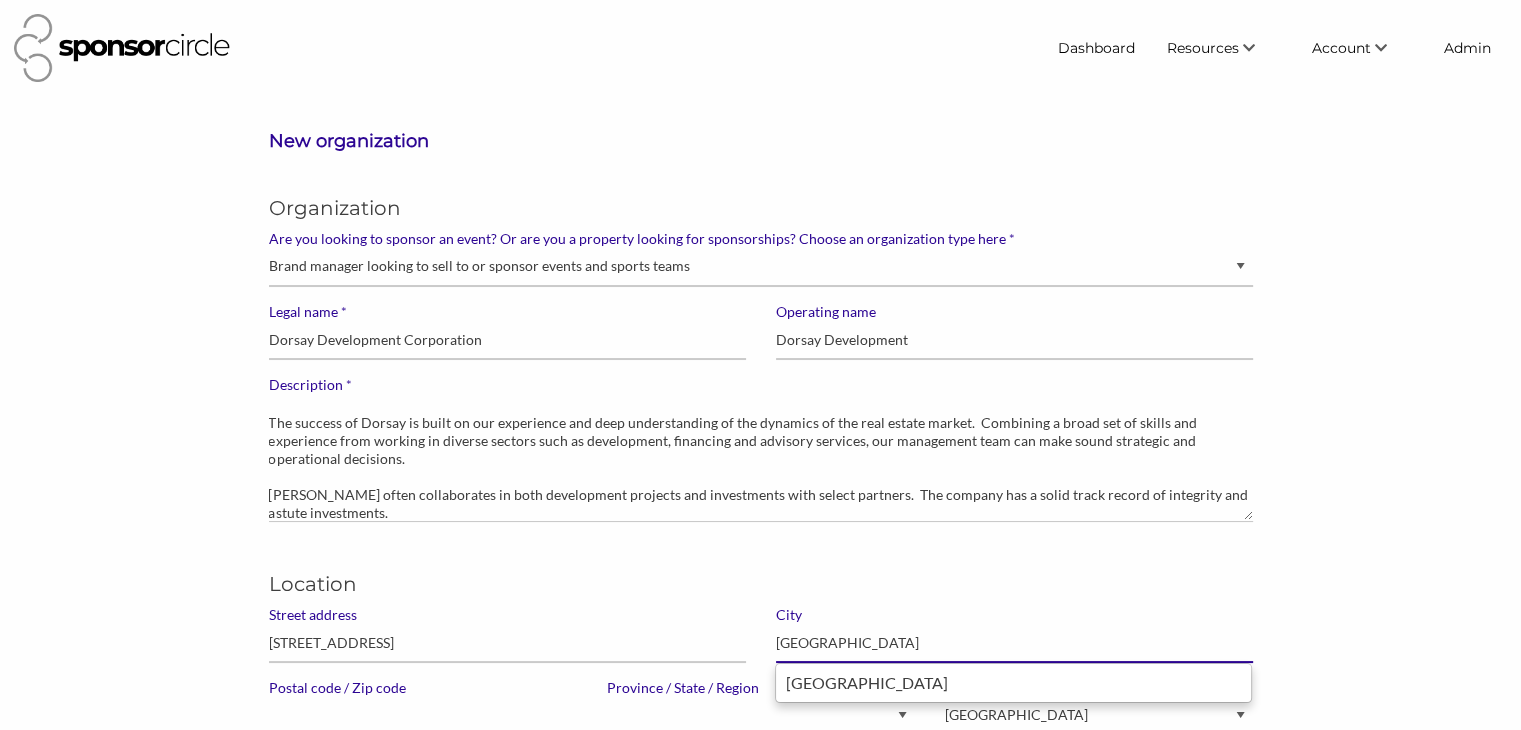 type on "Toronto" 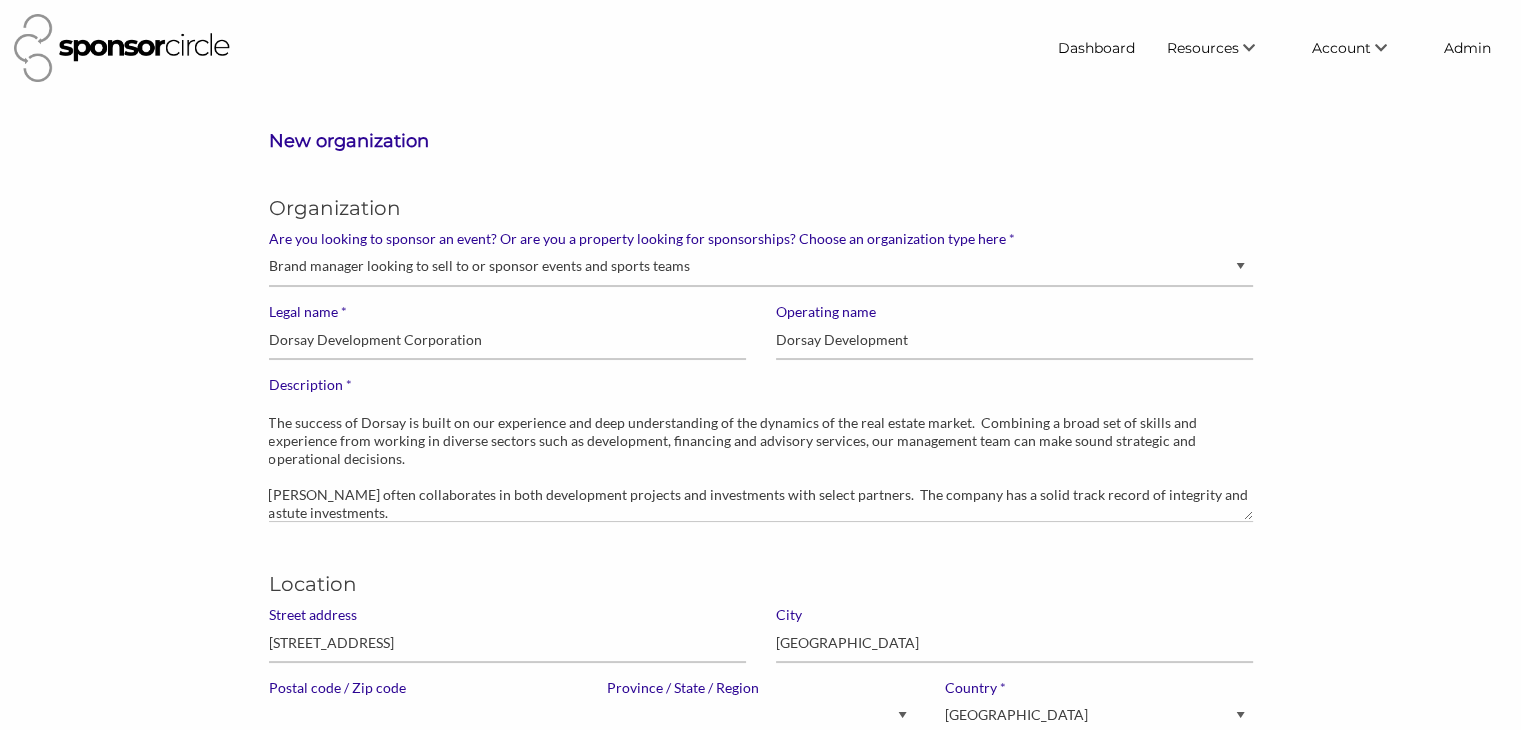 scroll, scrollTop: 6, scrollLeft: 0, axis: vertical 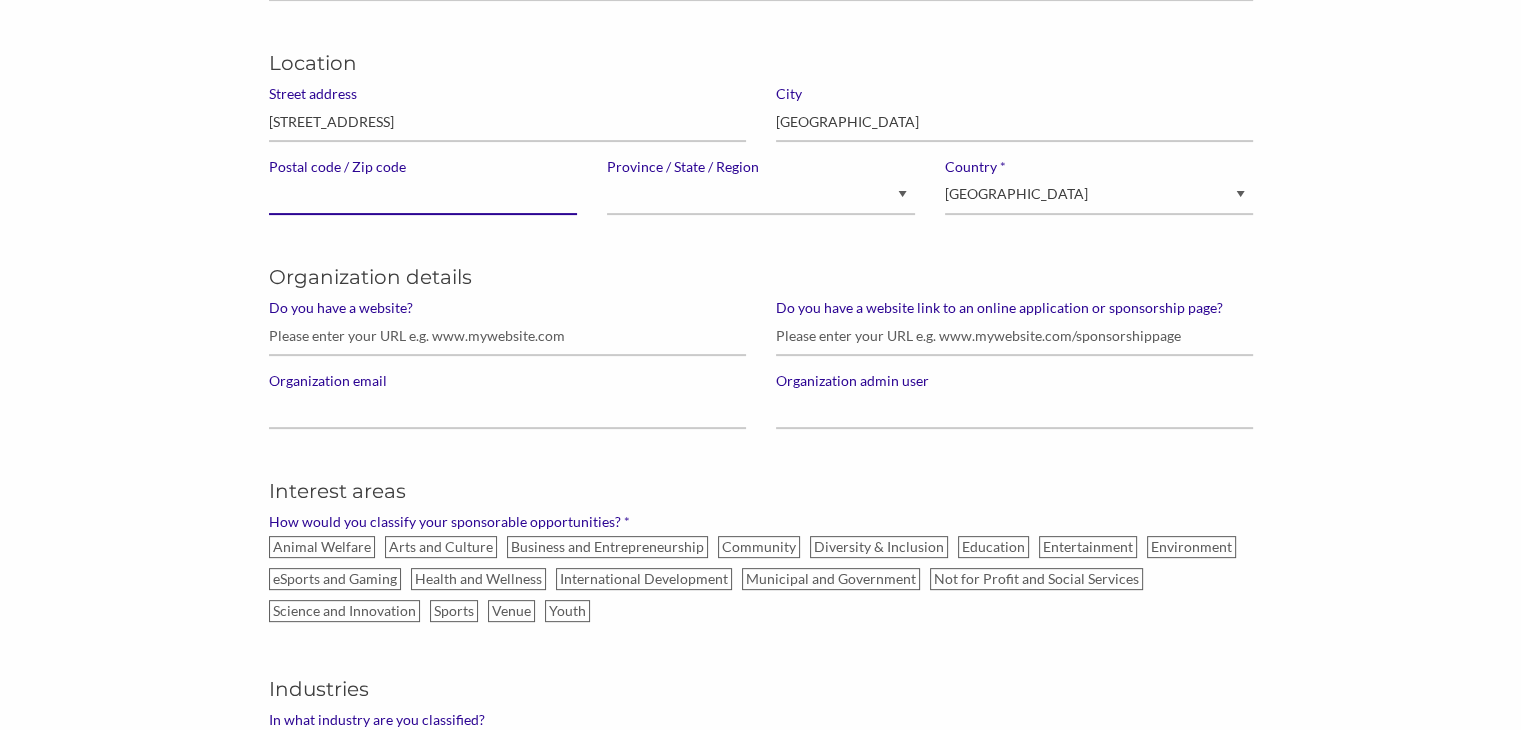 click on "Postal code / Zip code" at bounding box center (423, 195) 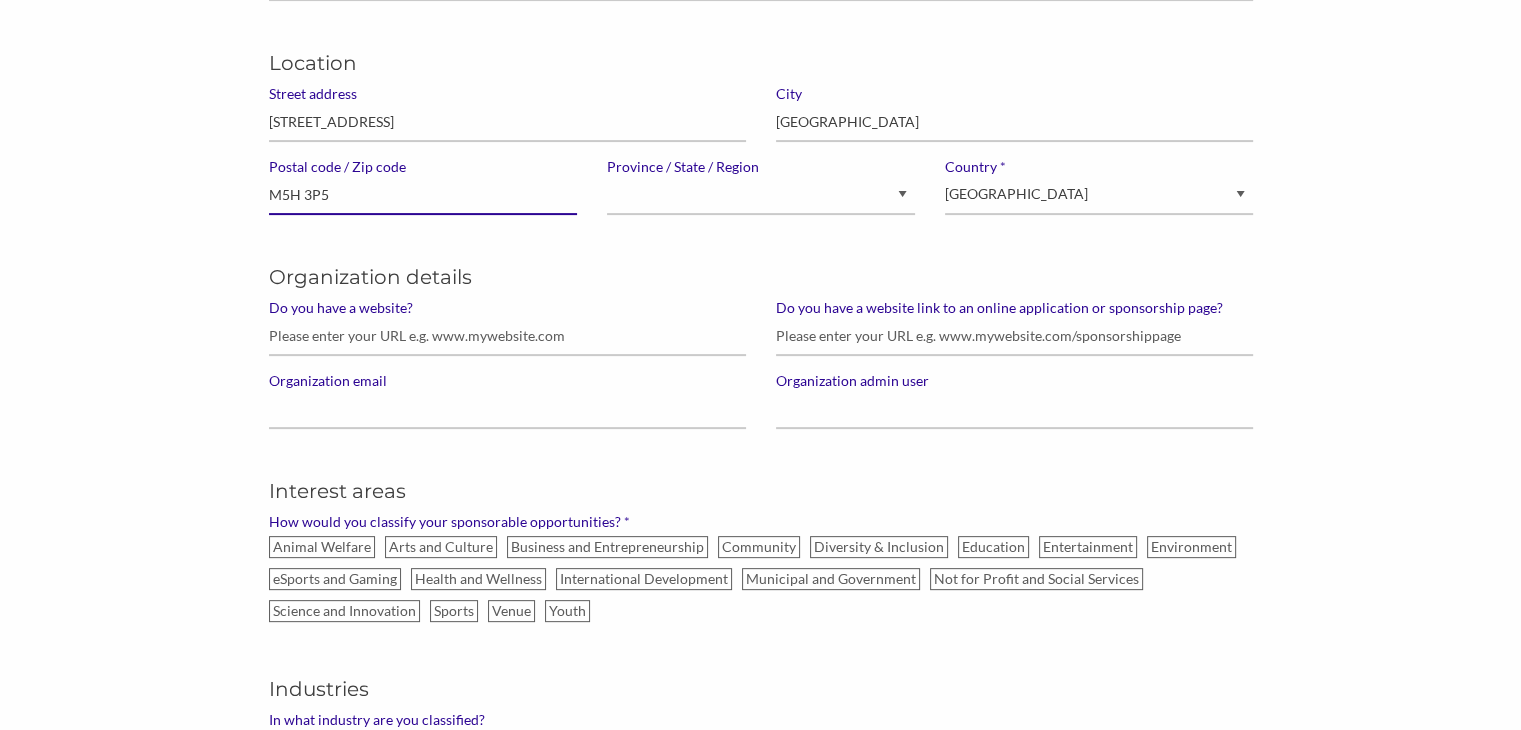 type on "M5H 3P5" 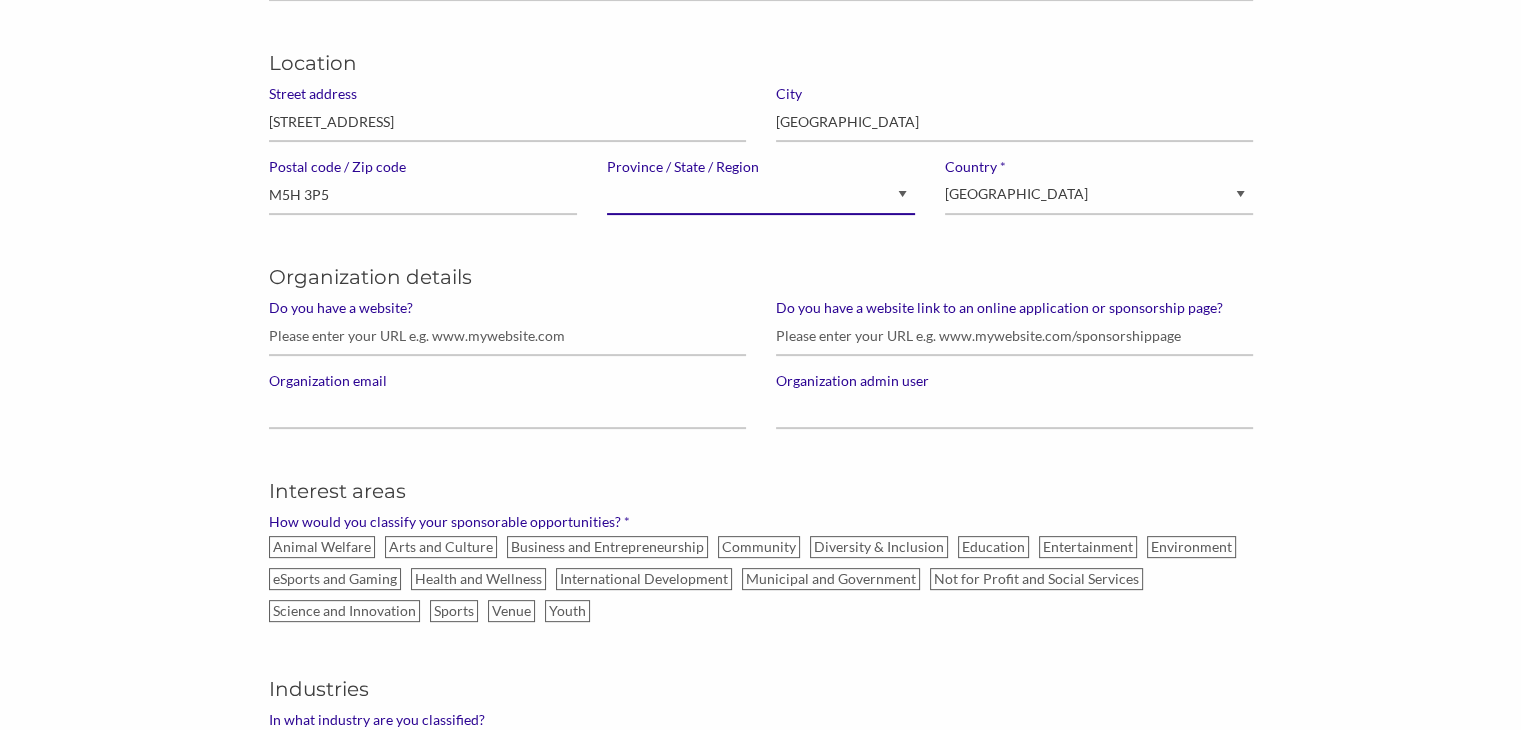 click on "Alberta
British Columbia
Manitoba
New Brunswick
Newfoundland and Labrador
Northwest Territories
Nova Scotia
Nunavut
Ontario
Prince Edward Island
Quebec
Saskatchewan
Yukon Alaska
Alabama
Arkansas
American Samoa
Arizona
California
Colorado
Connecticut
District of Columbia
Delaware
Florida
Georgia
Guam
Hawaii
Iowa
Idaho
Illinois
Indiana
Kansas
Kentucky
Louisiana
Massachusetts
Maryland
Maine
Michigan
Minnesota
Missouri
Mississippi
Montana
North Carolina
North Dakota
Nebraska
New Hampshire
New Jersey
New Mexico
Nevada
New York
Ohio
Oklahoma
Oregon
Pennsylvania
Puerto Rico
Rhode Island
South Carolina
South Dakota
Tennessee
Texas
Utah
Virginia
Virgin Islands
Vermont
Washington
Wisconsin
West Virginia
Wyoming N/A" at bounding box center [761, 195] 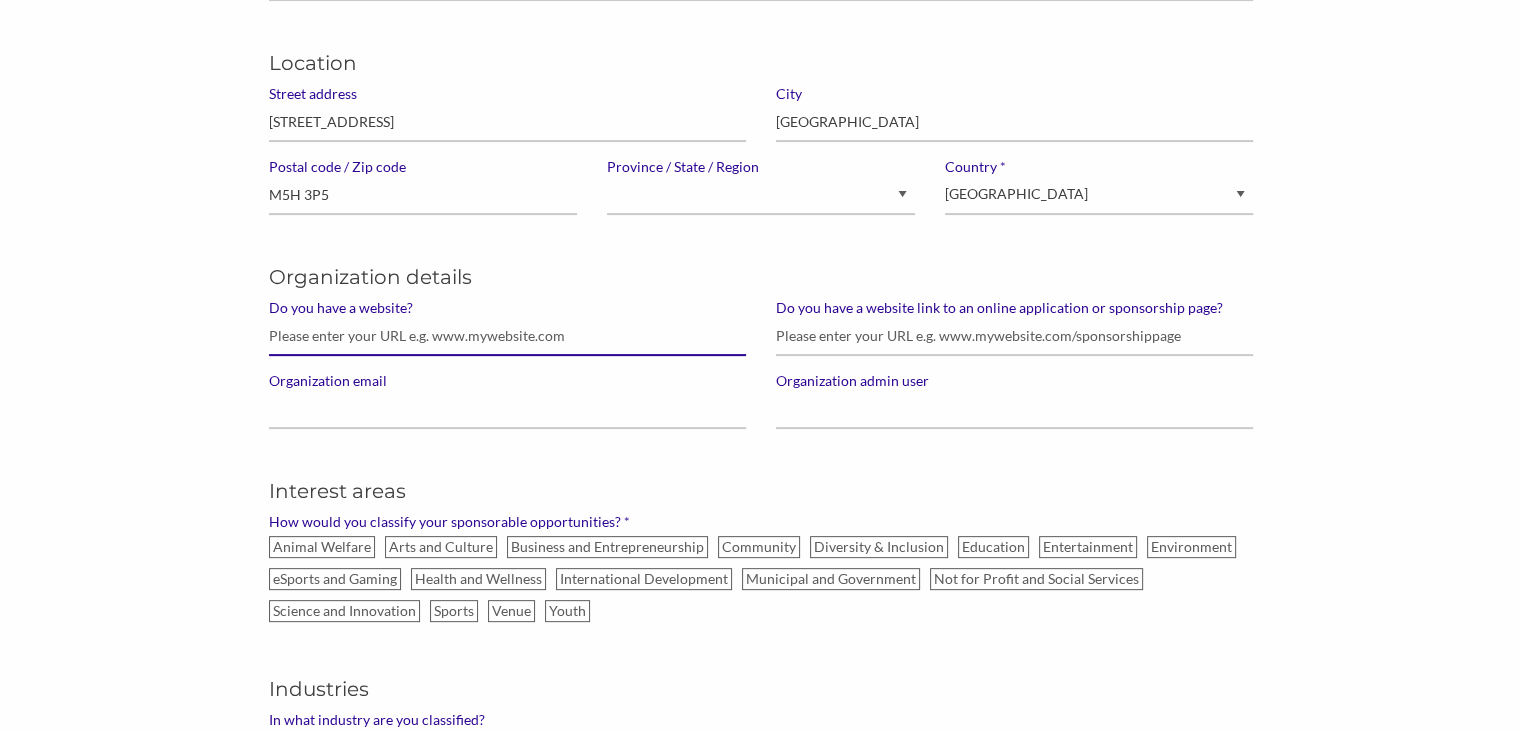 click on "Do you have a website?" at bounding box center [507, 336] 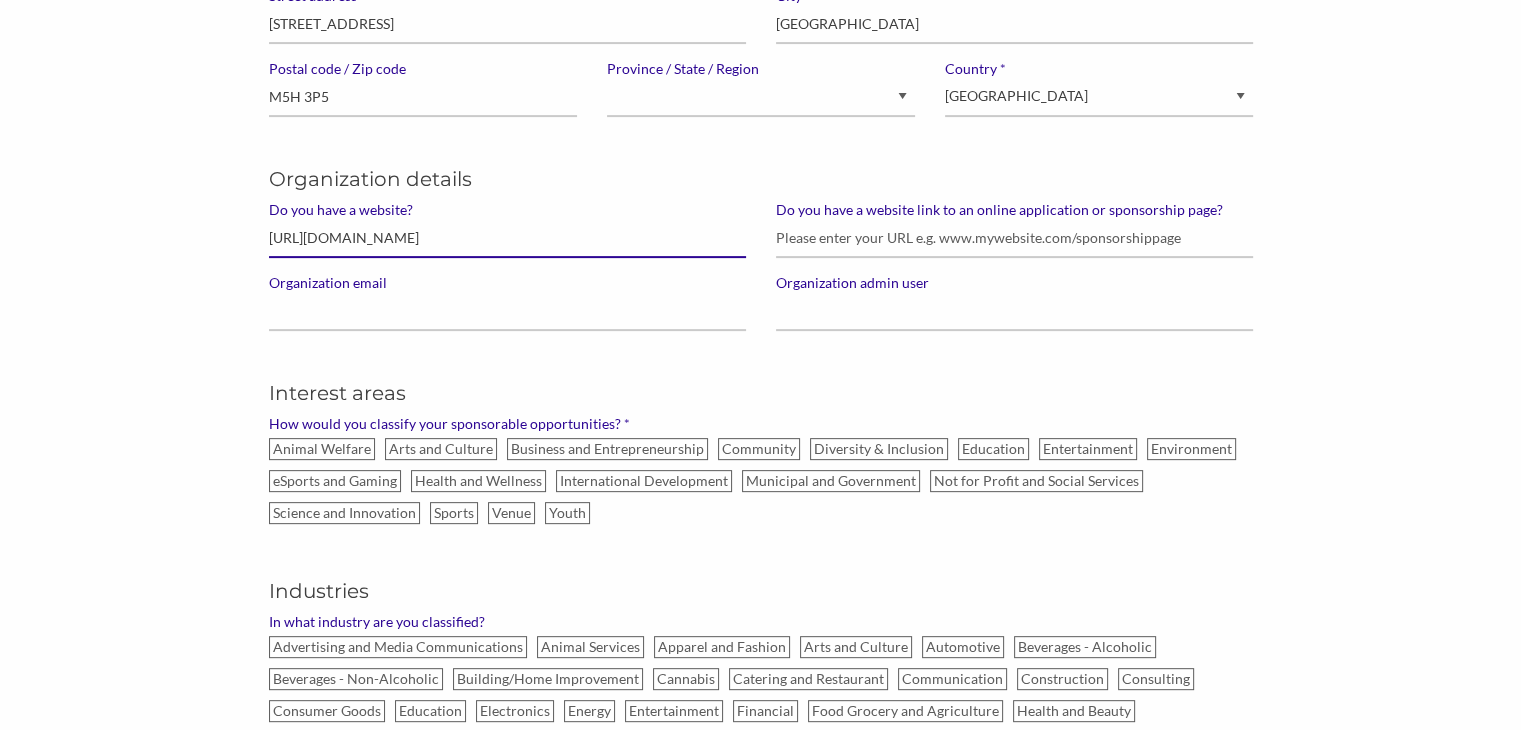 scroll, scrollTop: 620, scrollLeft: 0, axis: vertical 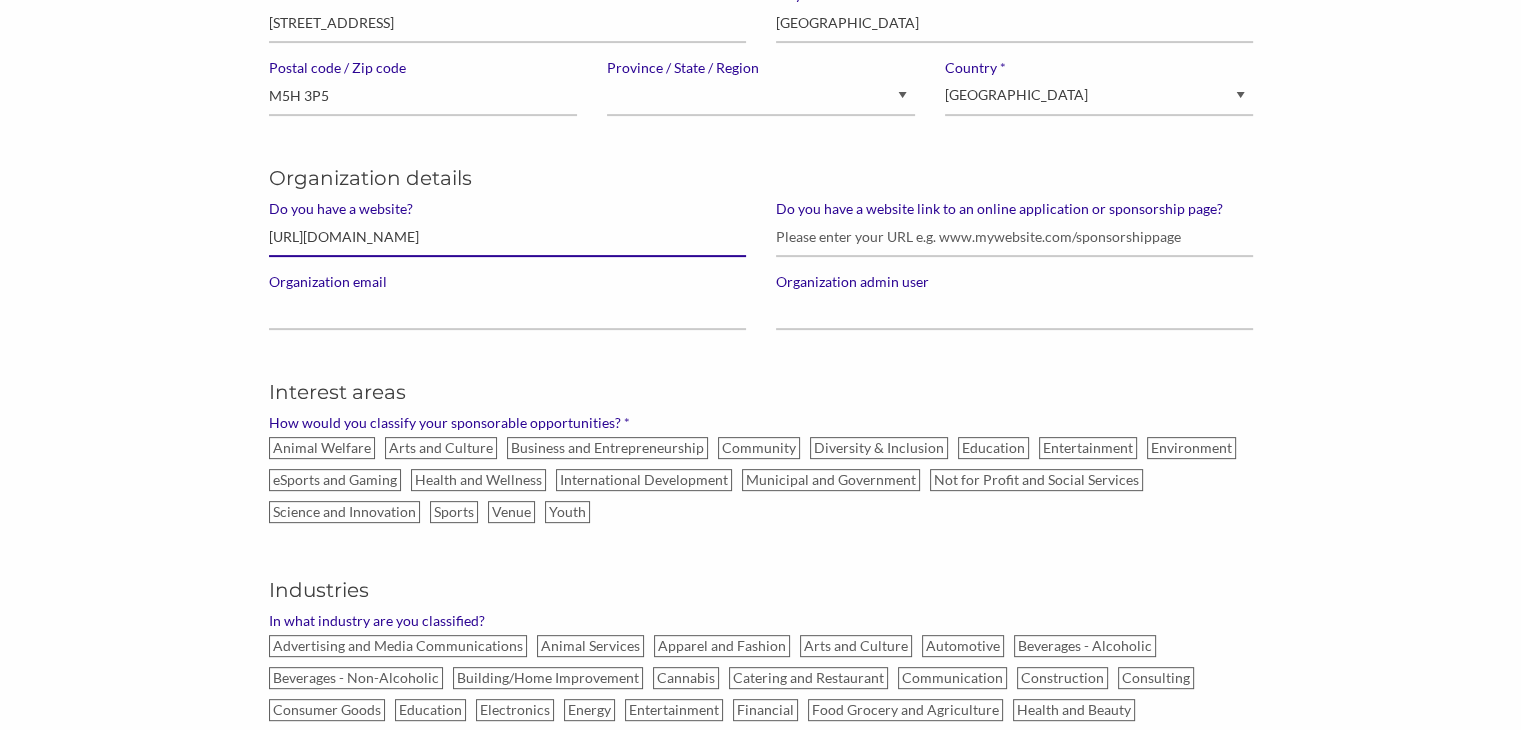 type on "http://www.dorsay.ca/" 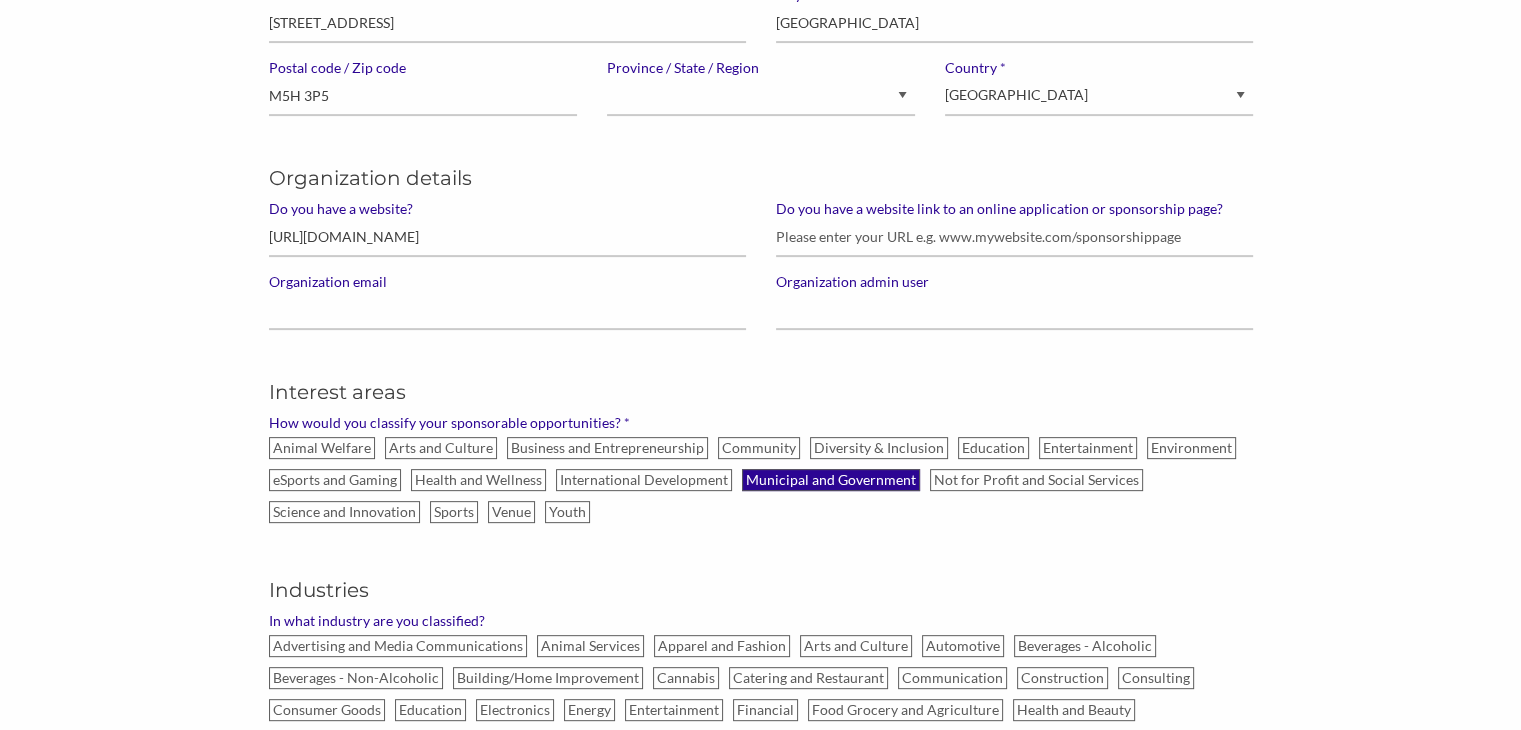 click on "Municipal and Government" at bounding box center [831, 480] 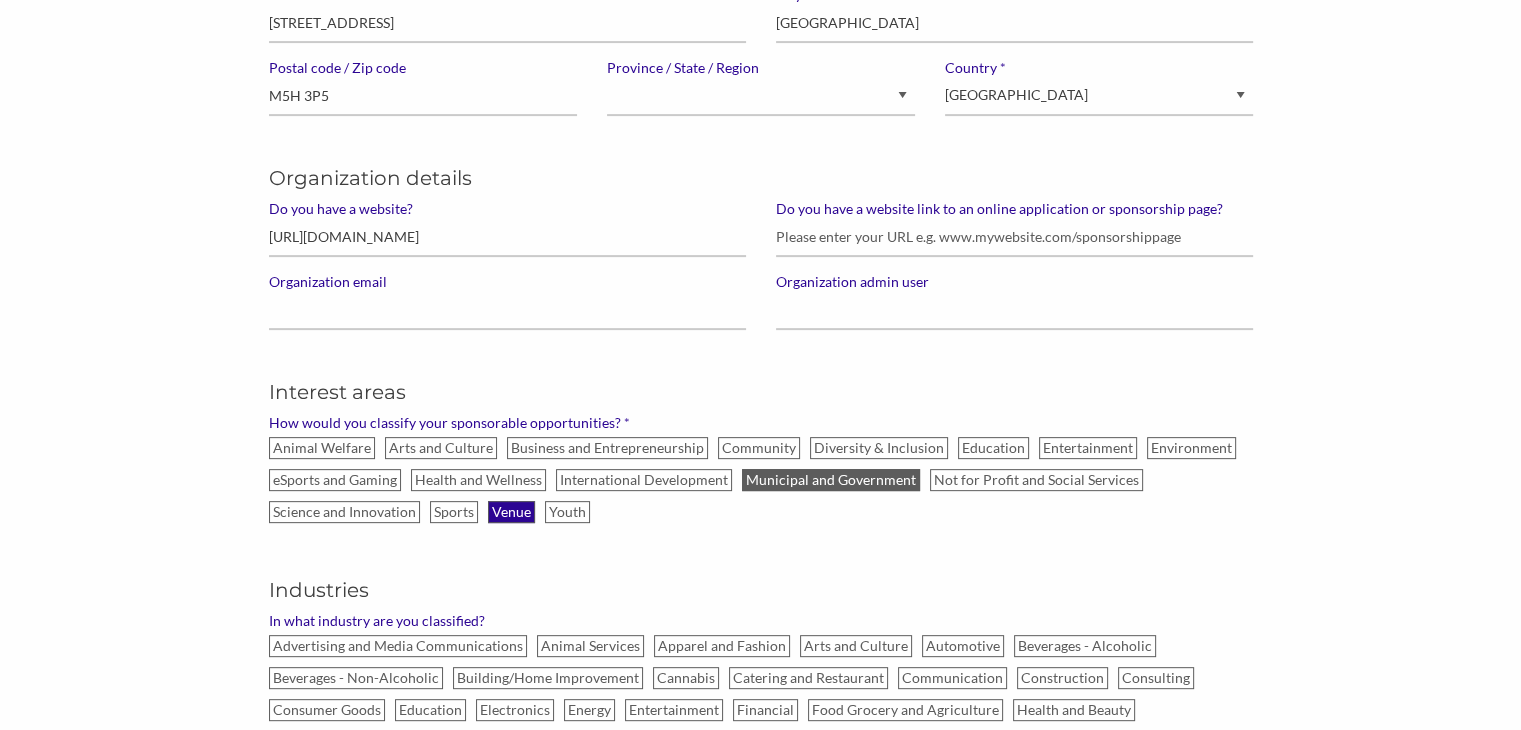 click on "Venue" at bounding box center (511, 512) 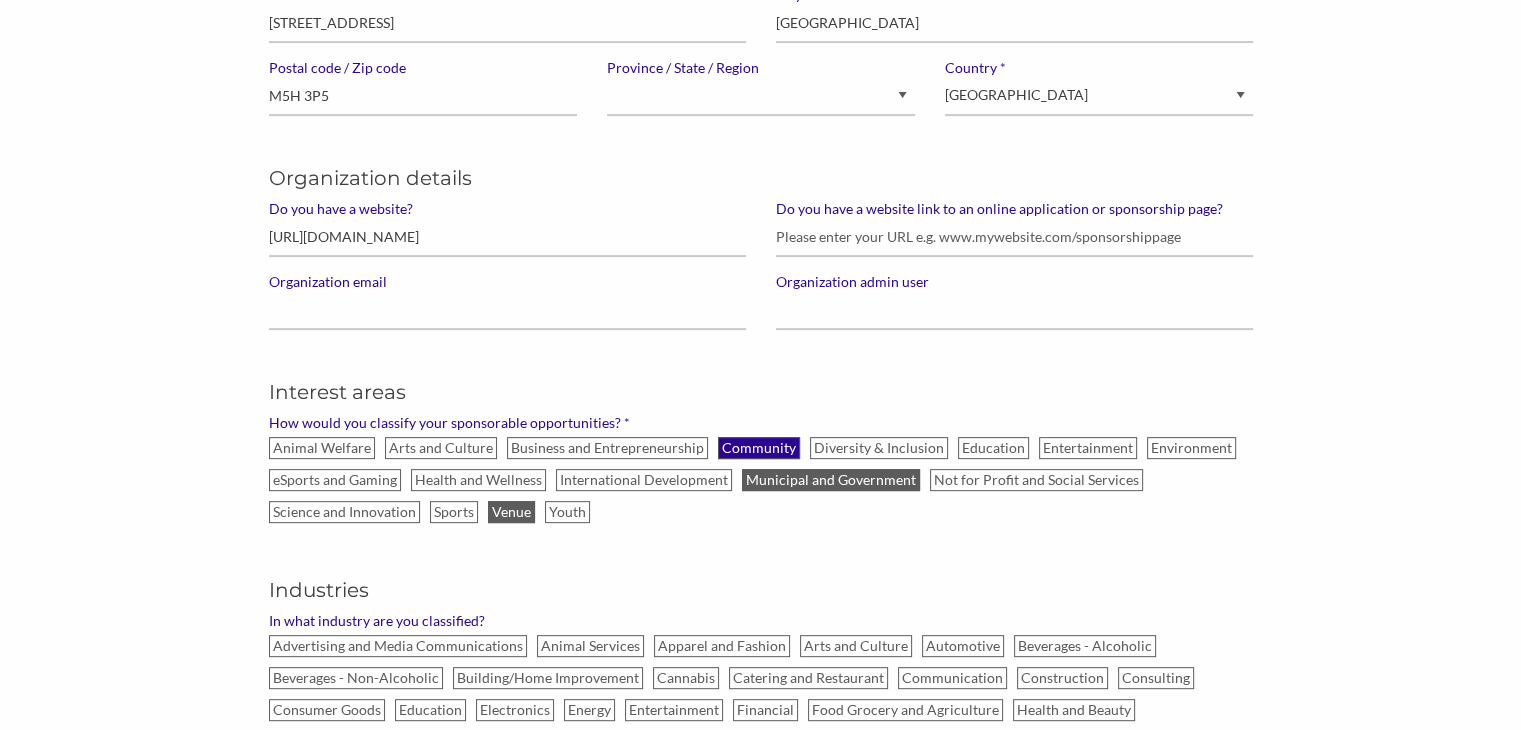click on "Community" at bounding box center (759, 448) 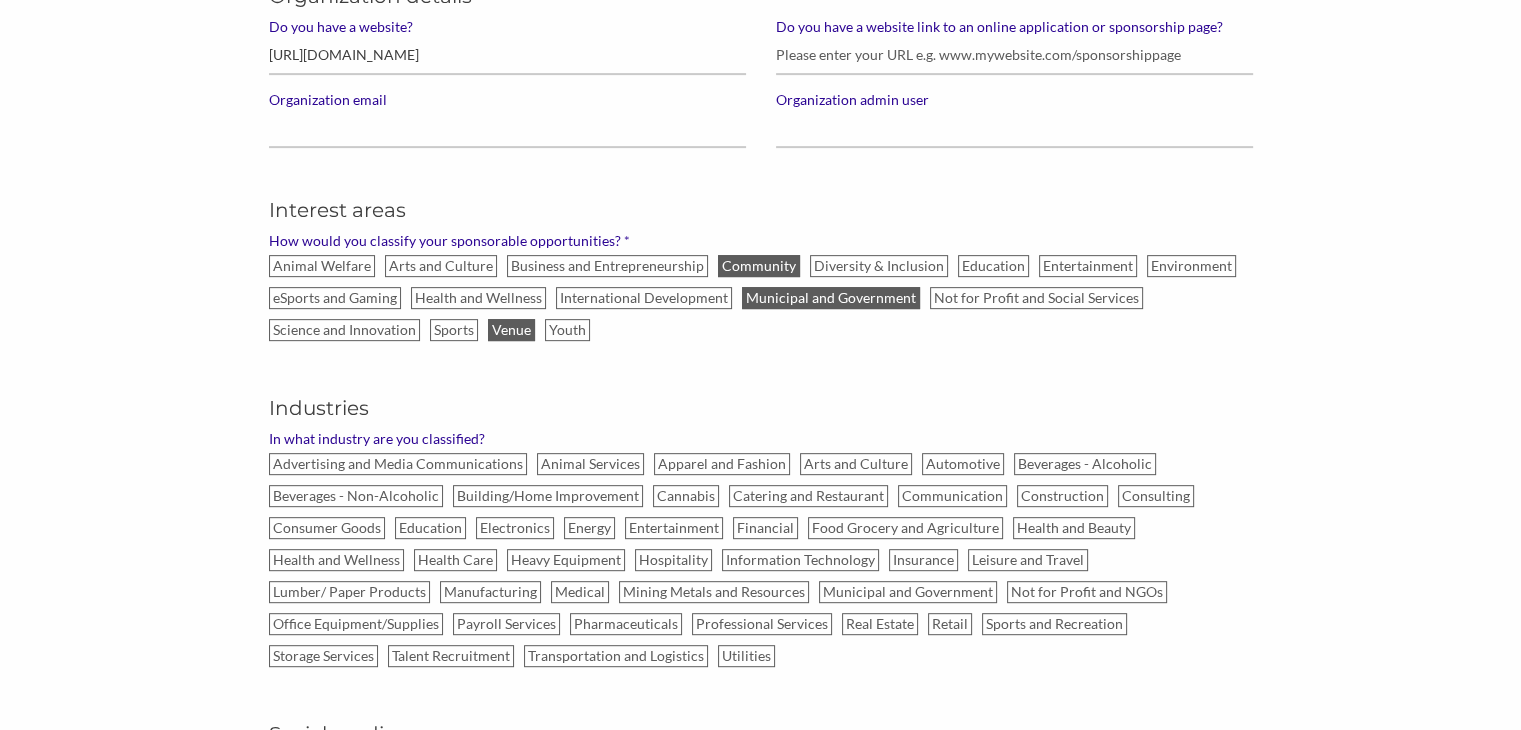 scroll, scrollTop: 837, scrollLeft: 0, axis: vertical 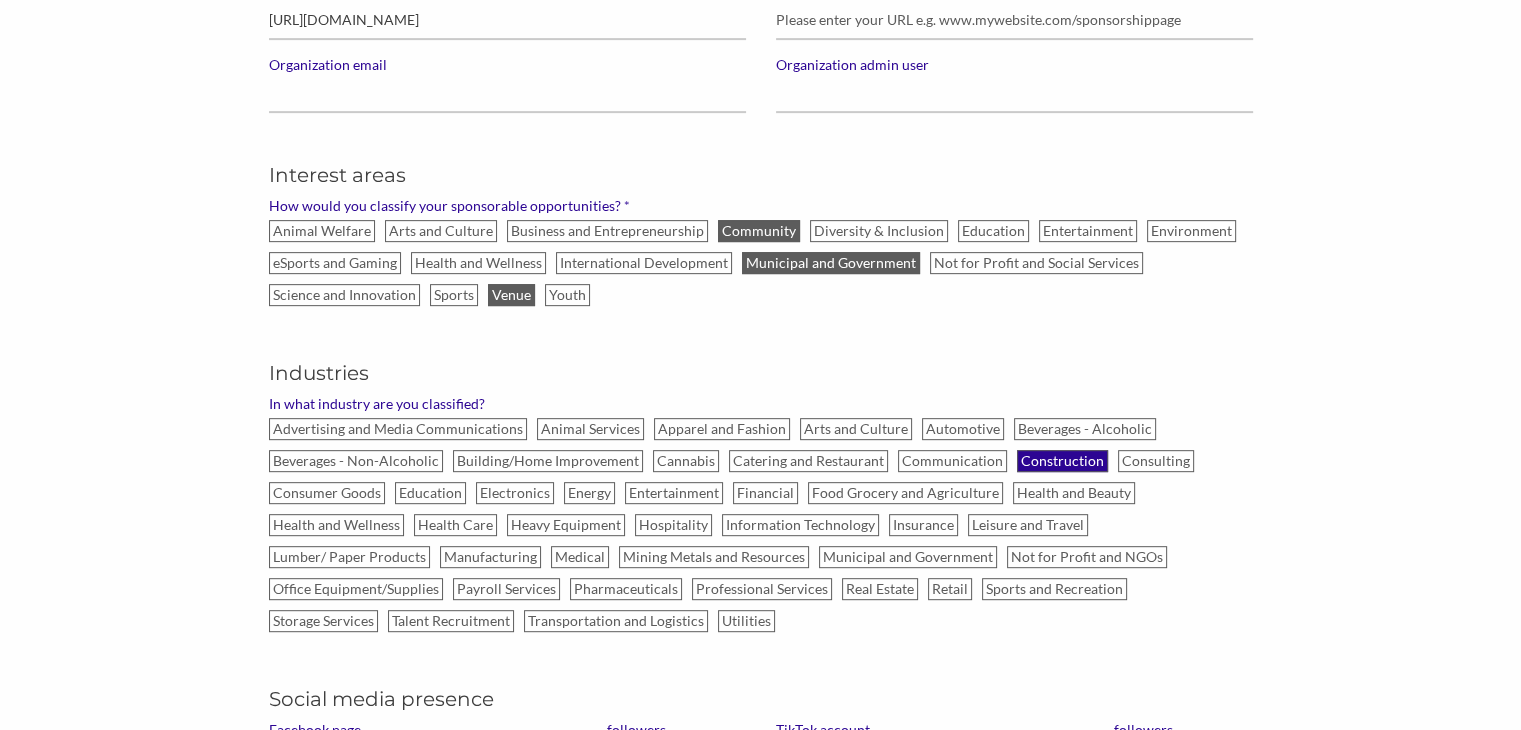 click on "Construction" at bounding box center (1062, 461) 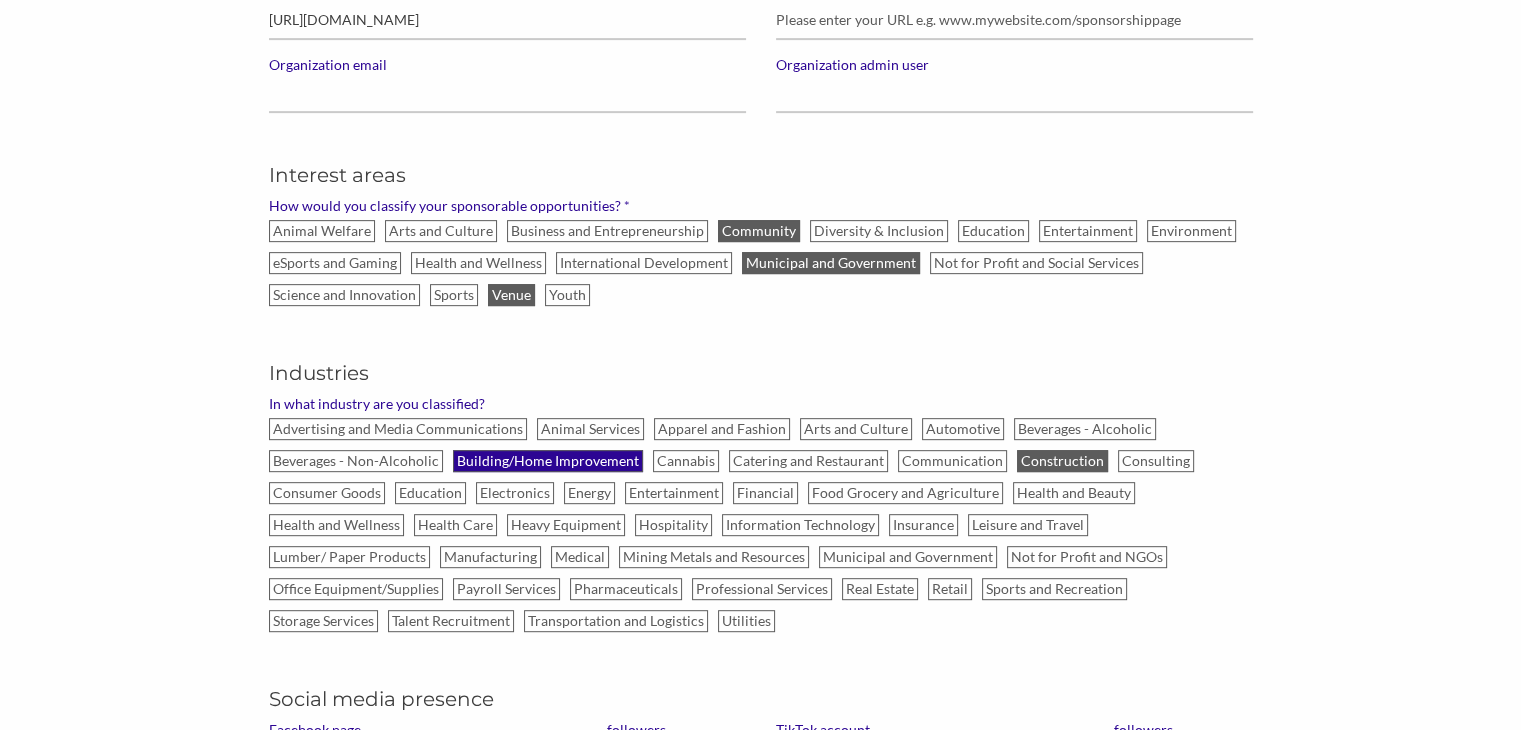 click on "Building/Home Improvement" at bounding box center [548, 461] 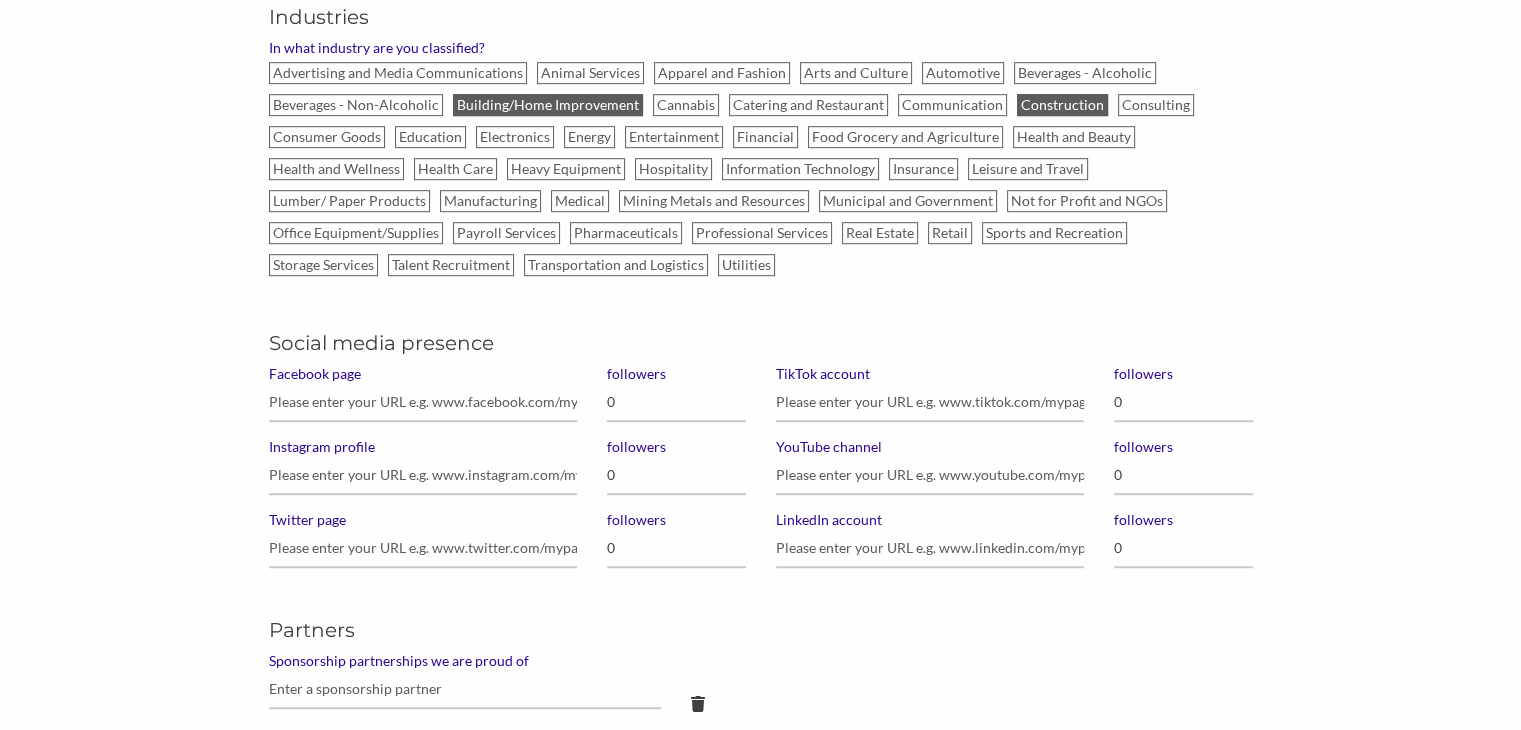 scroll, scrollTop: 1194, scrollLeft: 0, axis: vertical 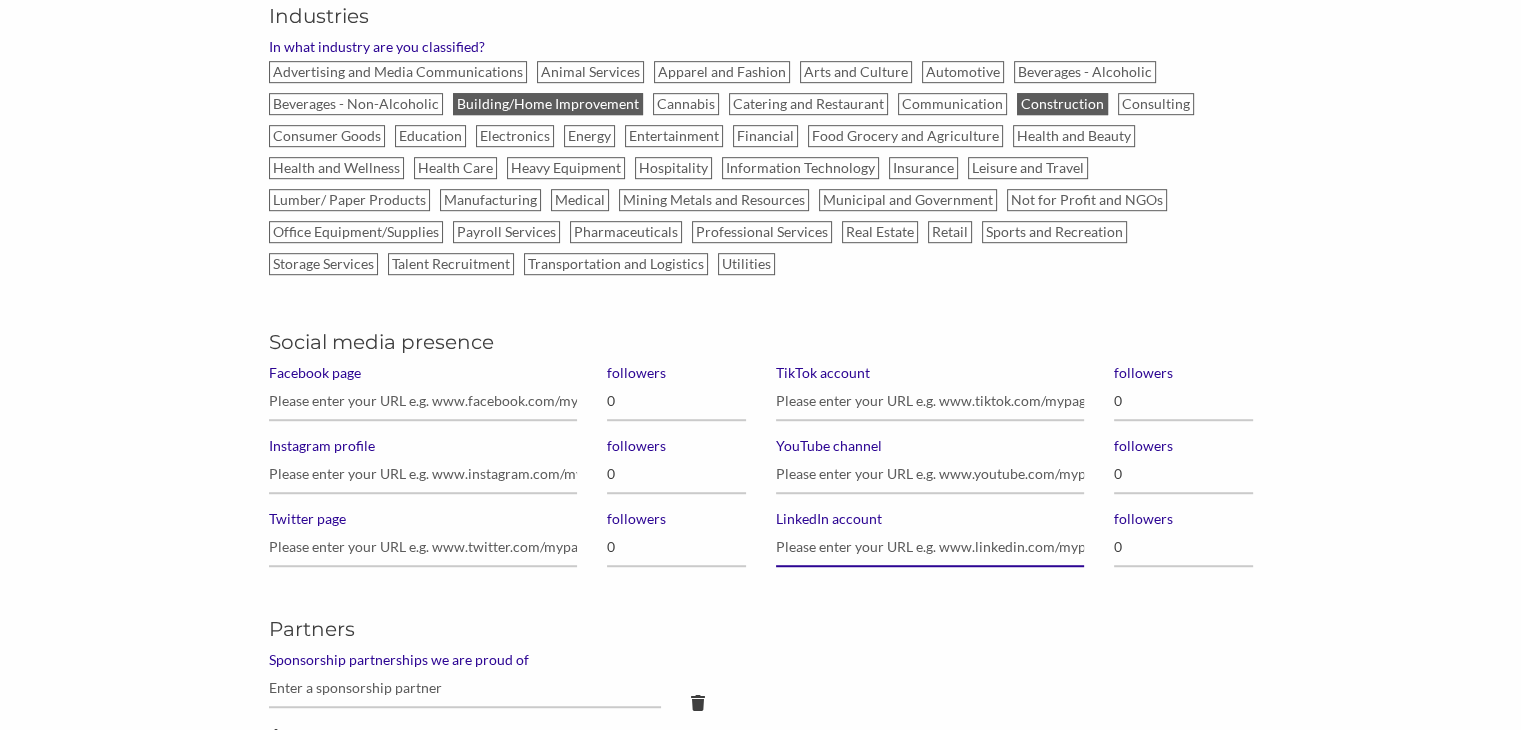 click on "LinkedIn account" at bounding box center [930, 547] 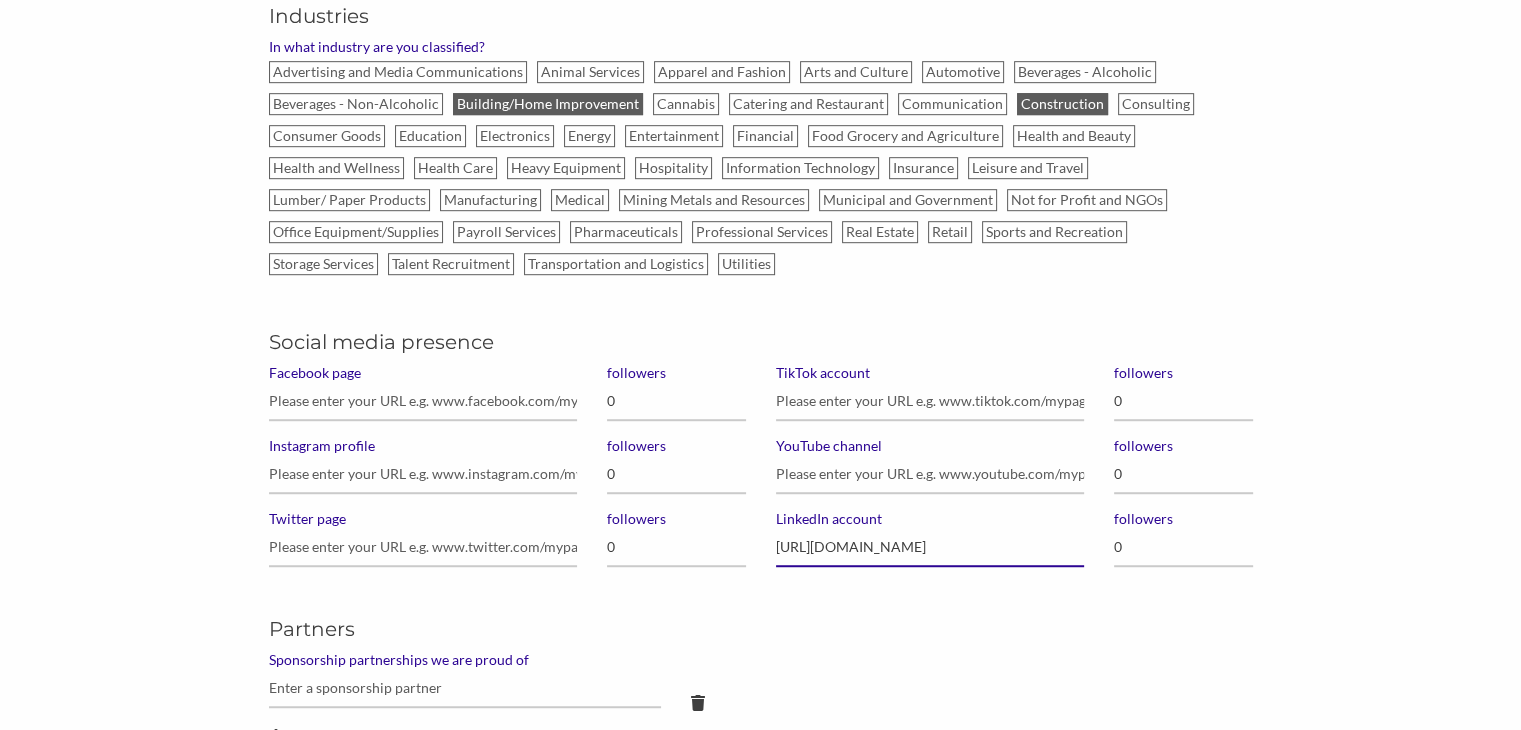 scroll, scrollTop: 0, scrollLeft: 121, axis: horizontal 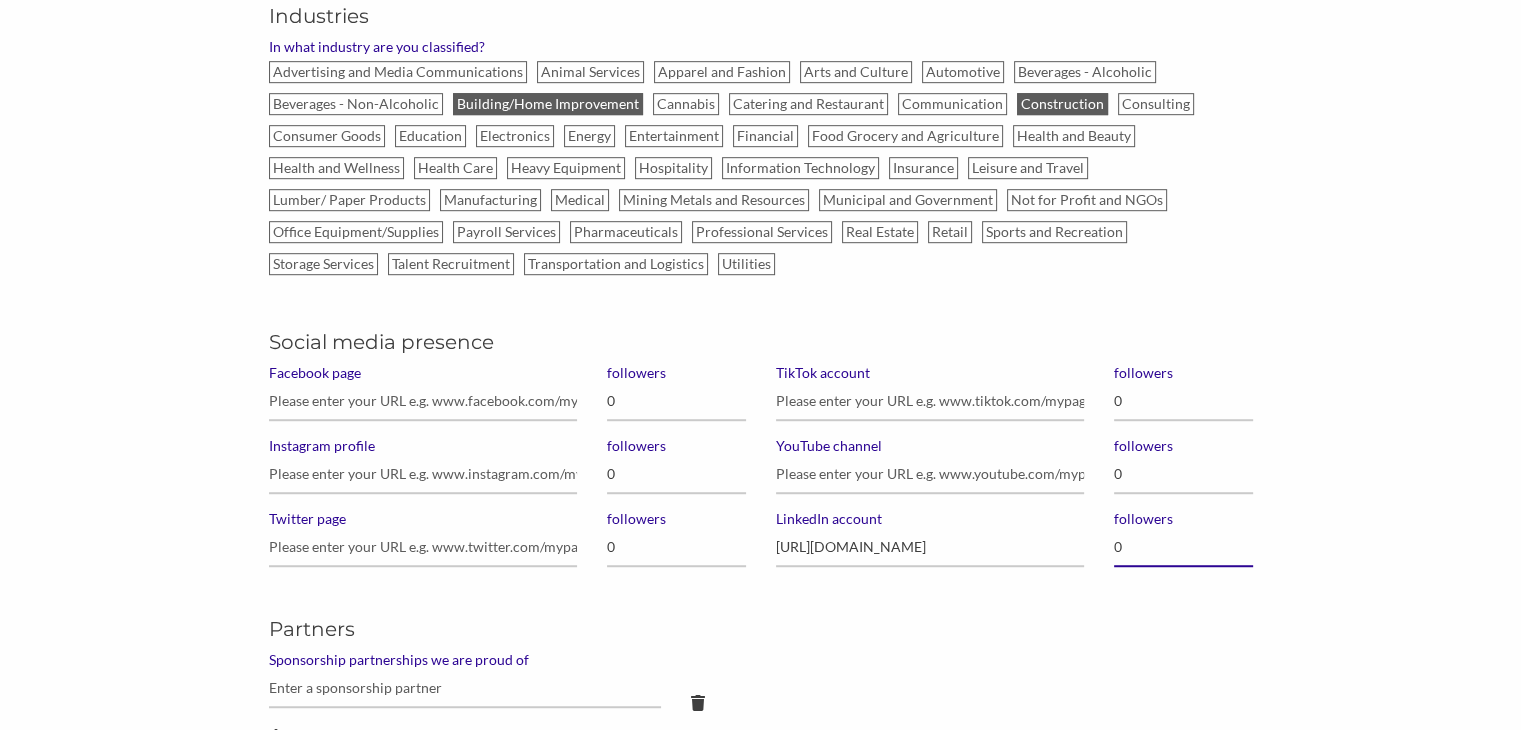 click on "0" at bounding box center [1183, 547] 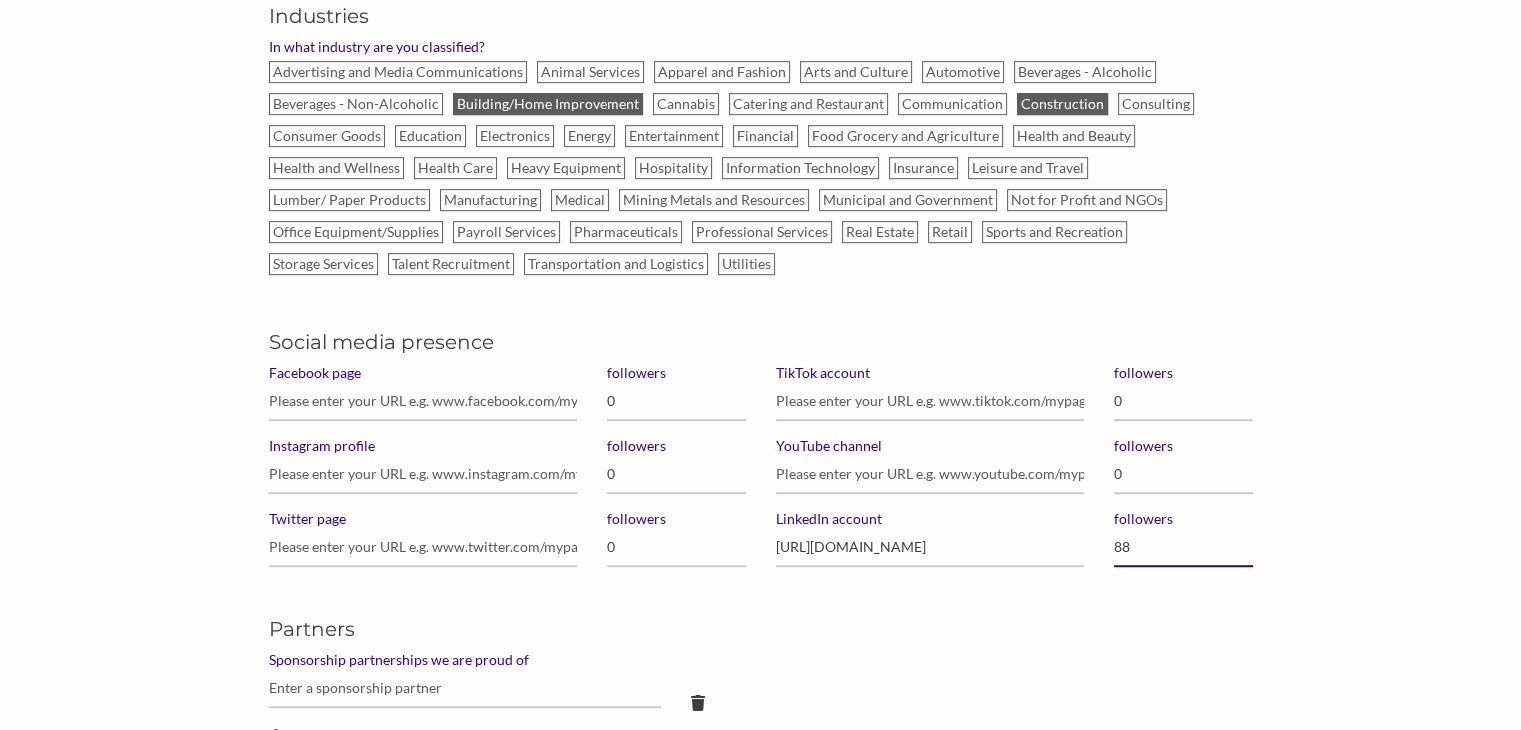 type on "885" 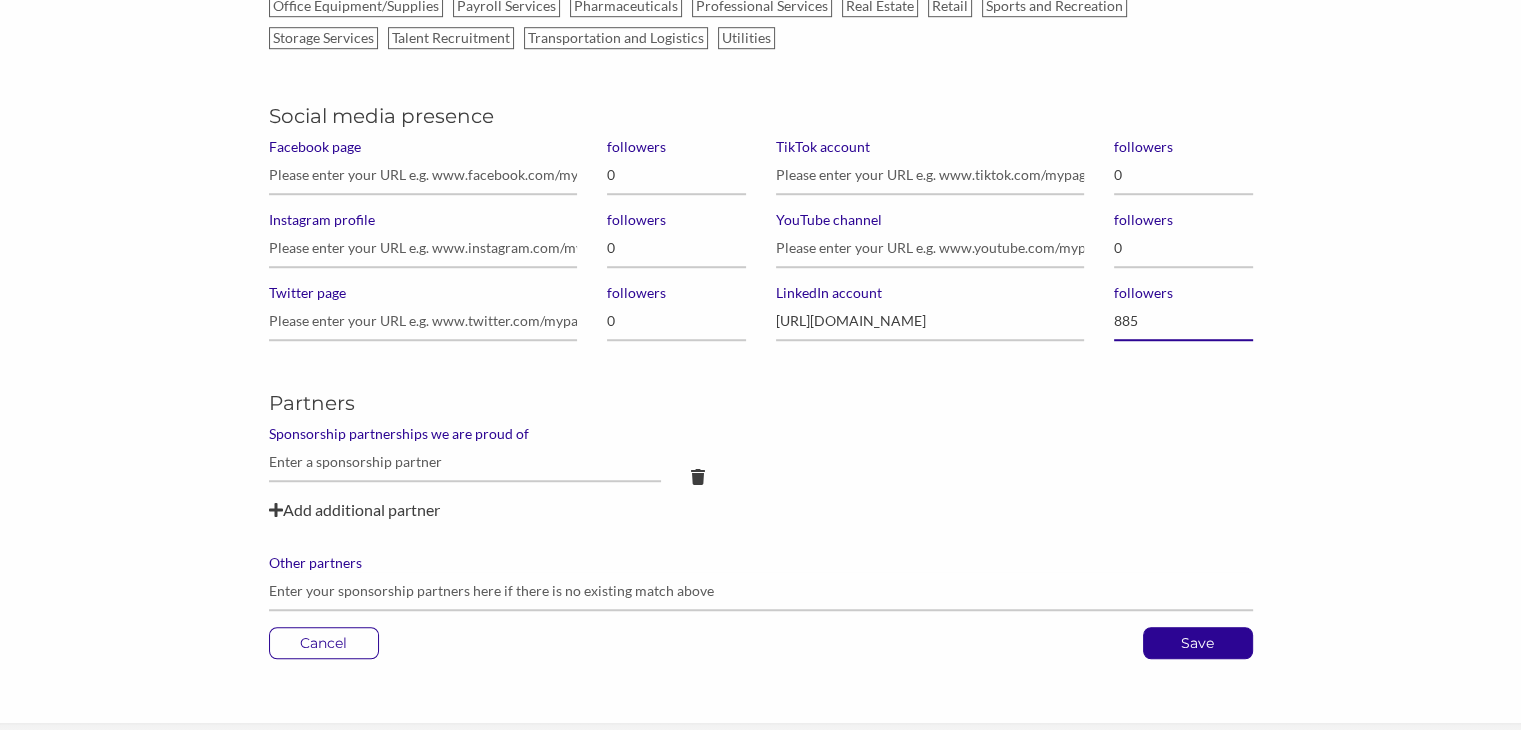 scroll, scrollTop: 1421, scrollLeft: 0, axis: vertical 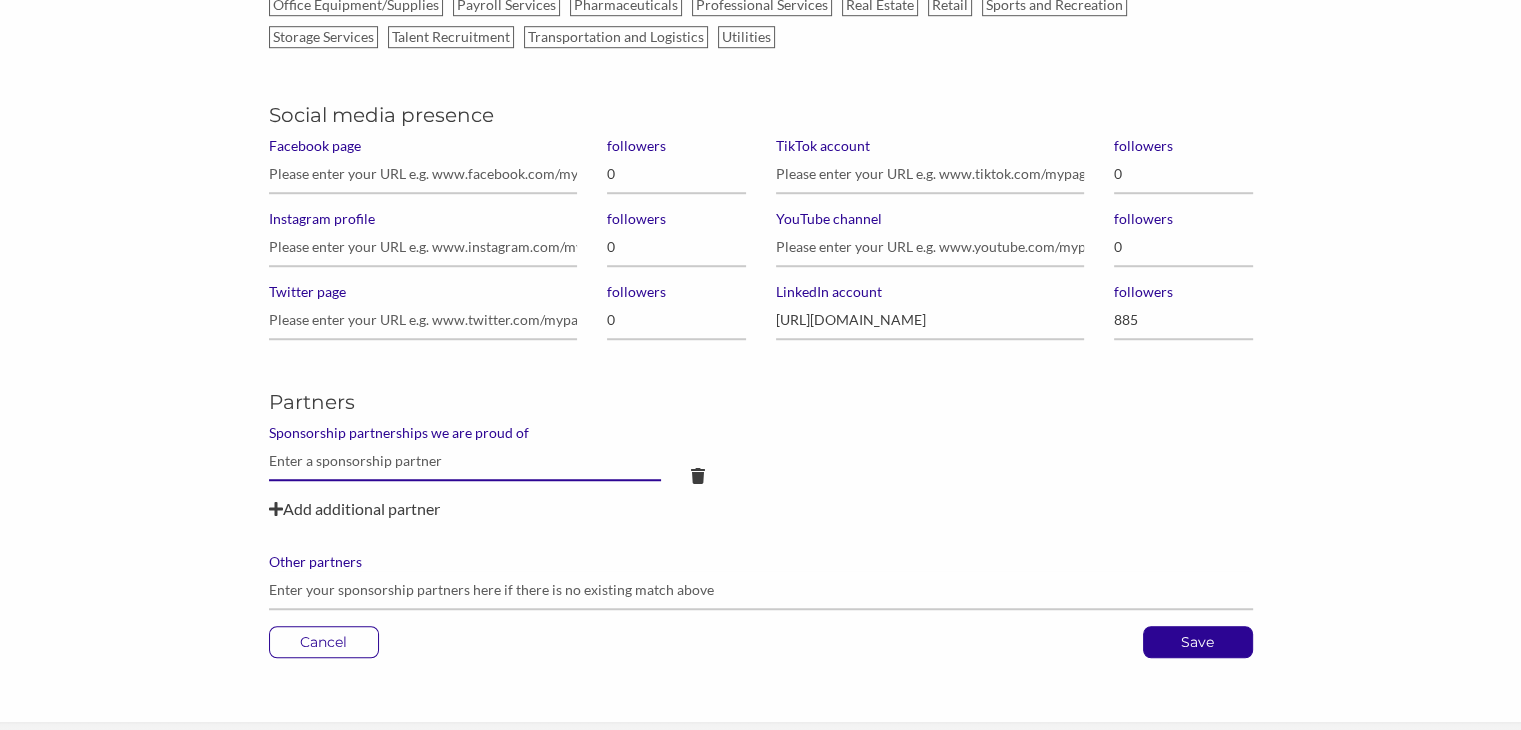 click at bounding box center [465, 461] 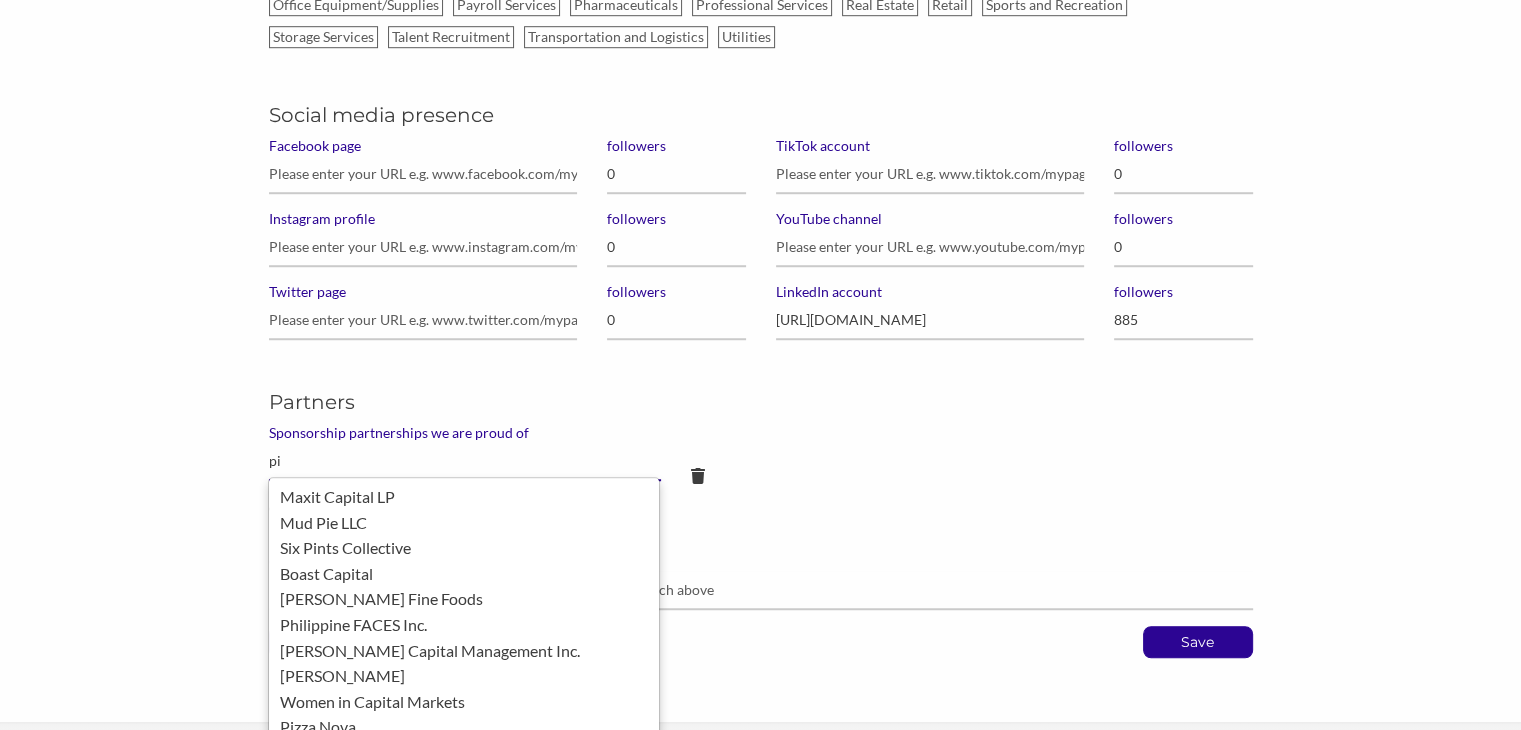 type on "p" 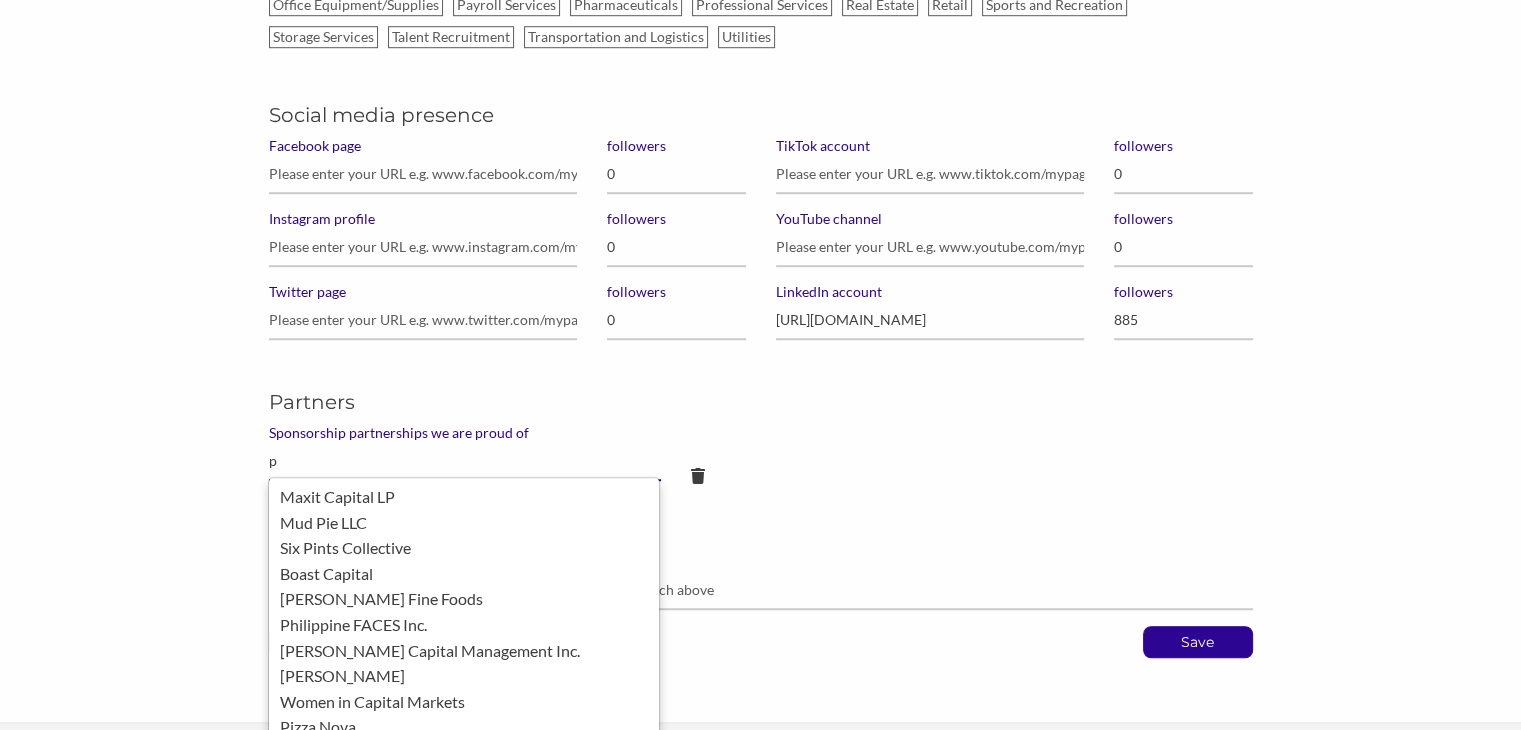 type 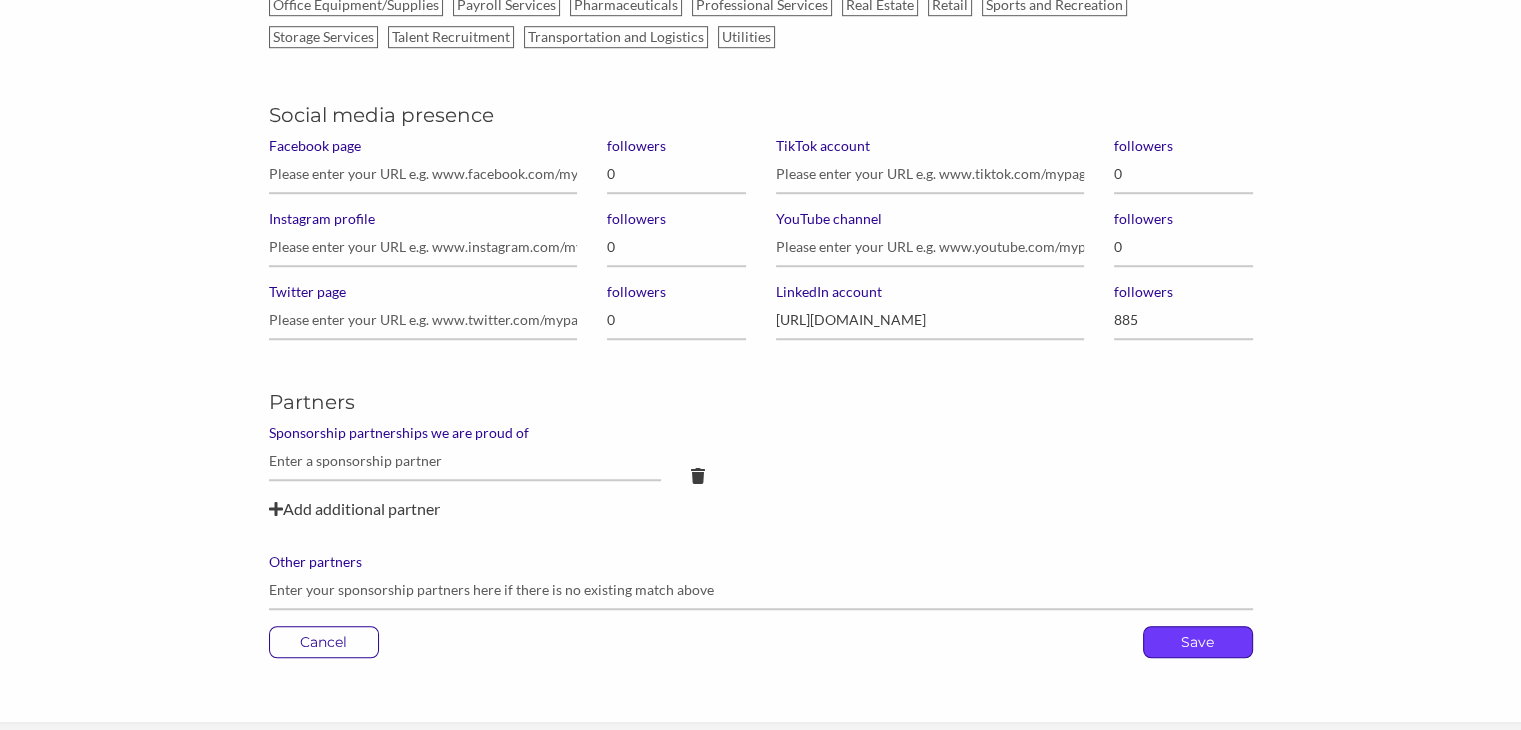 click on "Save" at bounding box center (1198, 642) 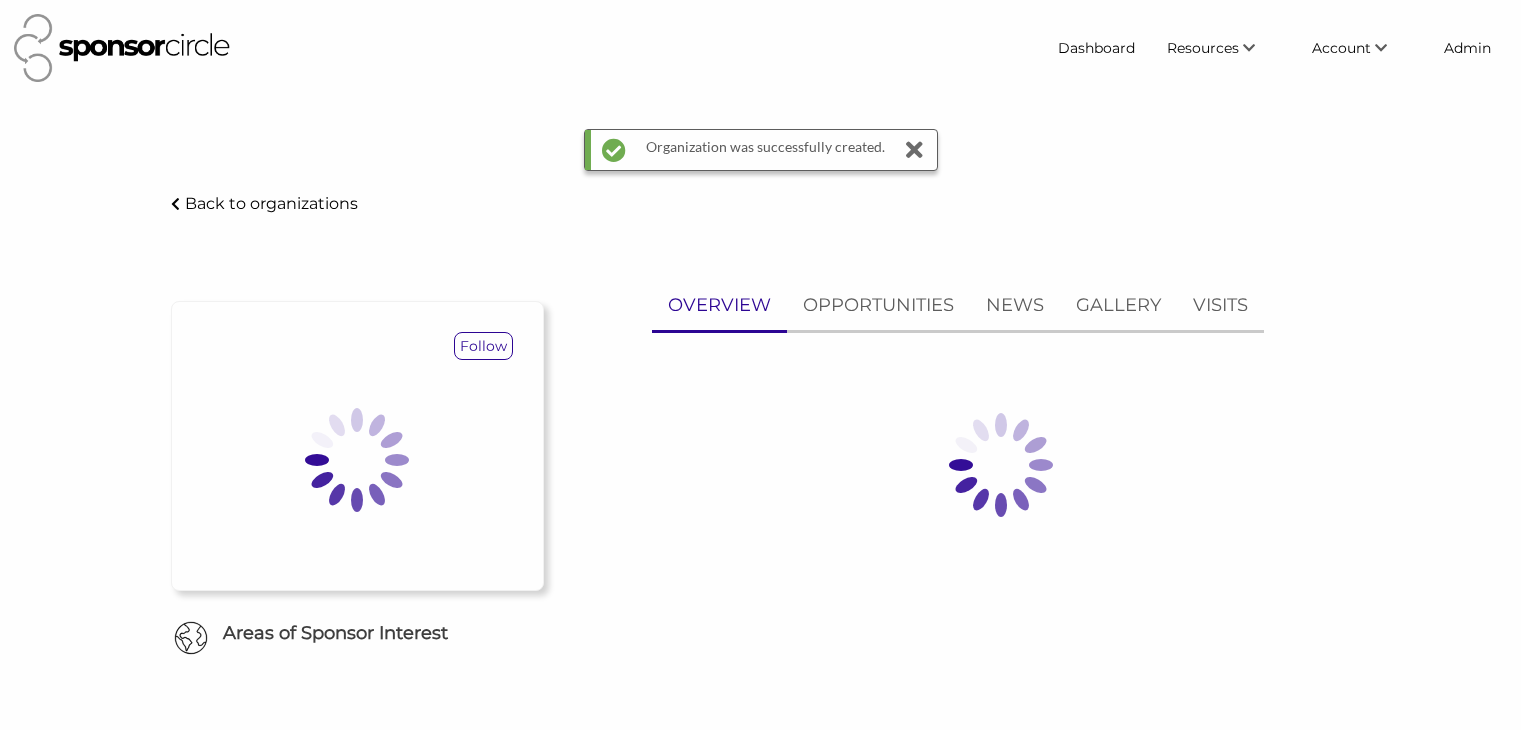 scroll, scrollTop: 0, scrollLeft: 0, axis: both 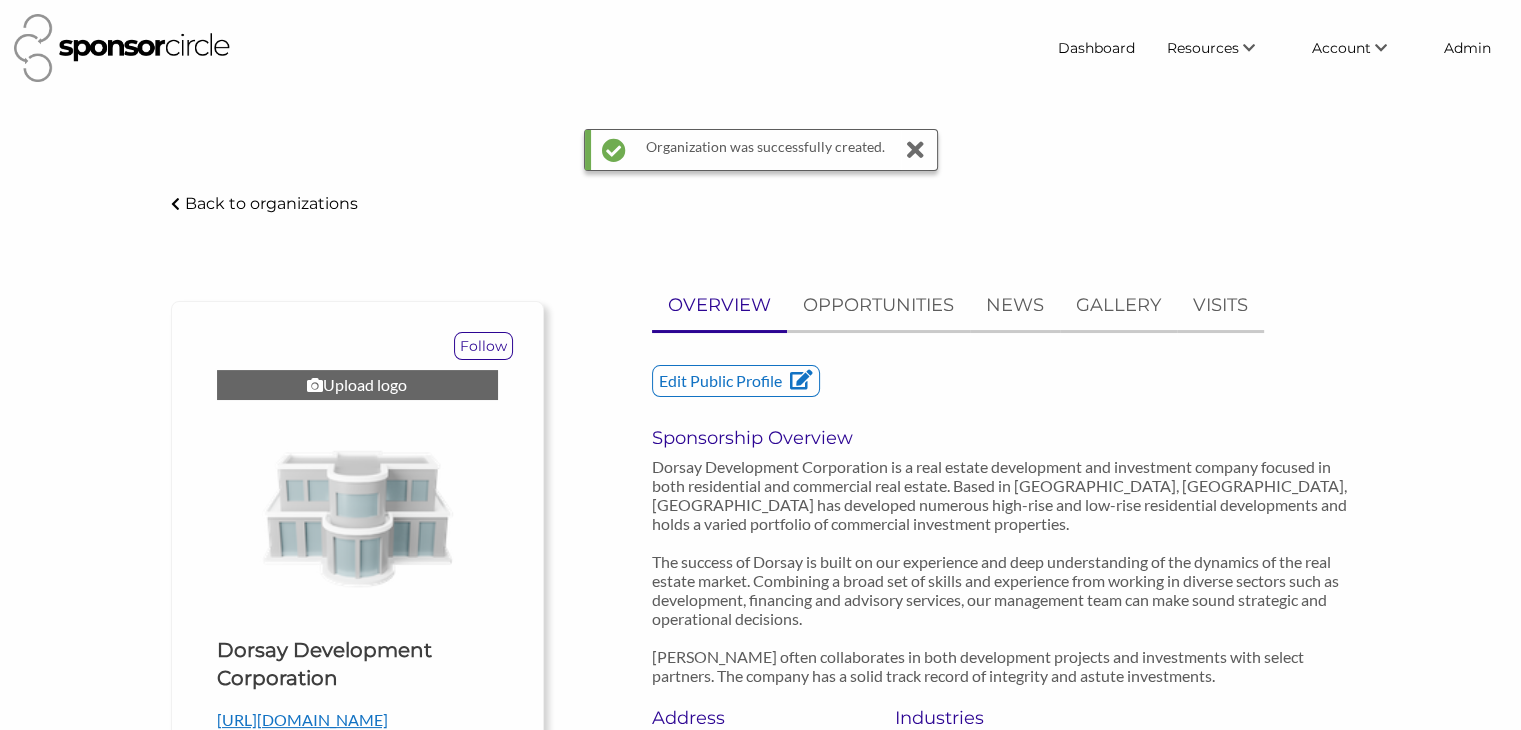 click on "Upload logo" at bounding box center (357, 385) 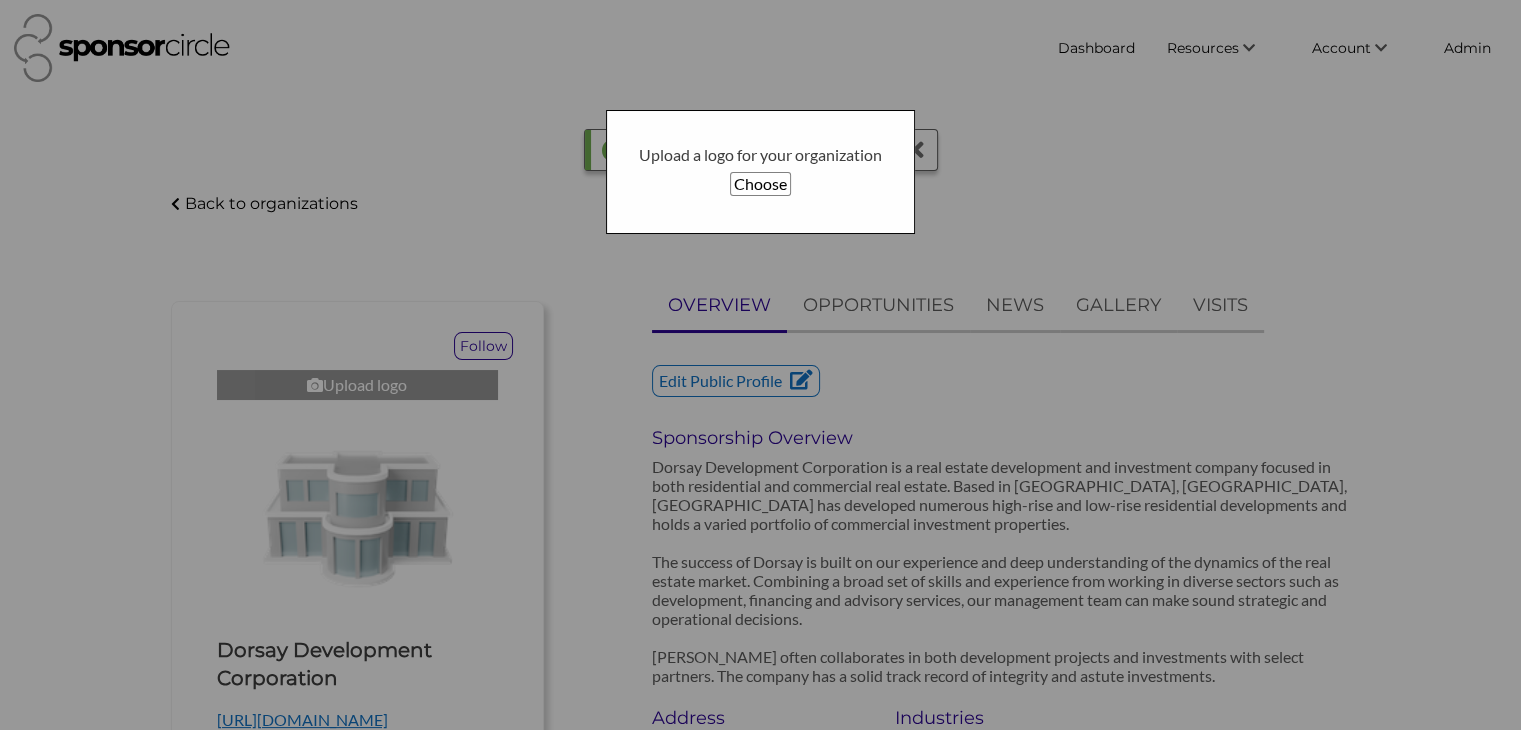 click on "Choose" at bounding box center [760, 184] 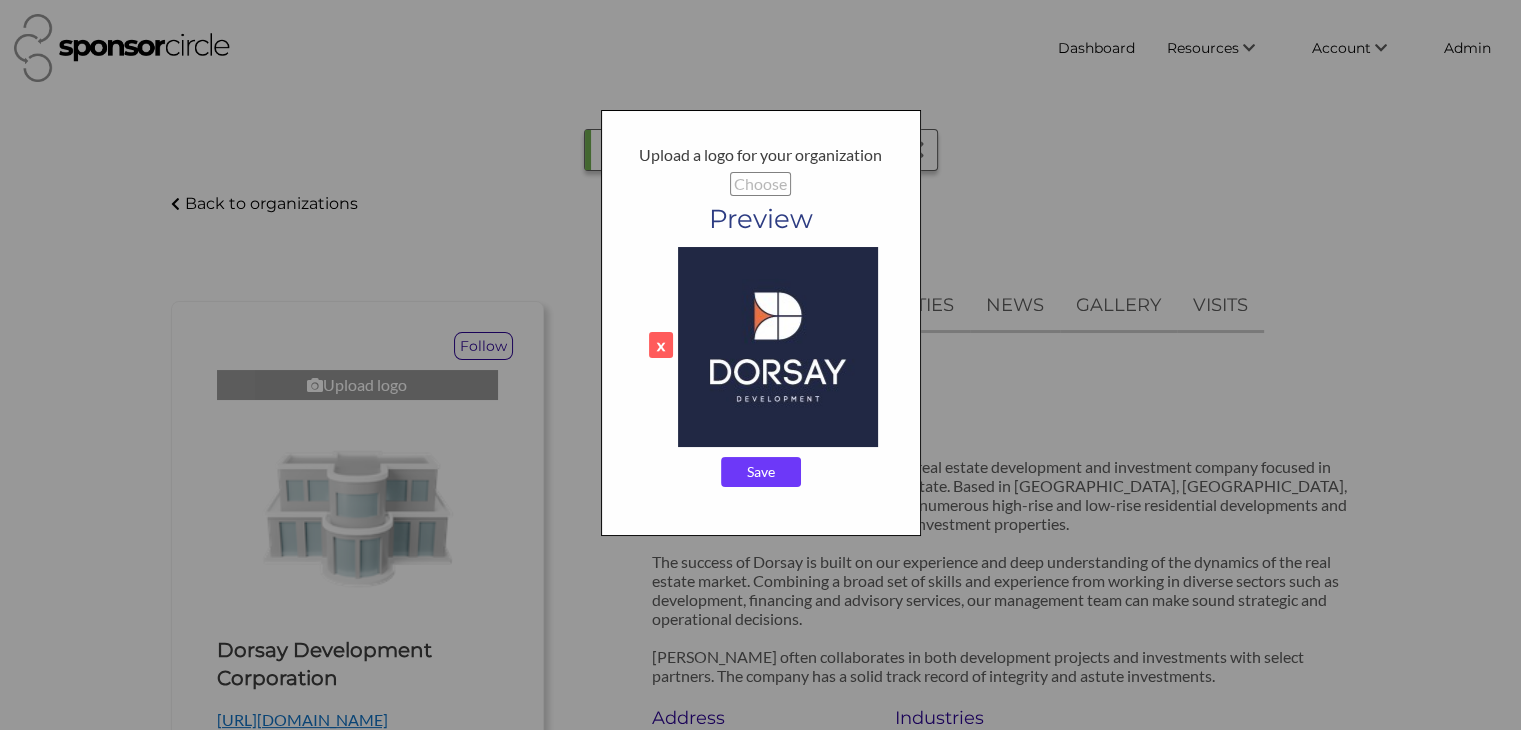 click on "Save" at bounding box center (761, 472) 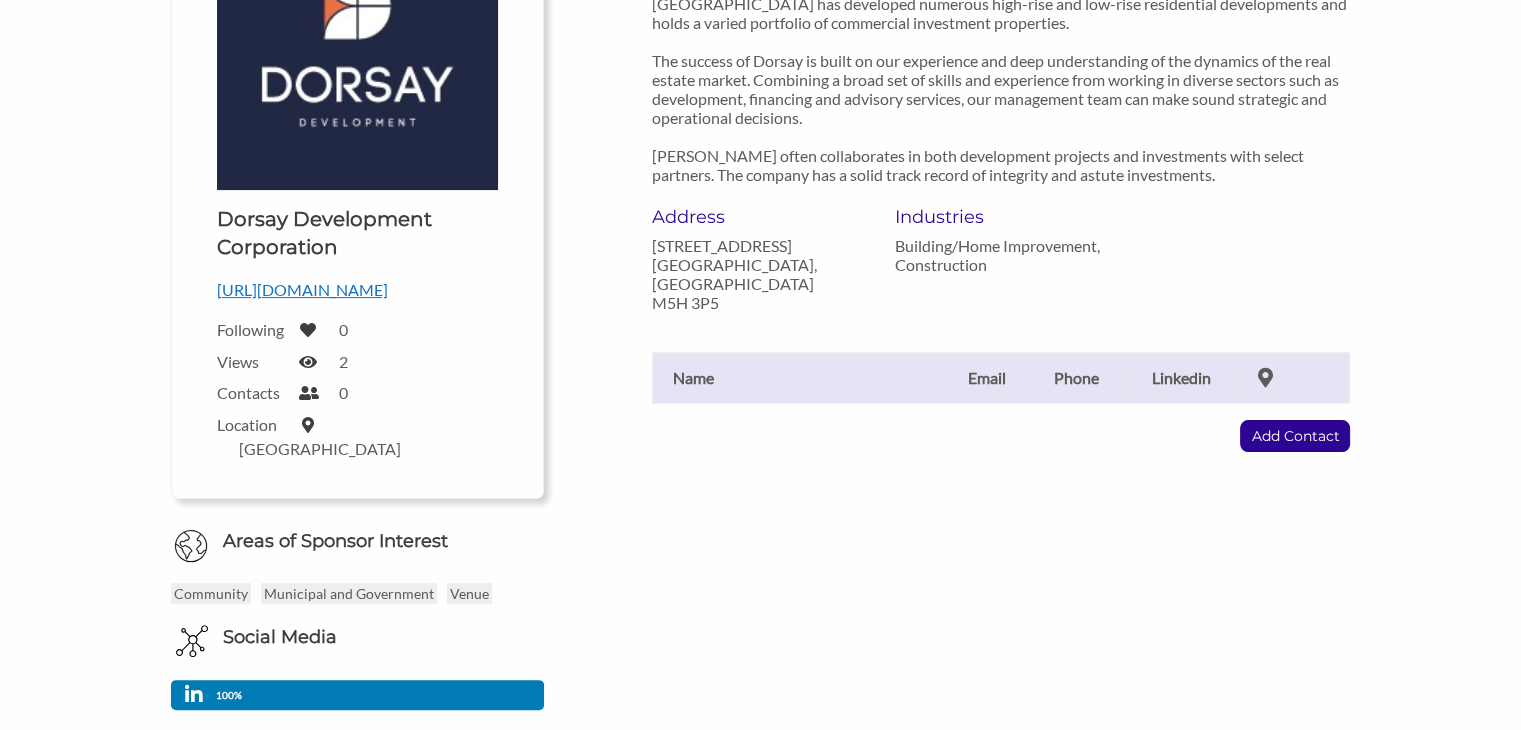 scroll, scrollTop: 440, scrollLeft: 0, axis: vertical 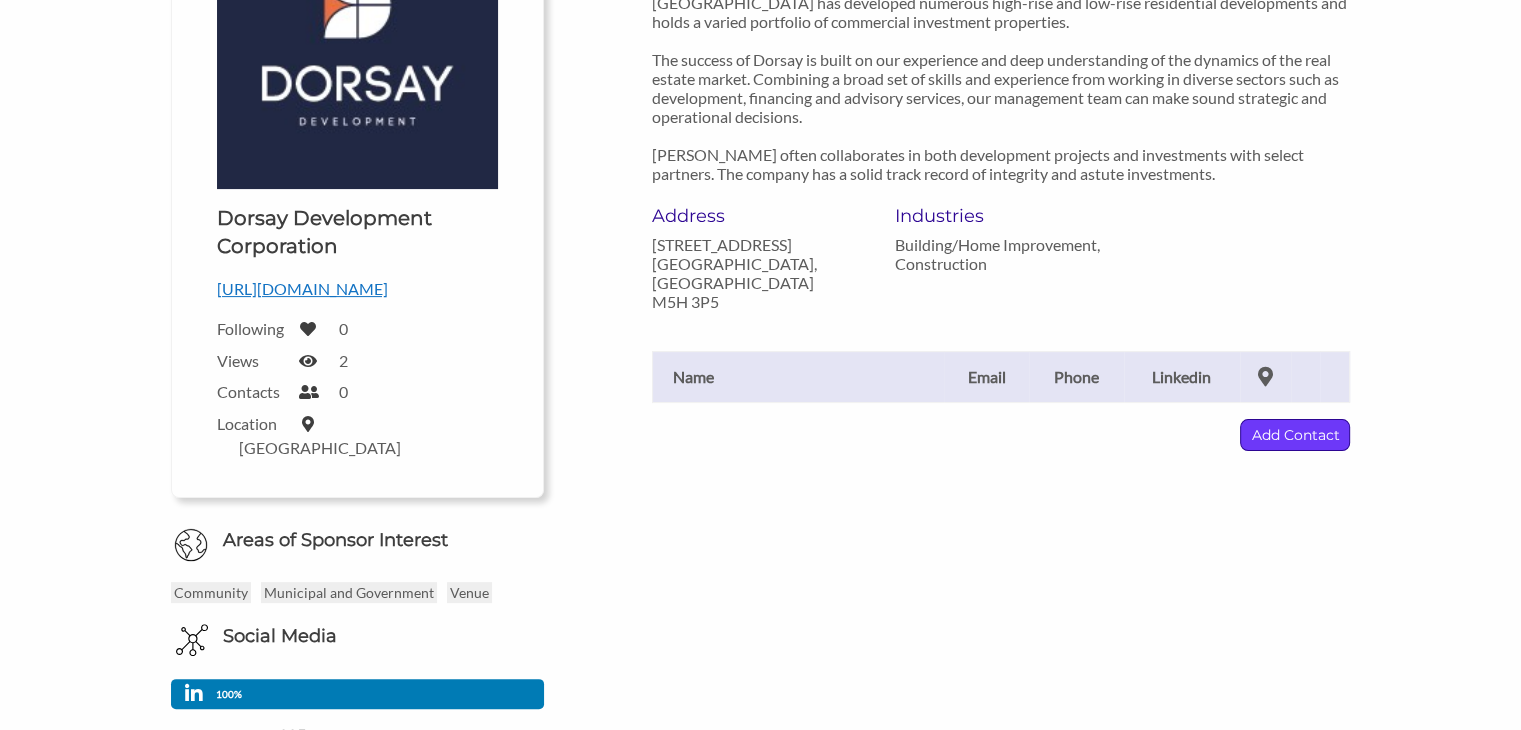 click on "Add Contact" at bounding box center (1295, 435) 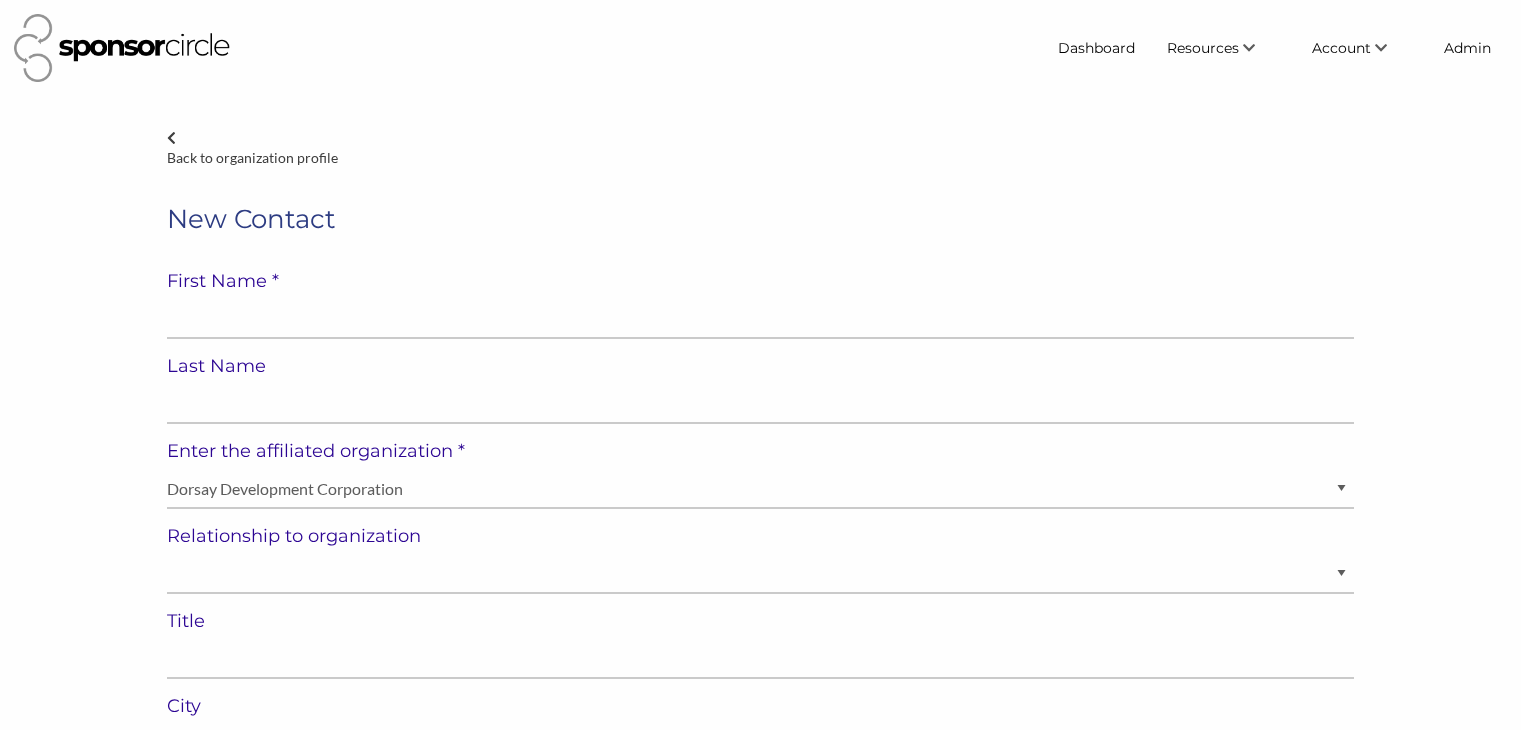 select on "[GEOGRAPHIC_DATA]" 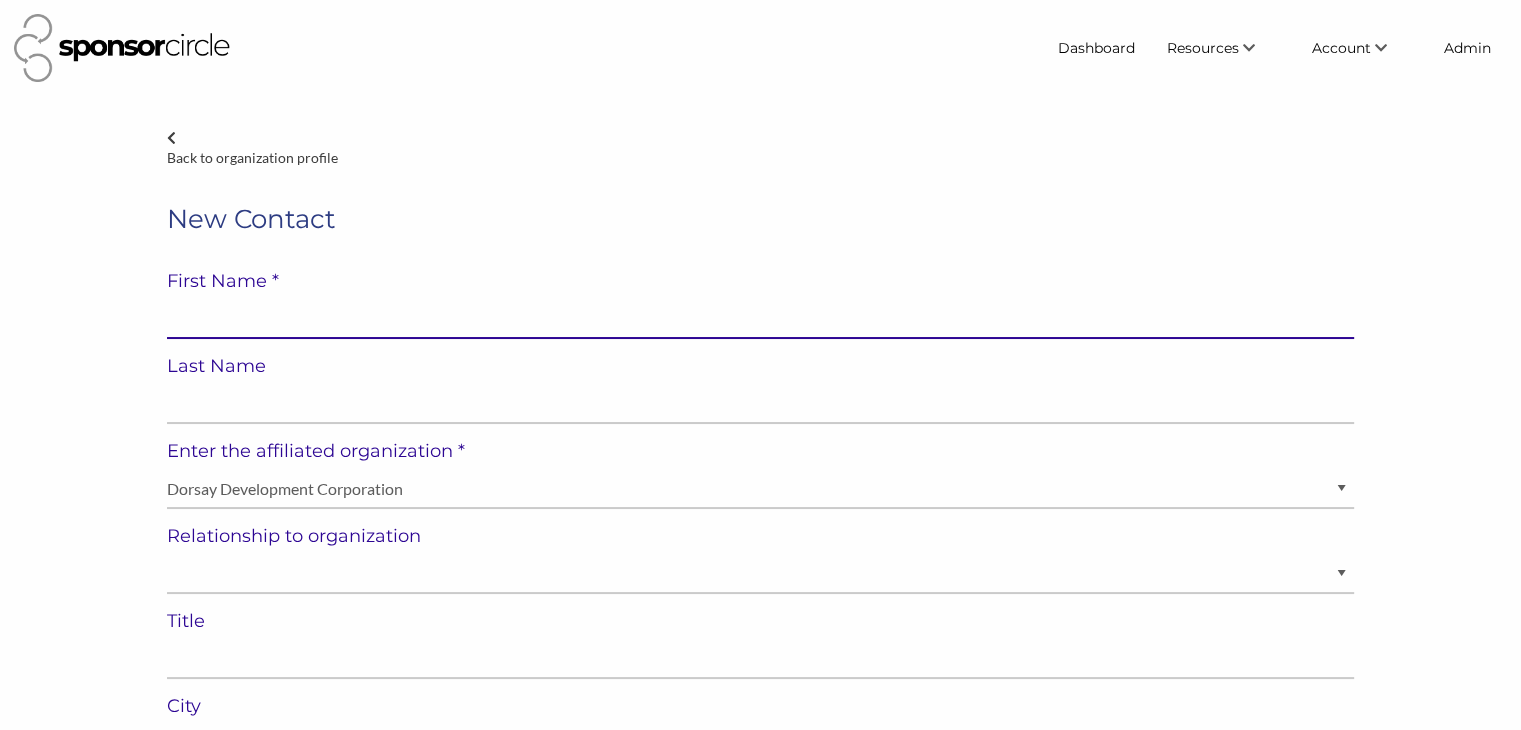 click at bounding box center (760, 319) 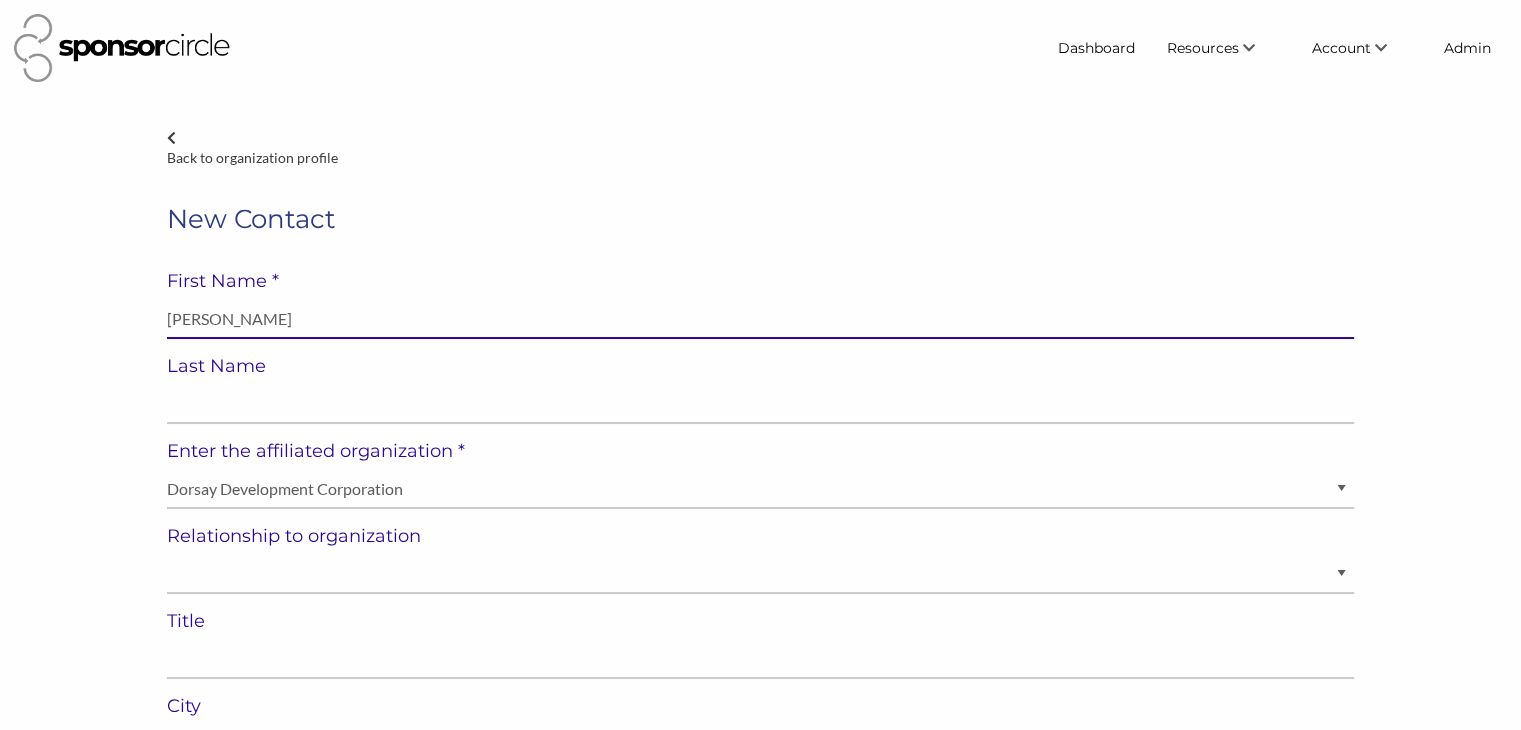 type on "Agnes Koc" 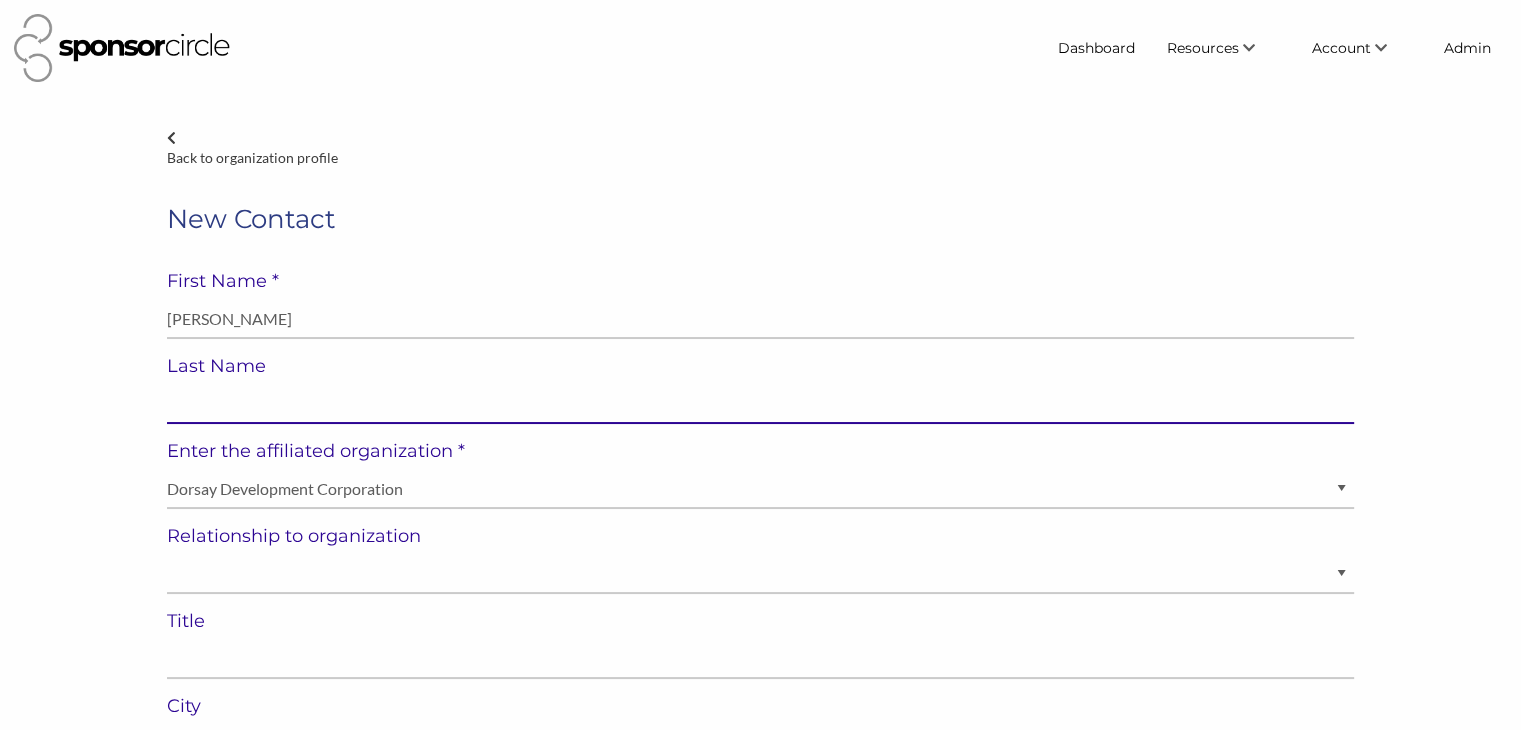 click at bounding box center [760, 404] 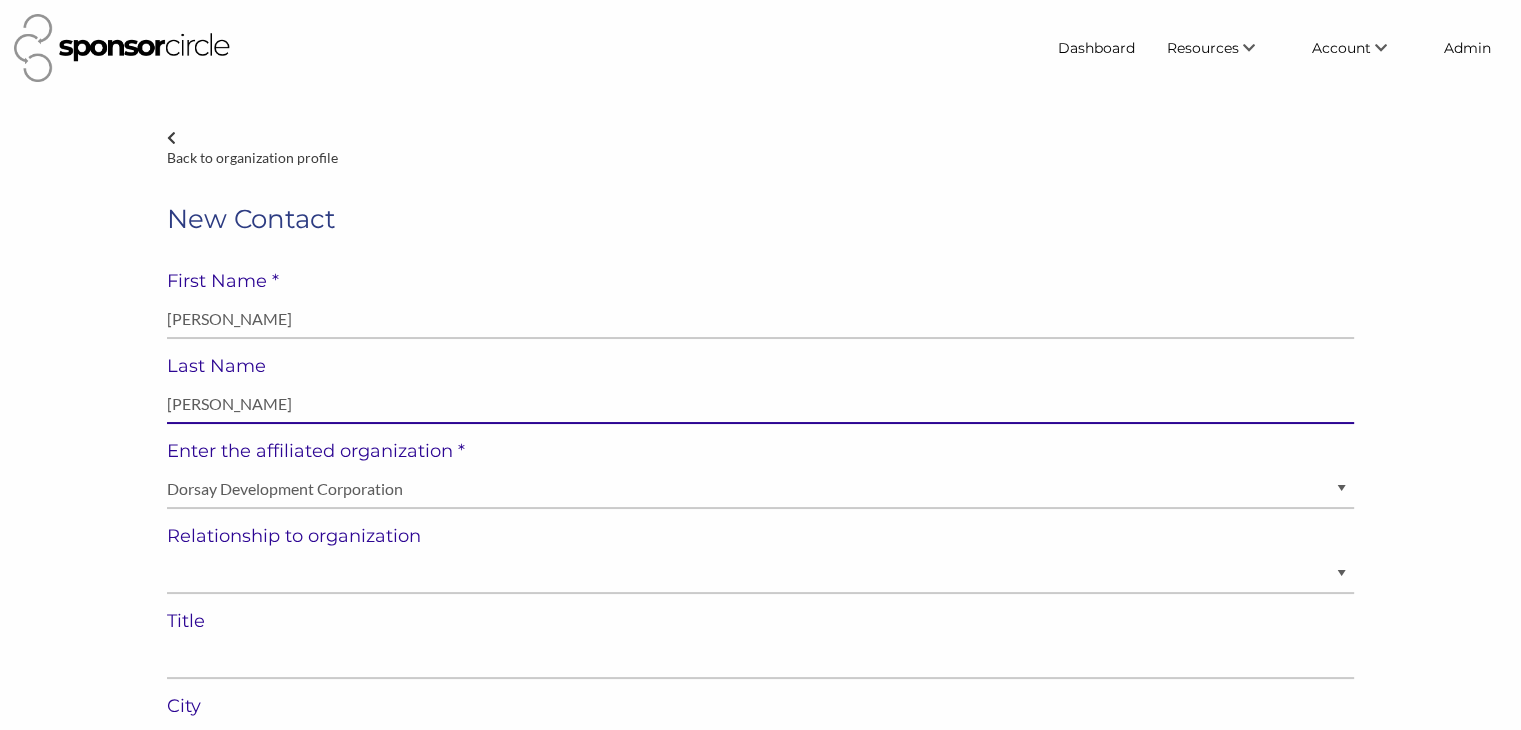 type on "Agnes Koc" 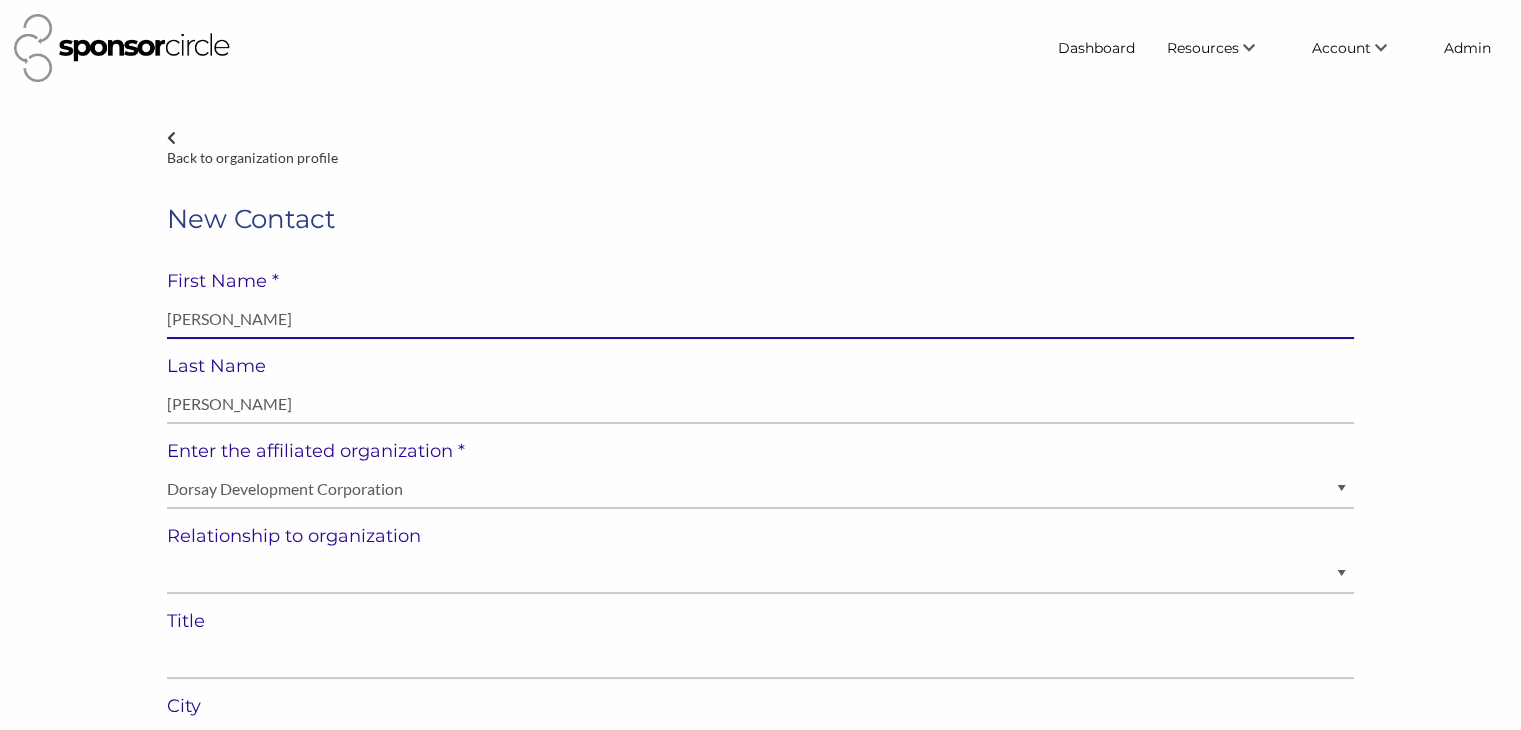 click on "Agnes Koc" at bounding box center [760, 319] 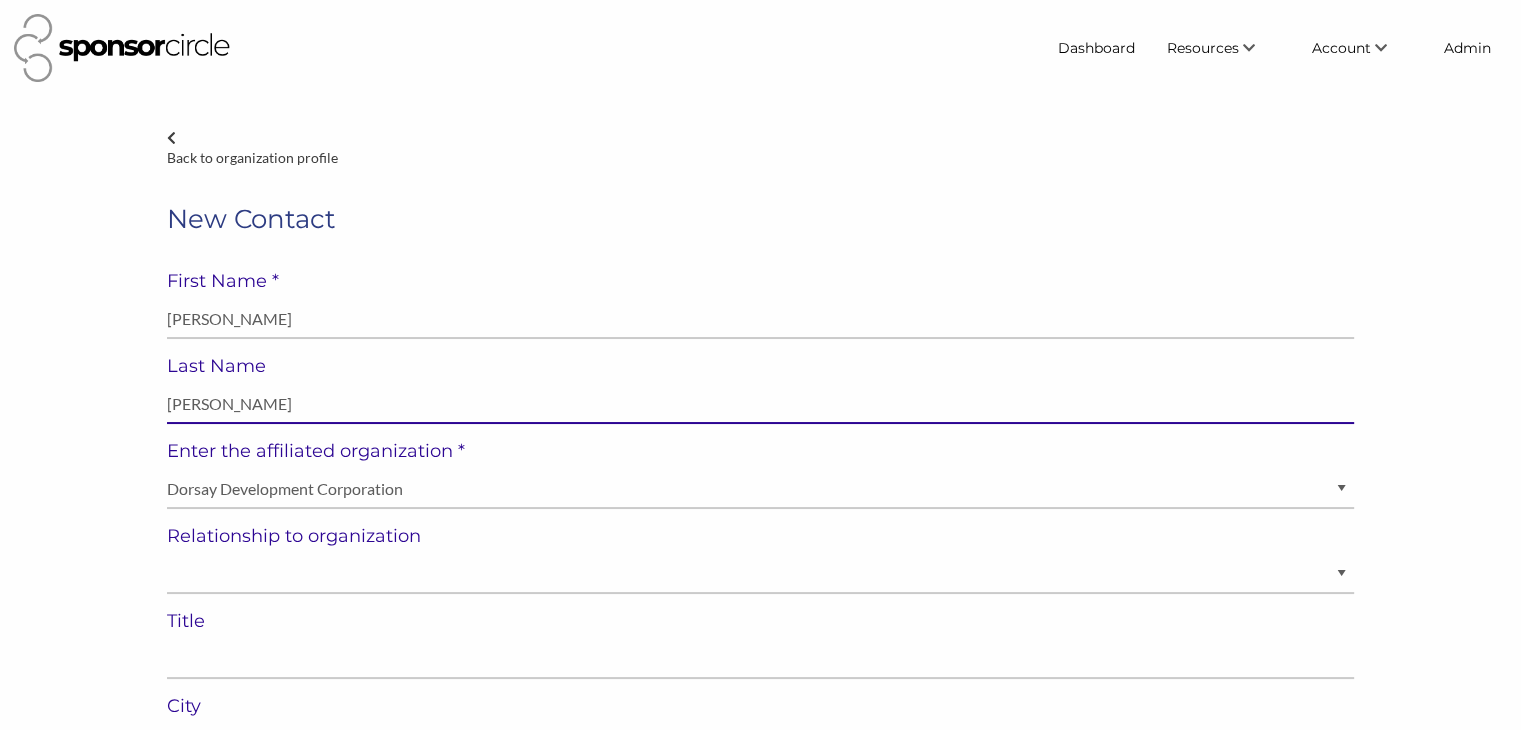 click on "Agnes Koc" at bounding box center [760, 404] 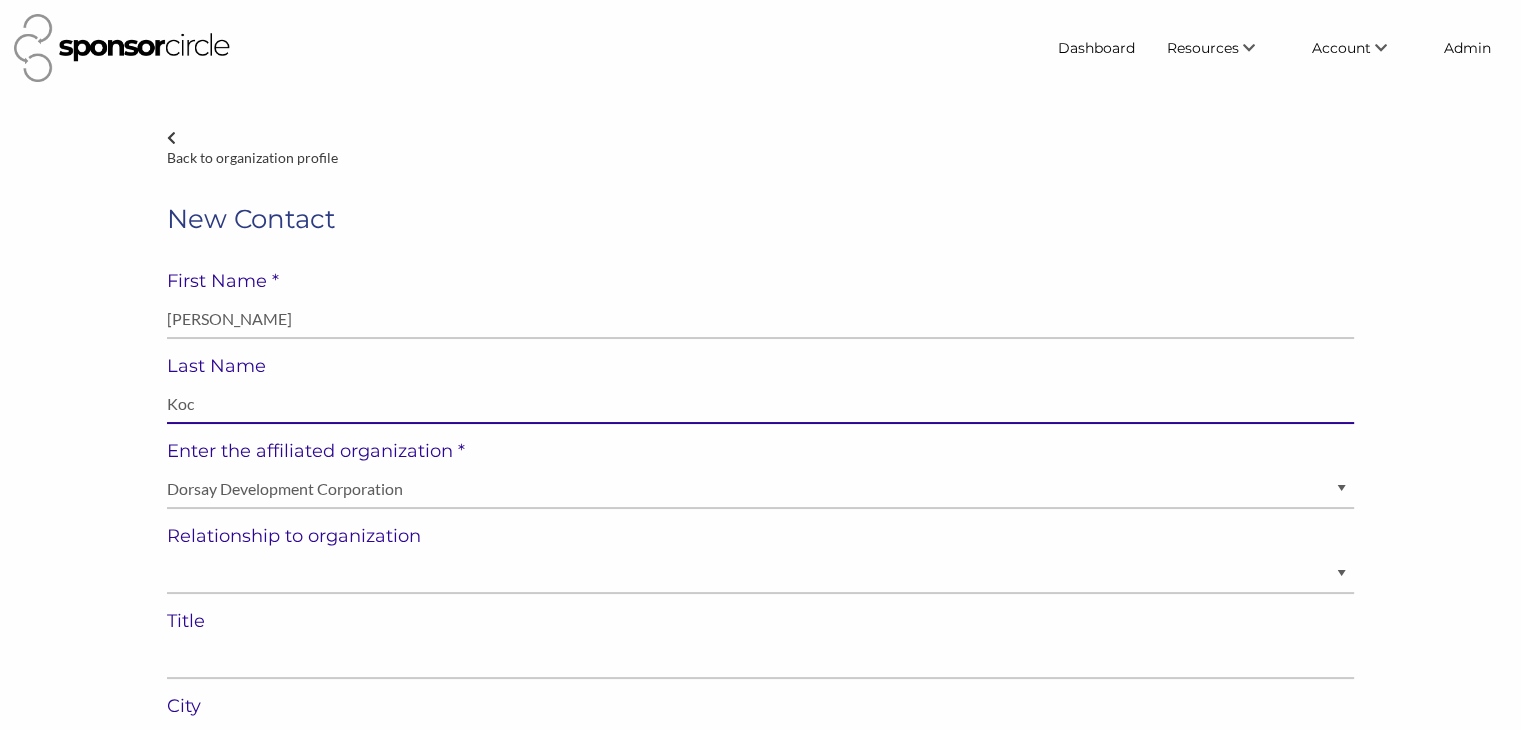 type on "Koc" 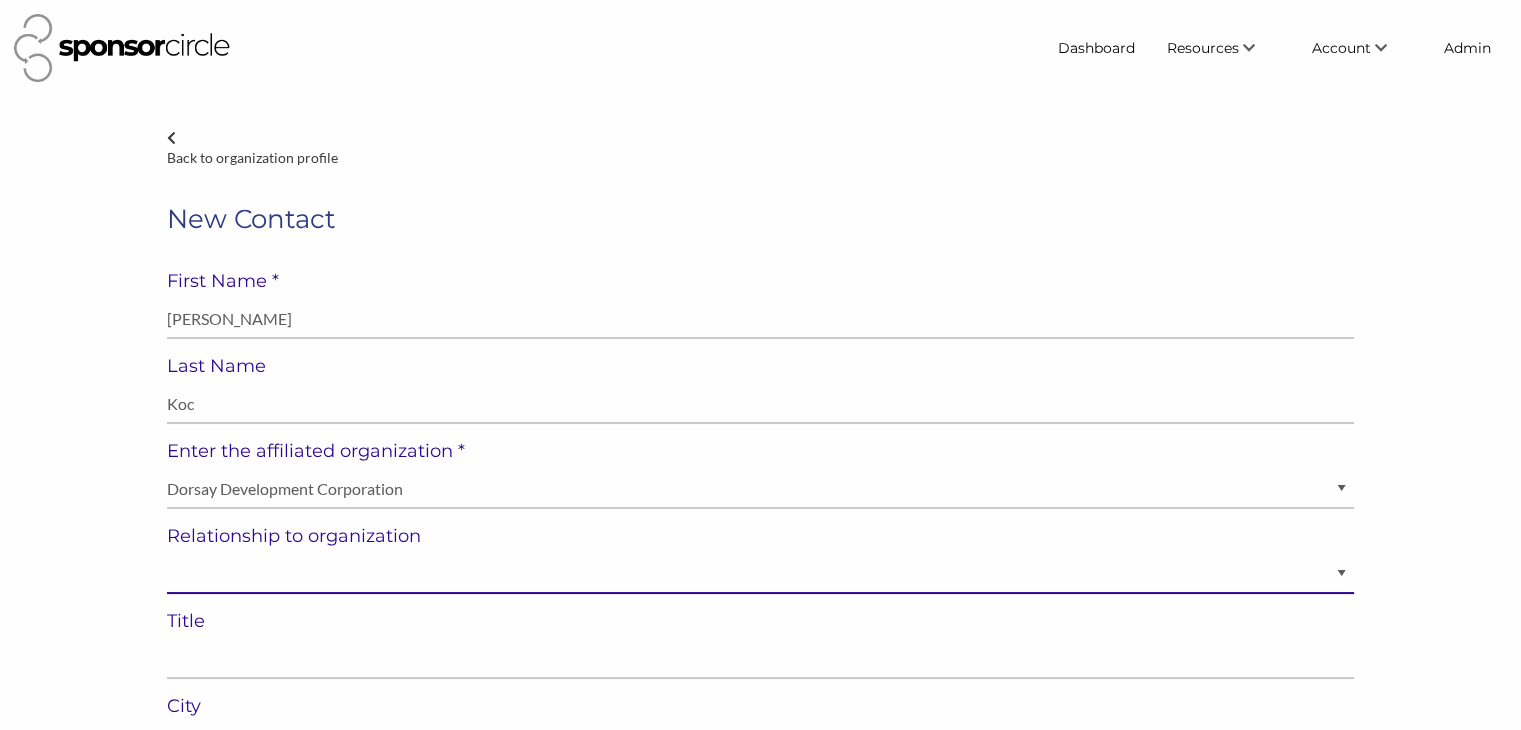 click on "Staff Volunteer" at bounding box center (760, 574) 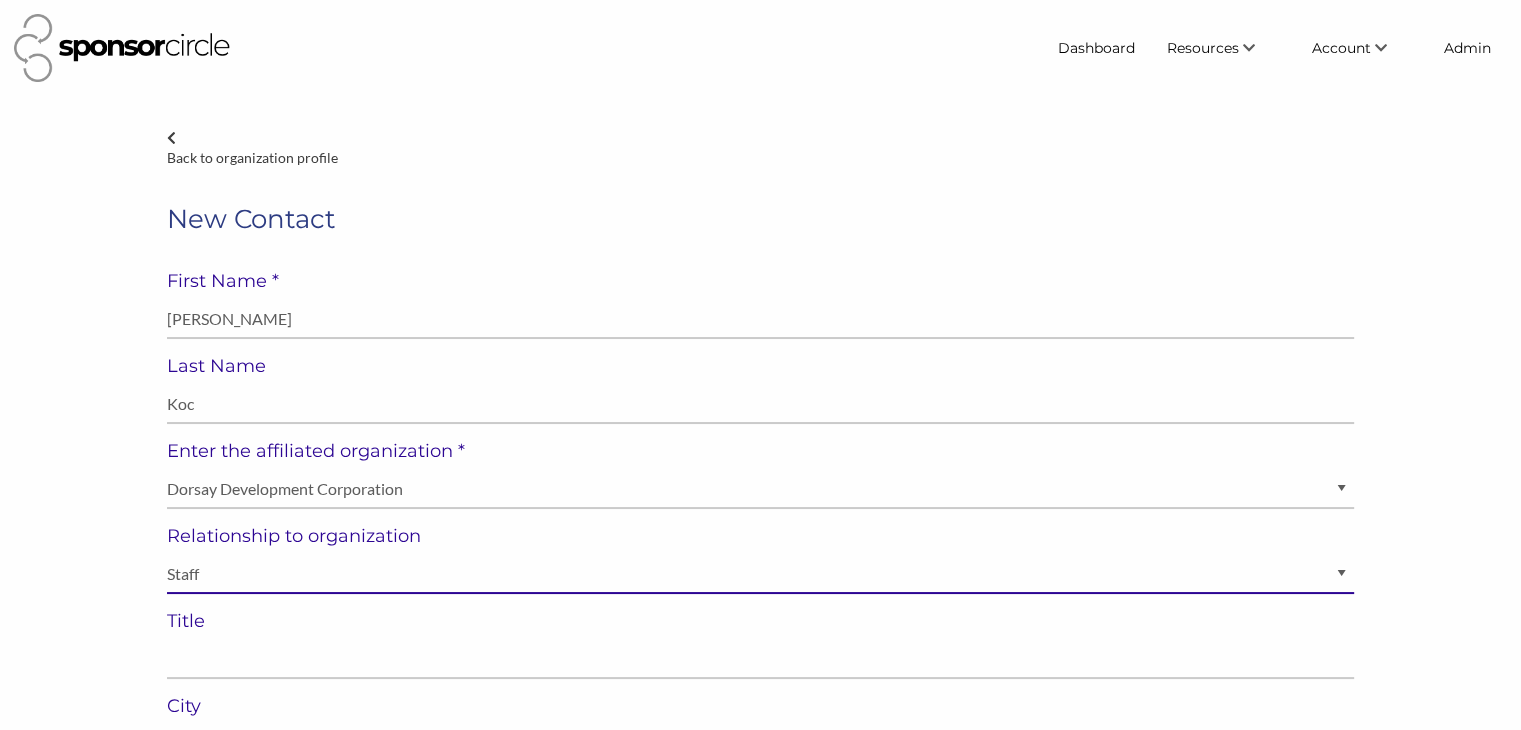 click on "Staff Volunteer" at bounding box center [760, 574] 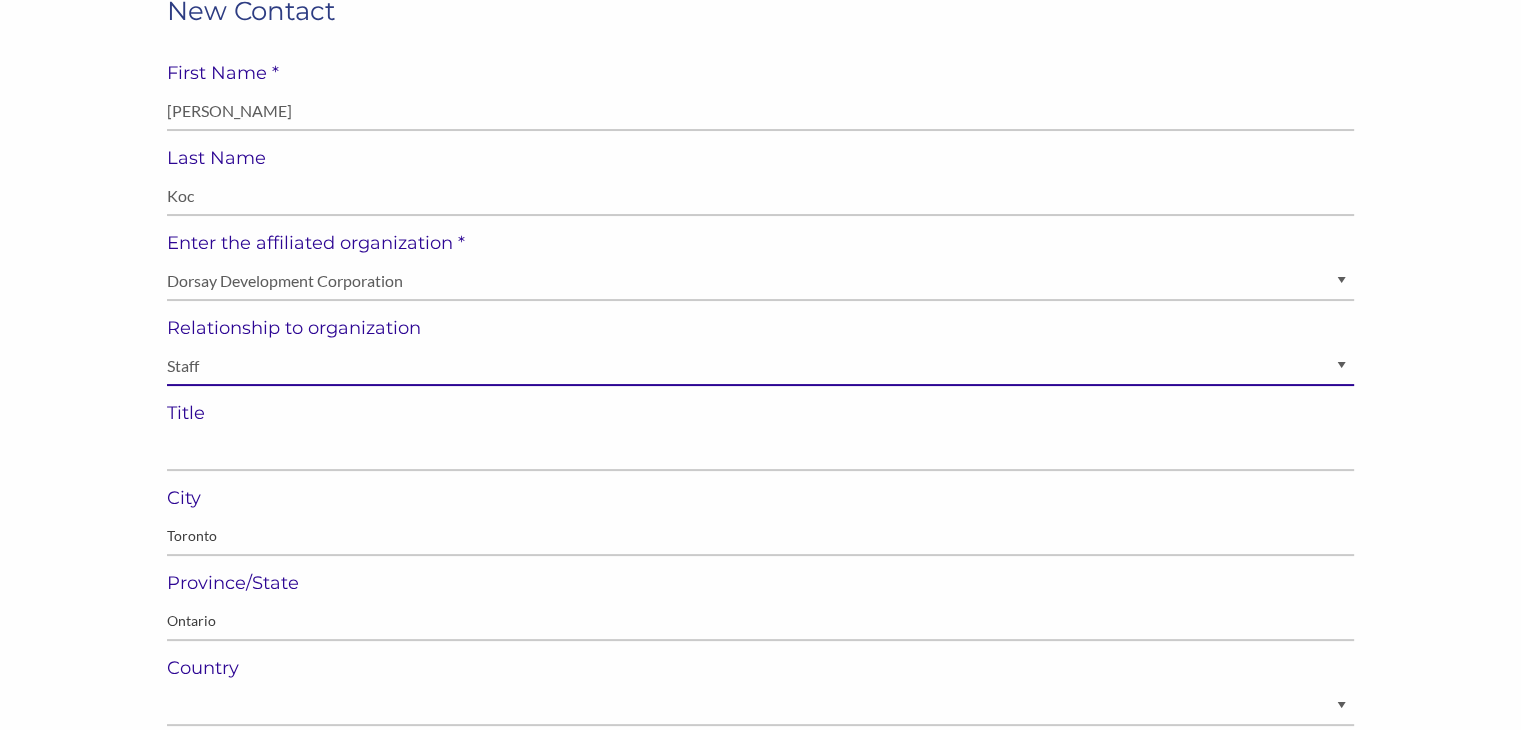 scroll, scrollTop: 211, scrollLeft: 0, axis: vertical 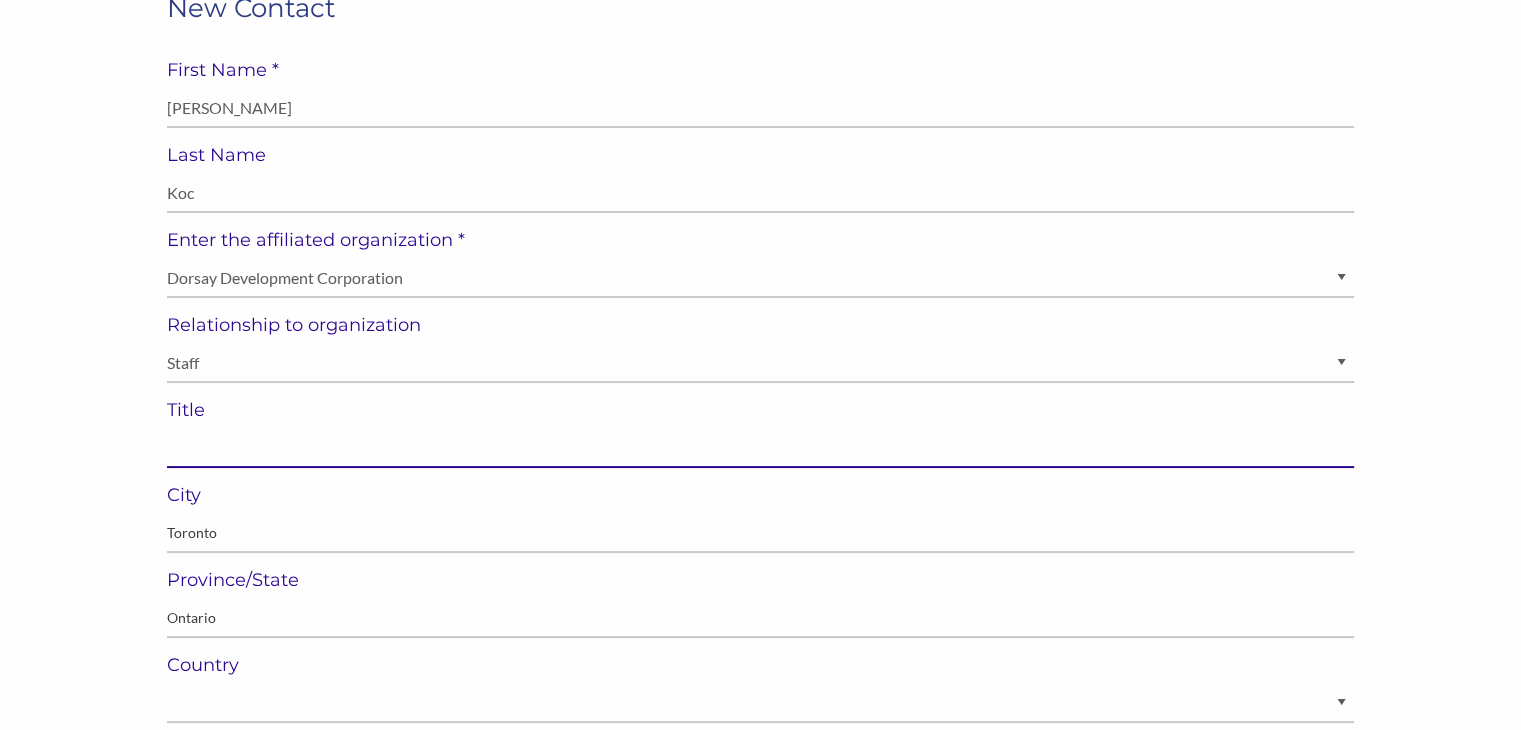 click at bounding box center (760, 448) 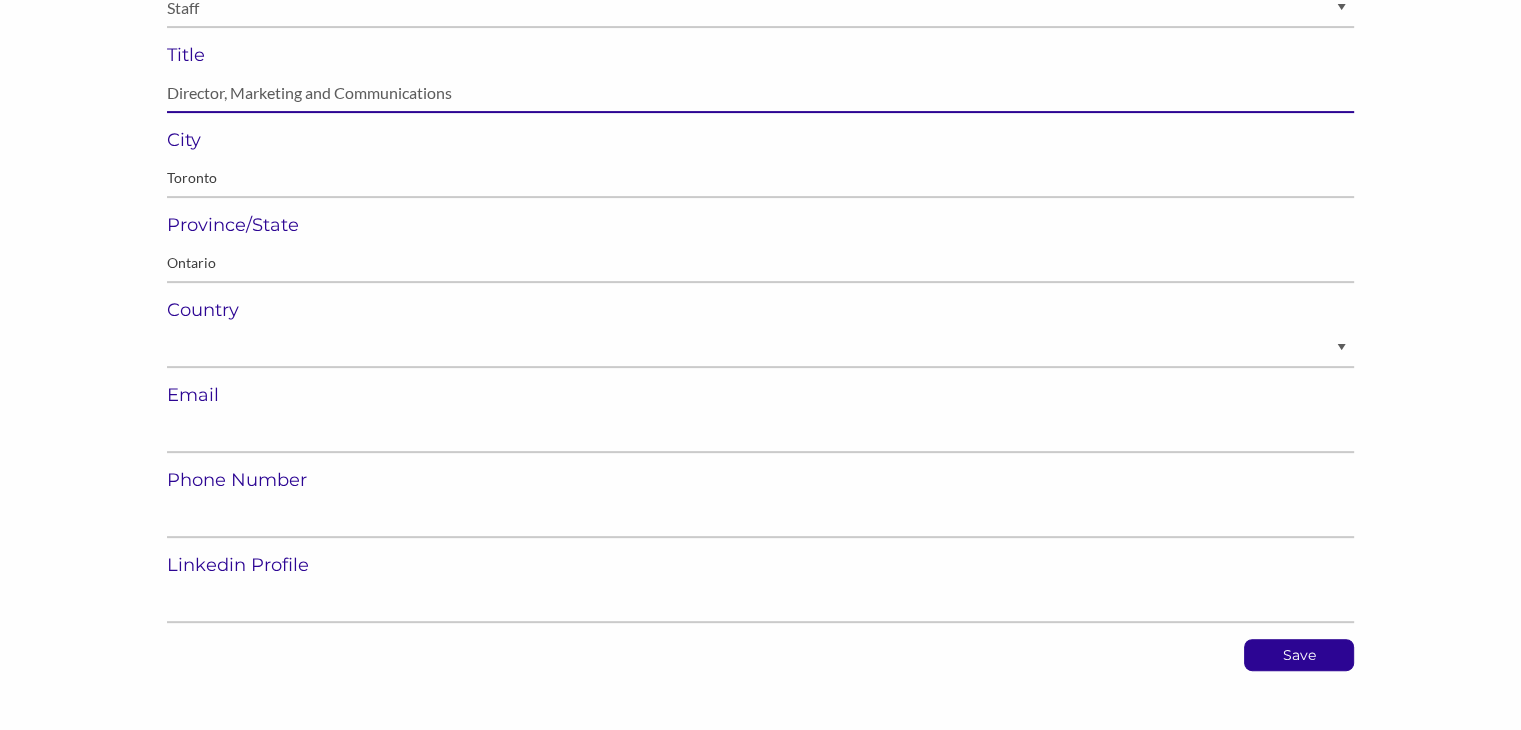 scroll, scrollTop: 567, scrollLeft: 0, axis: vertical 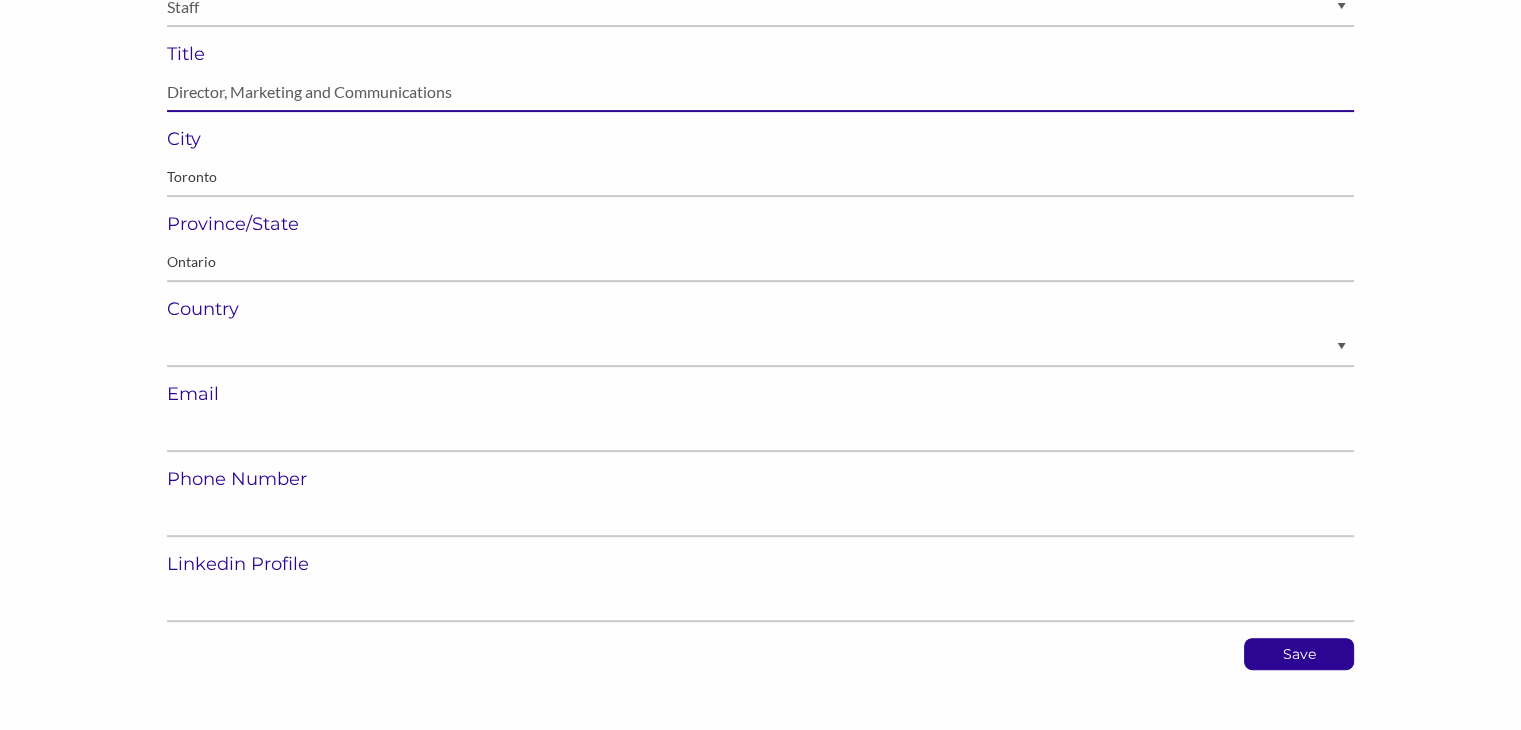 type on "Director, Marketing and Communications" 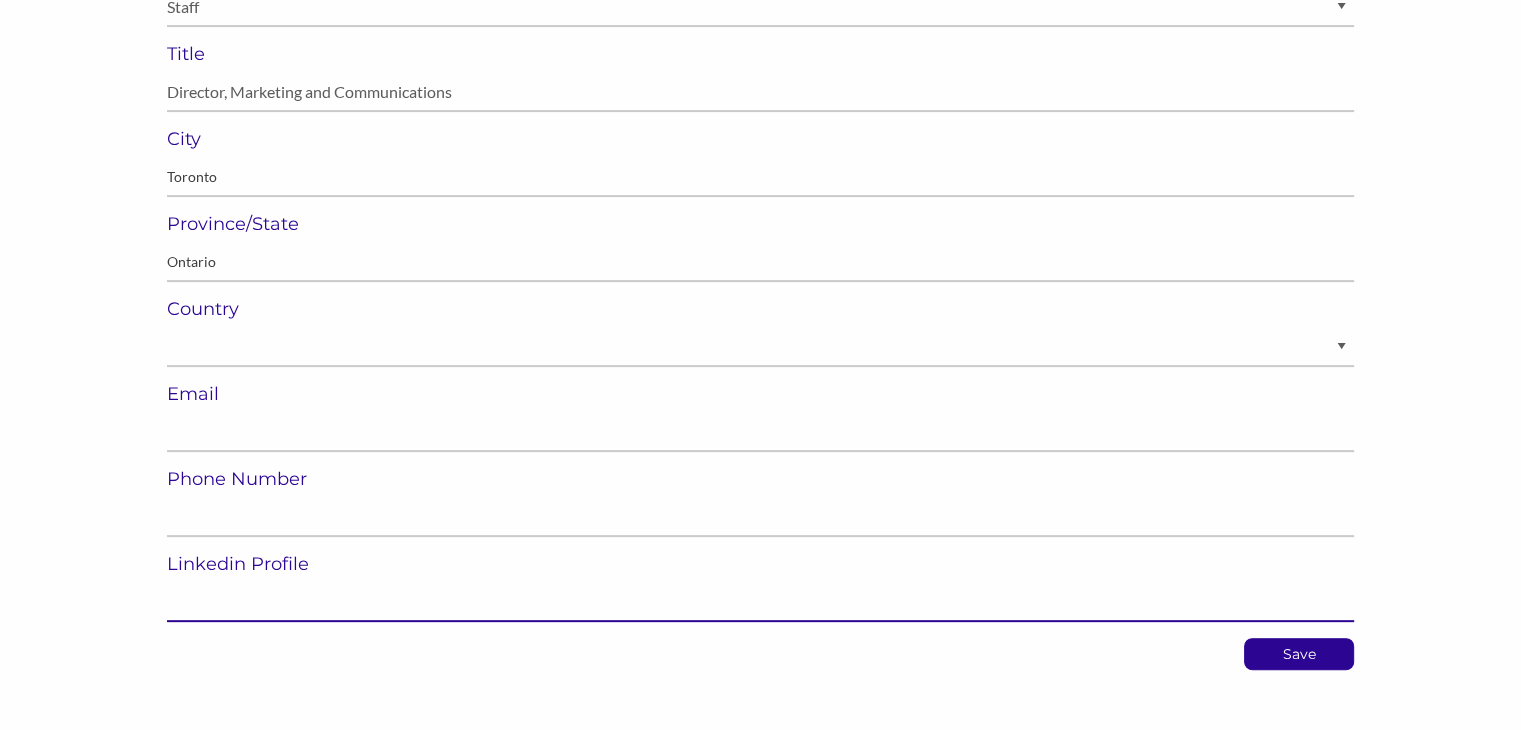 click at bounding box center (760, 602) 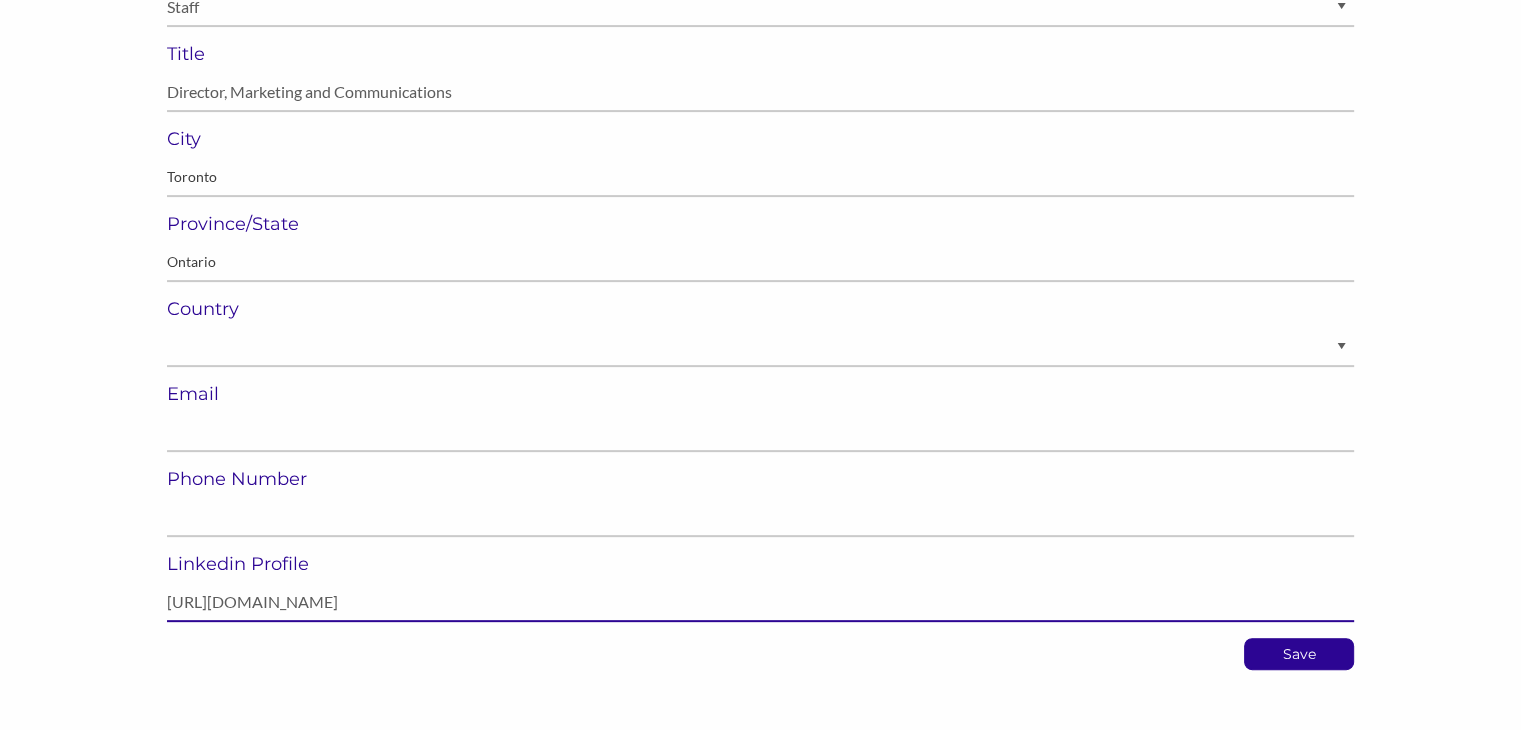 type on "https://www.linkedin.com/in/agneskoc/" 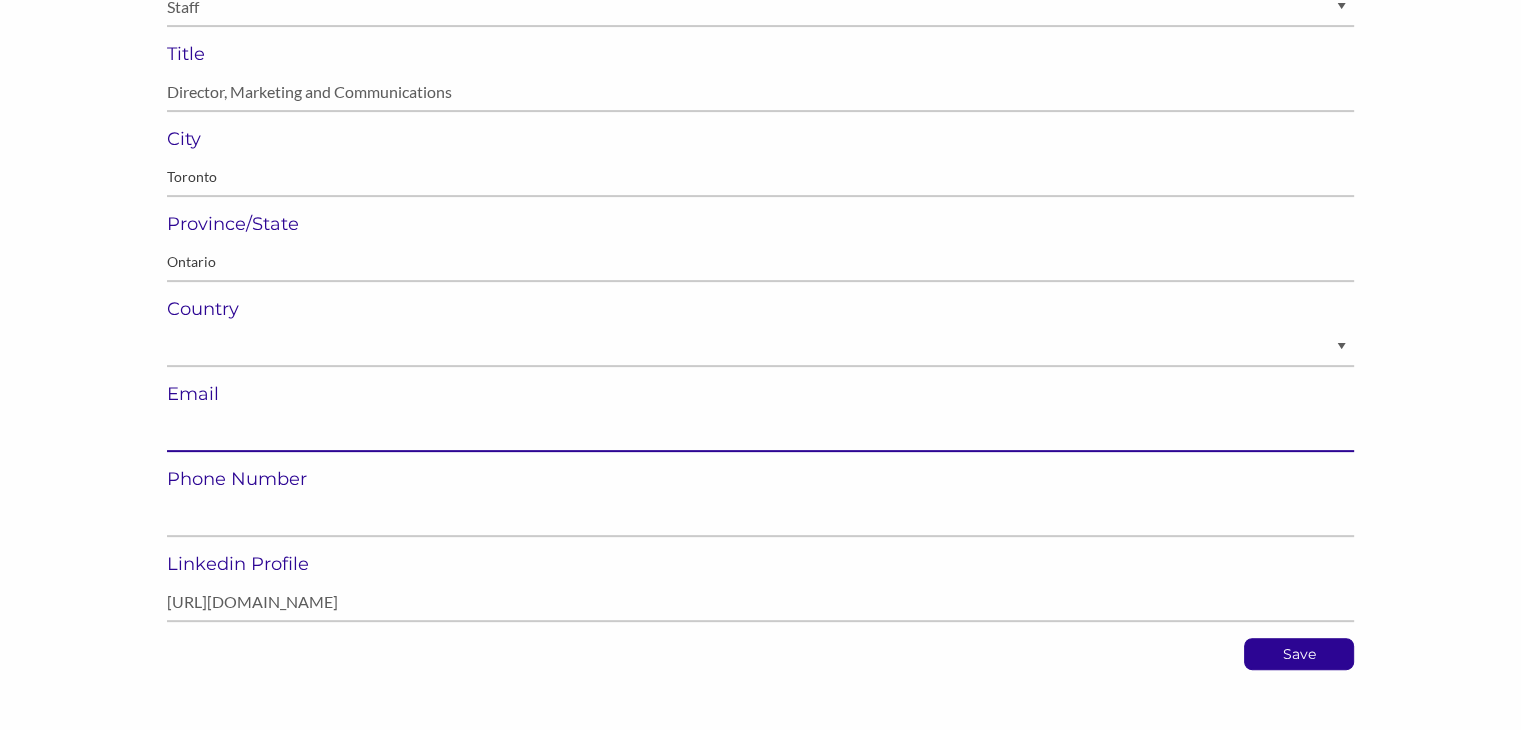 click at bounding box center (760, 432) 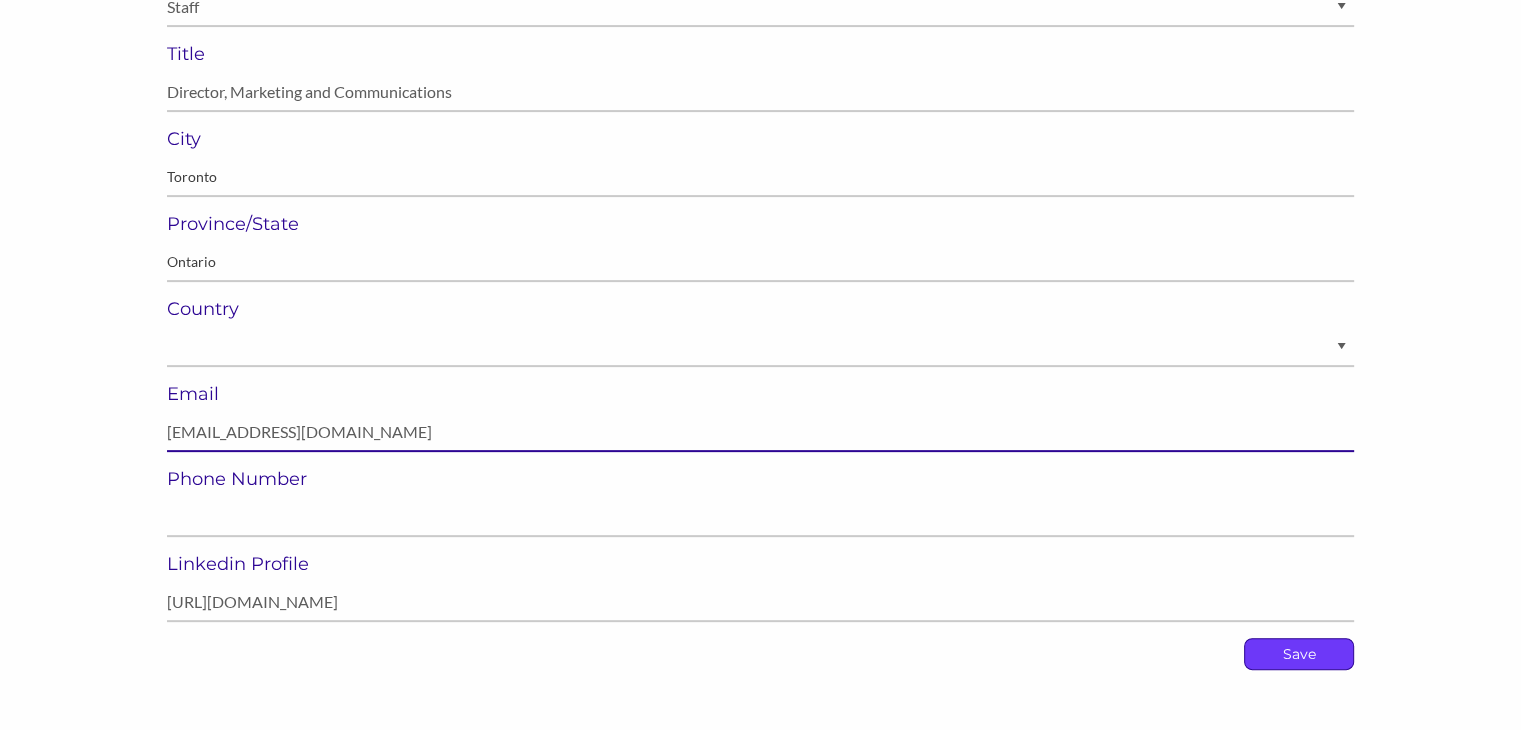 type on "akoc@dorsay.ca" 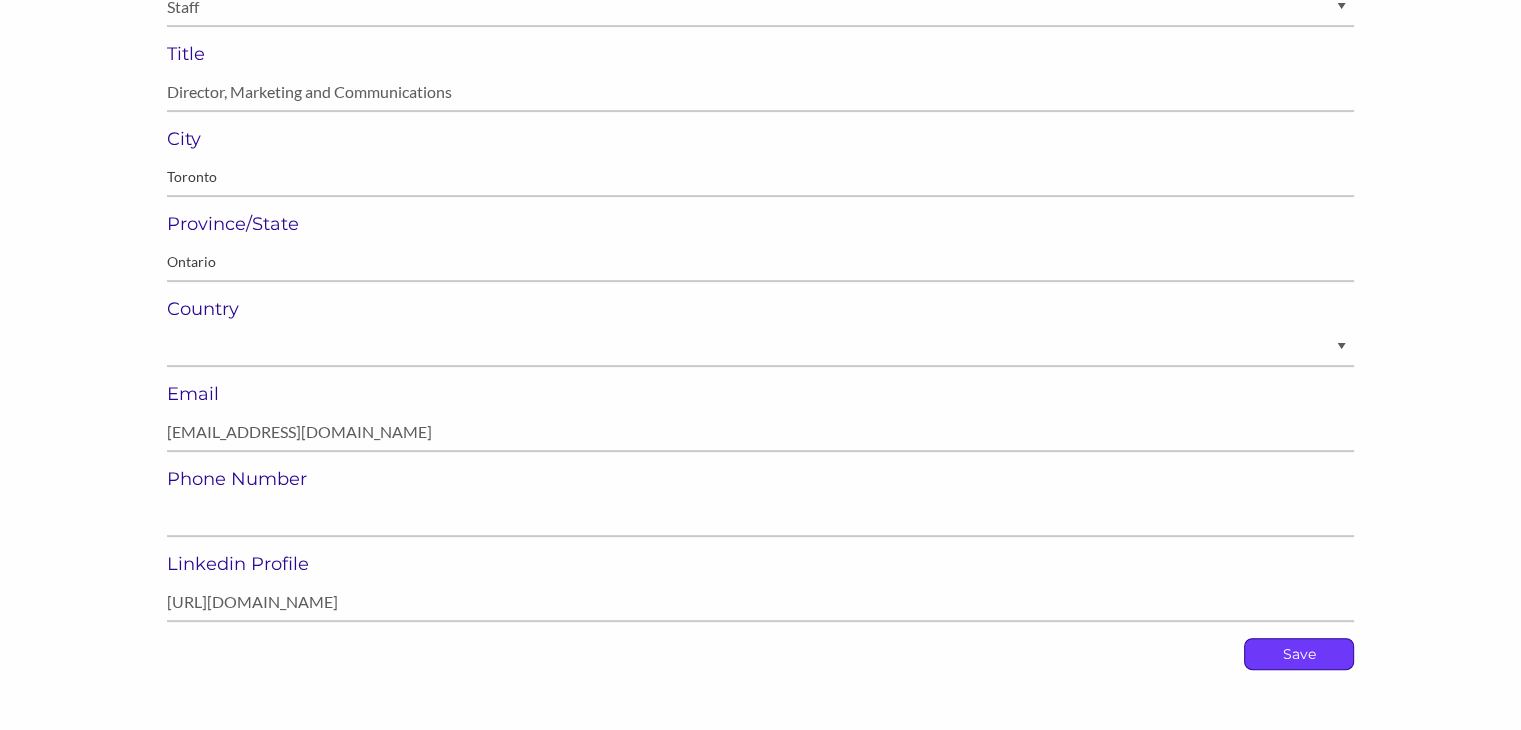 click on "Save" at bounding box center [1299, 654] 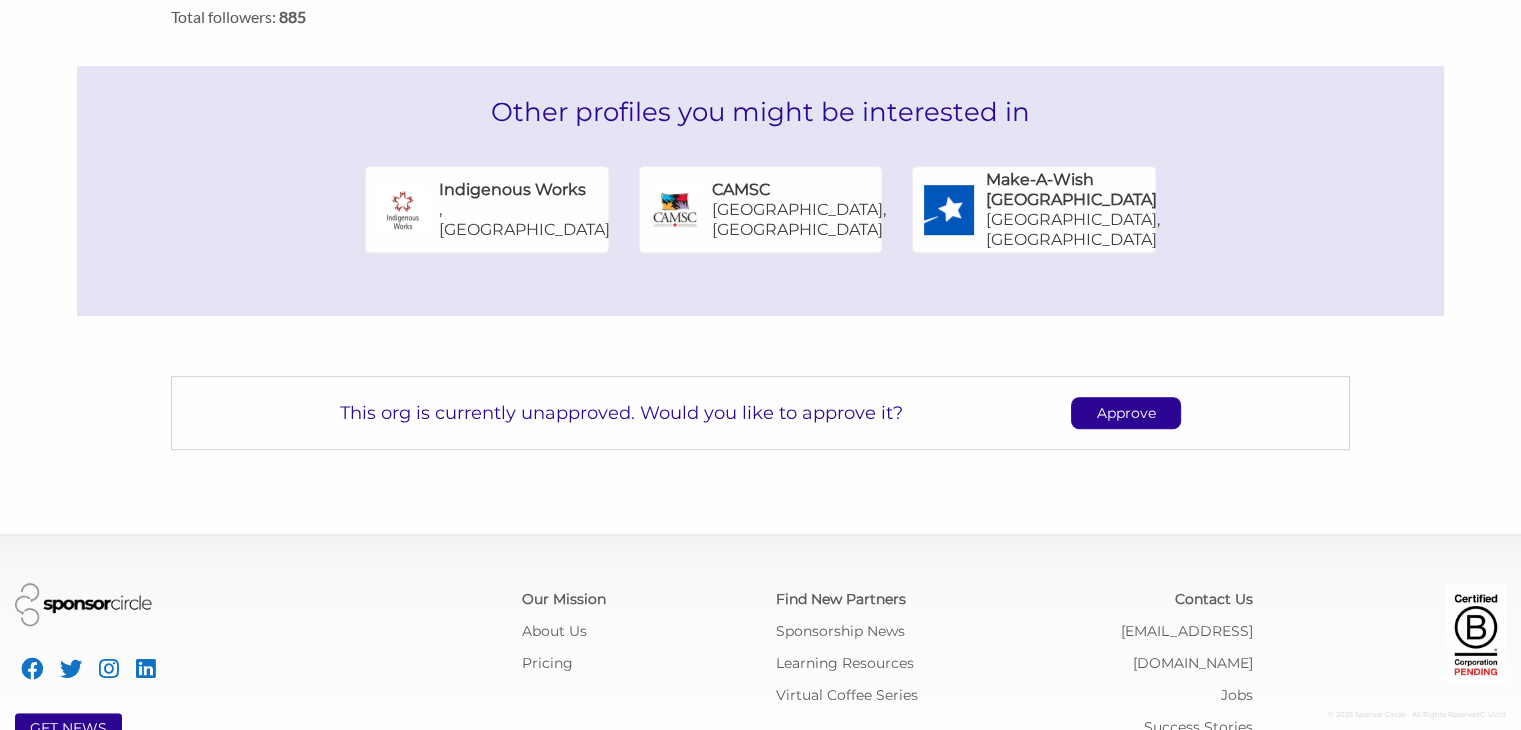 scroll, scrollTop: 1192, scrollLeft: 0, axis: vertical 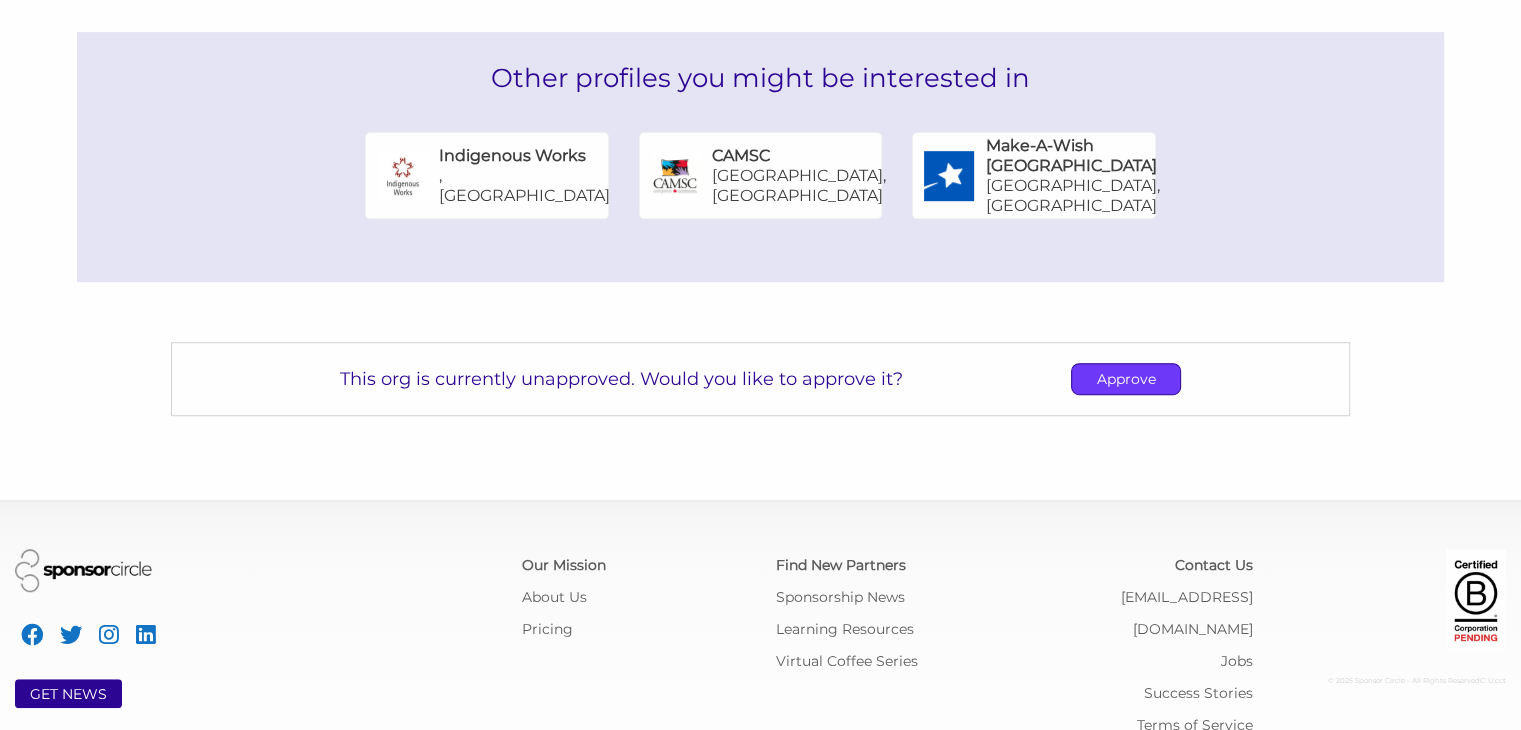 click on "Approve" at bounding box center [1126, 379] 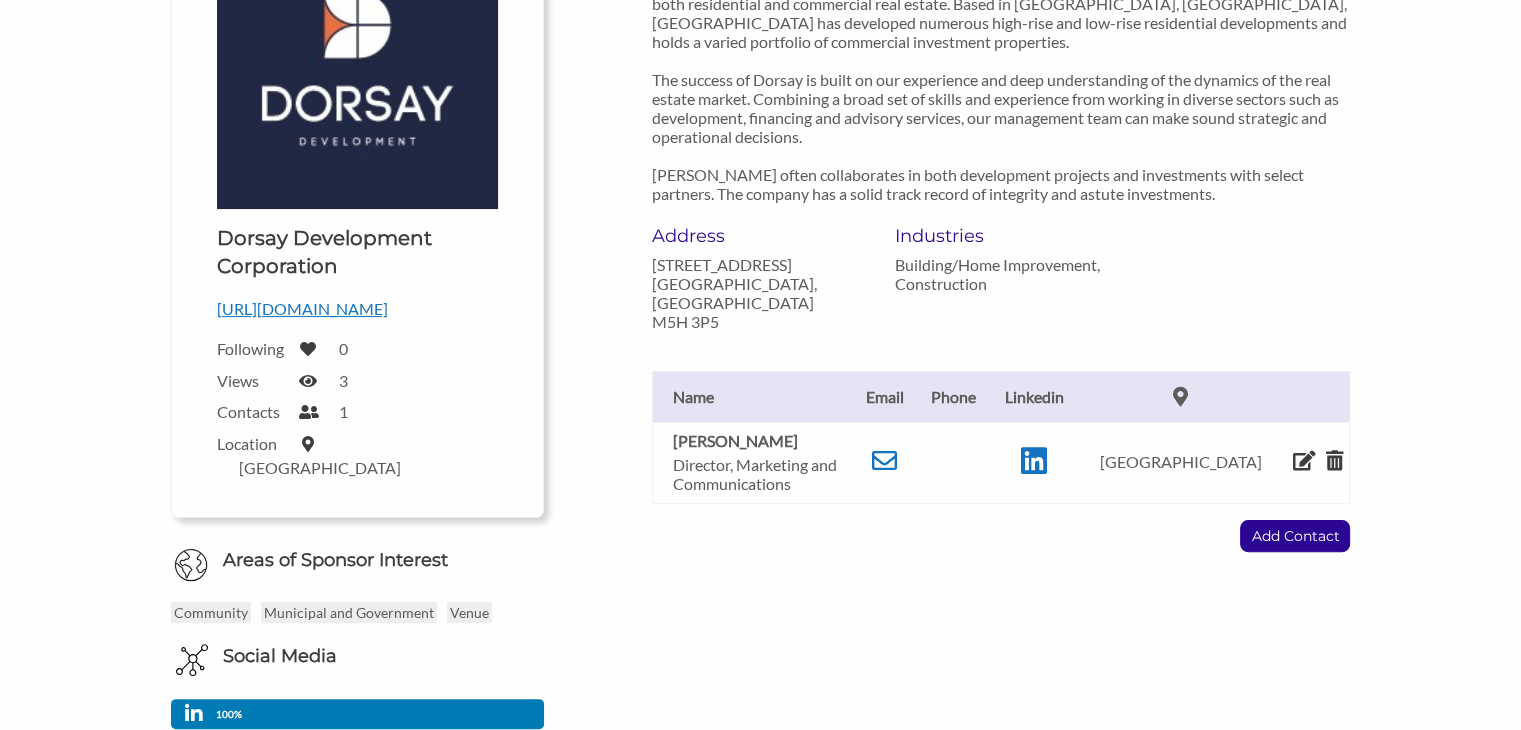 scroll, scrollTop: 0, scrollLeft: 0, axis: both 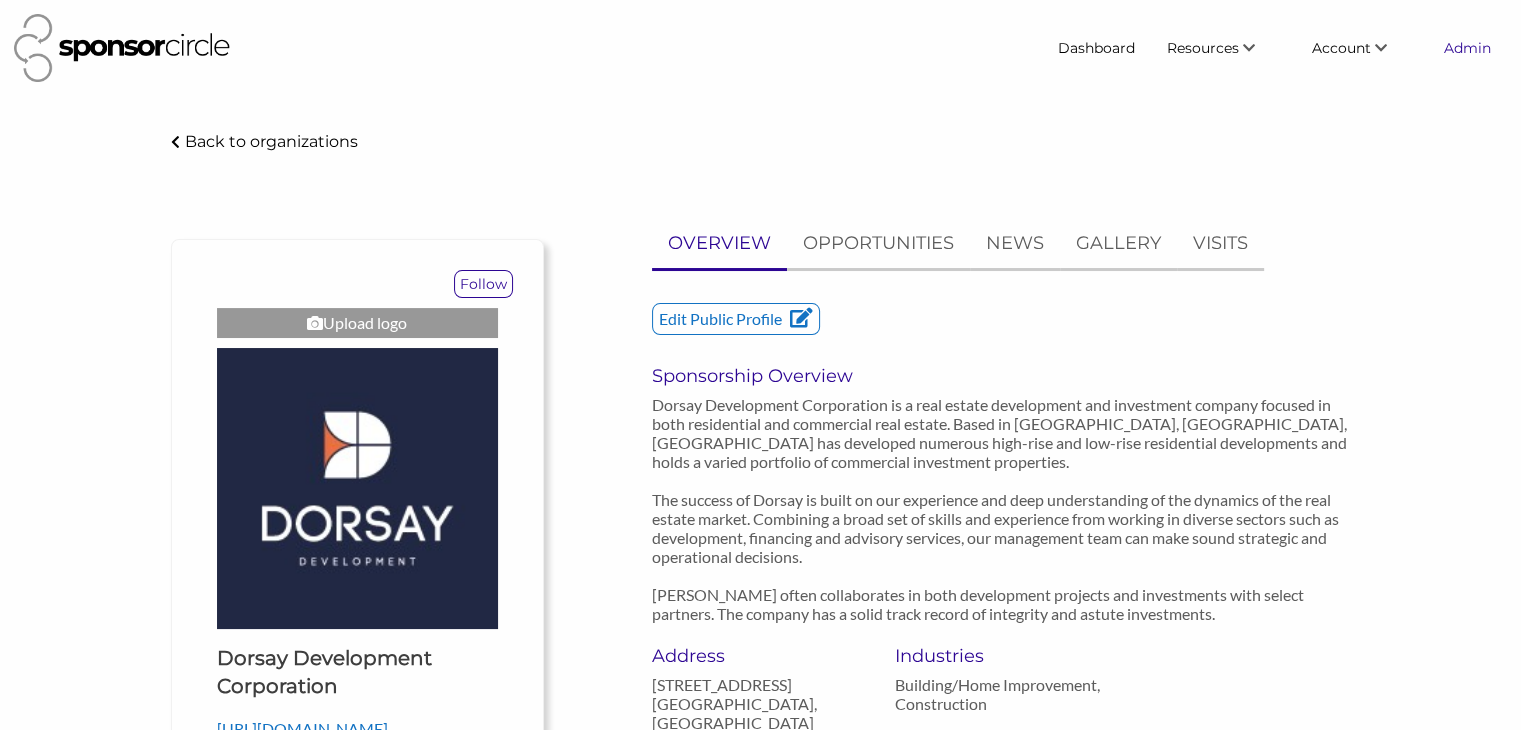 click on "Admin" at bounding box center [1467, 48] 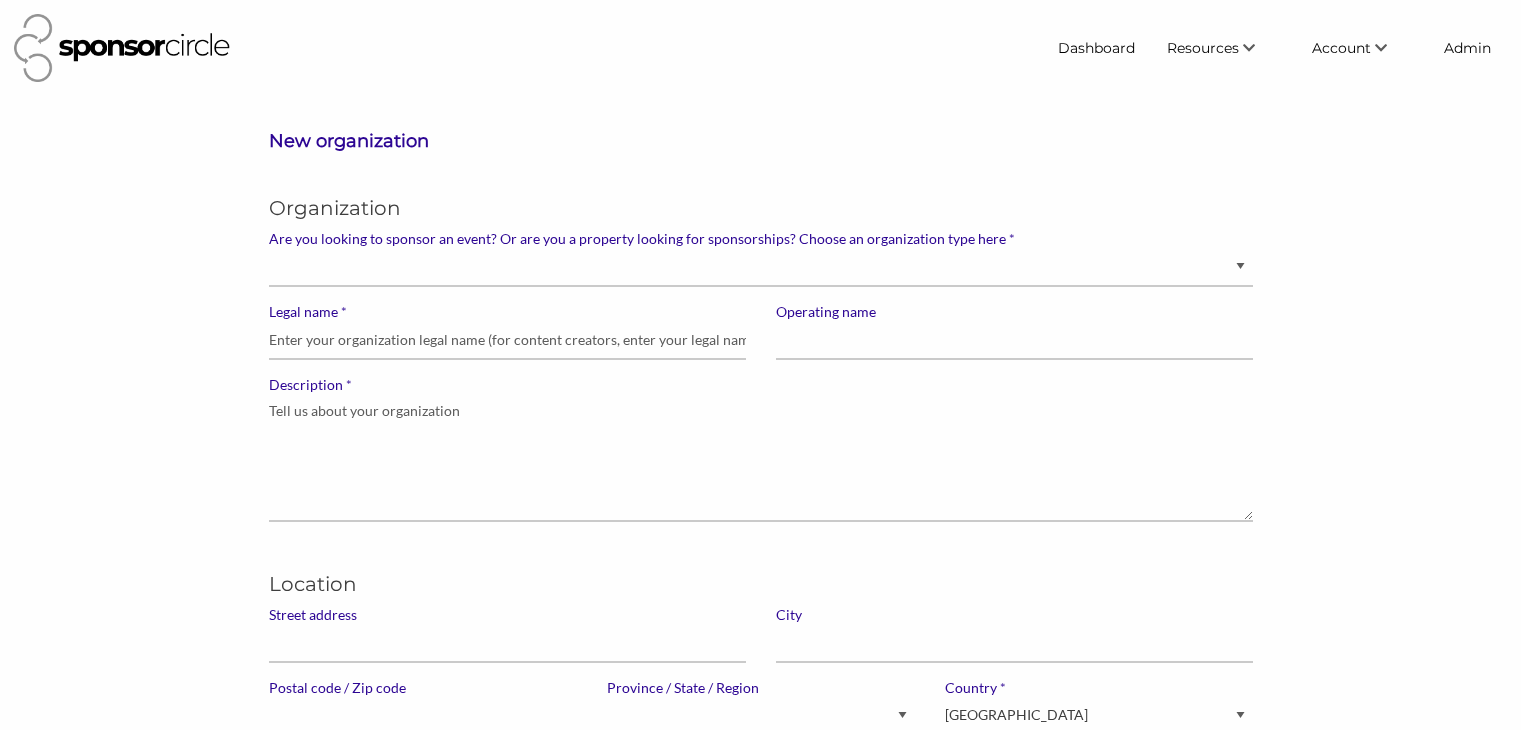 scroll, scrollTop: 0, scrollLeft: 0, axis: both 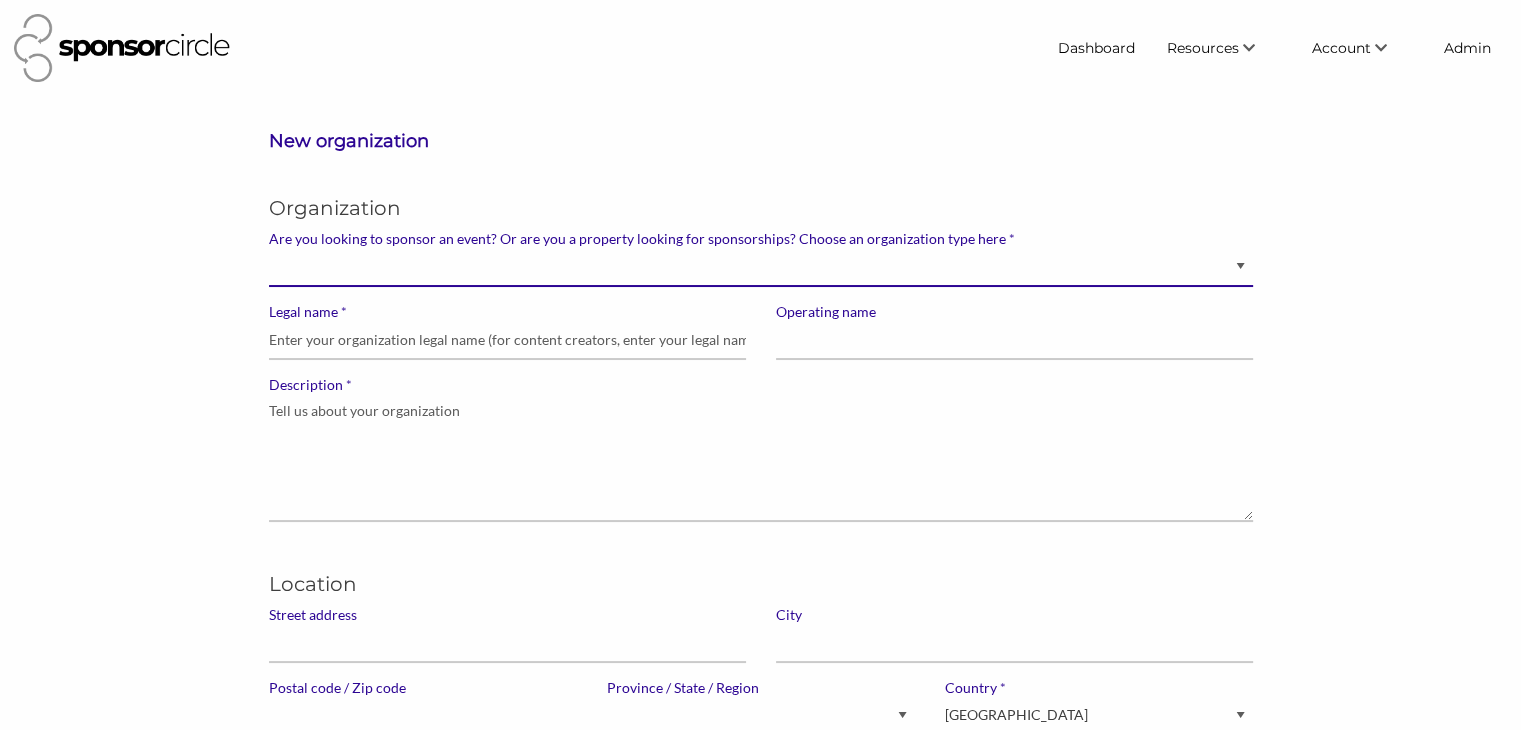 click on "Brand manager looking to sell to or sponsor events and sports teams
Event organizer seeking new partnerships with suppliers, exhibitors or sponsors
Advertising agency
Content creator, athlete or celebrity looking for sponsors" at bounding box center (761, 267) 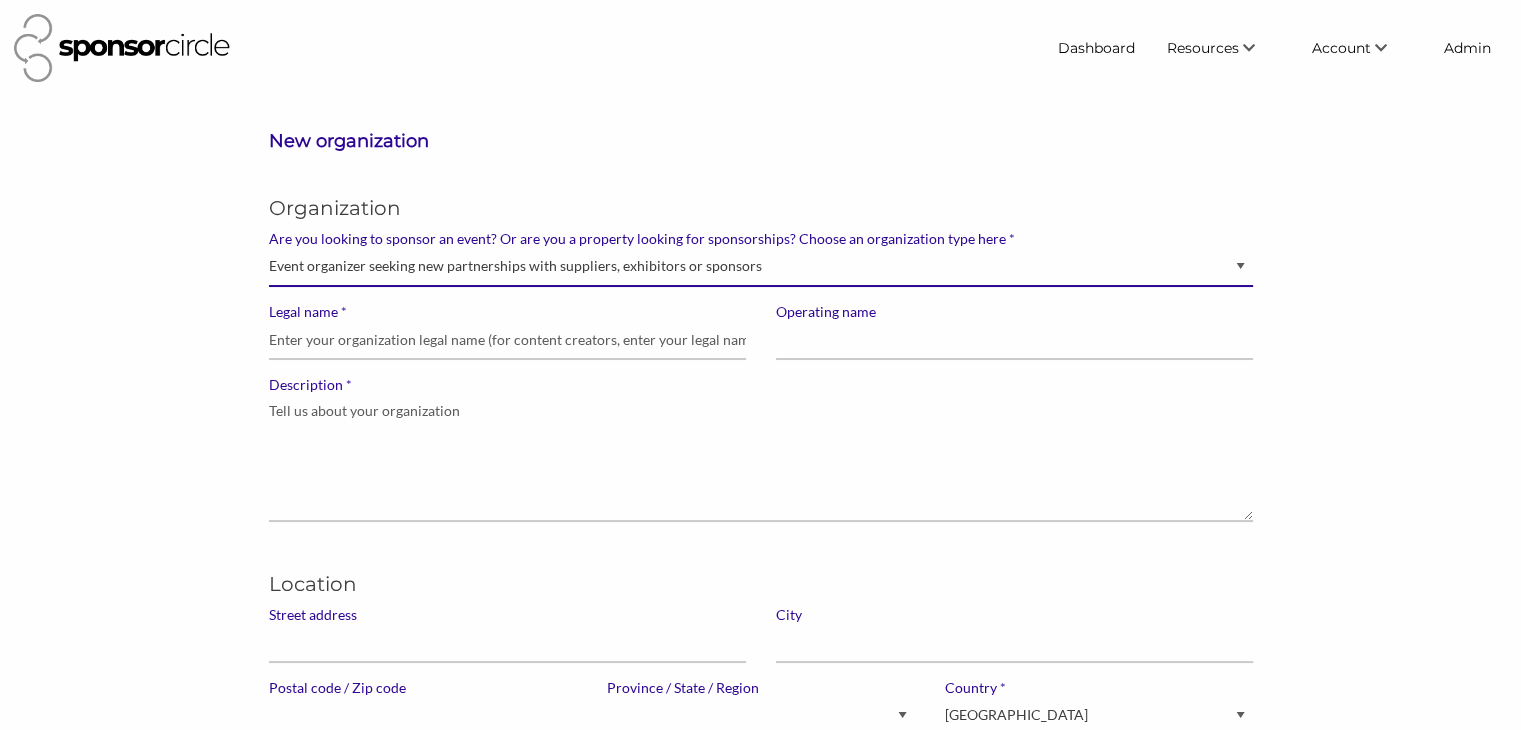 click on "Brand manager looking to sell to or sponsor events and sports teams
Event organizer seeking new partnerships with suppliers, exhibitors or sponsors
Advertising agency
Content creator, athlete or celebrity looking for sponsors" at bounding box center (761, 267) 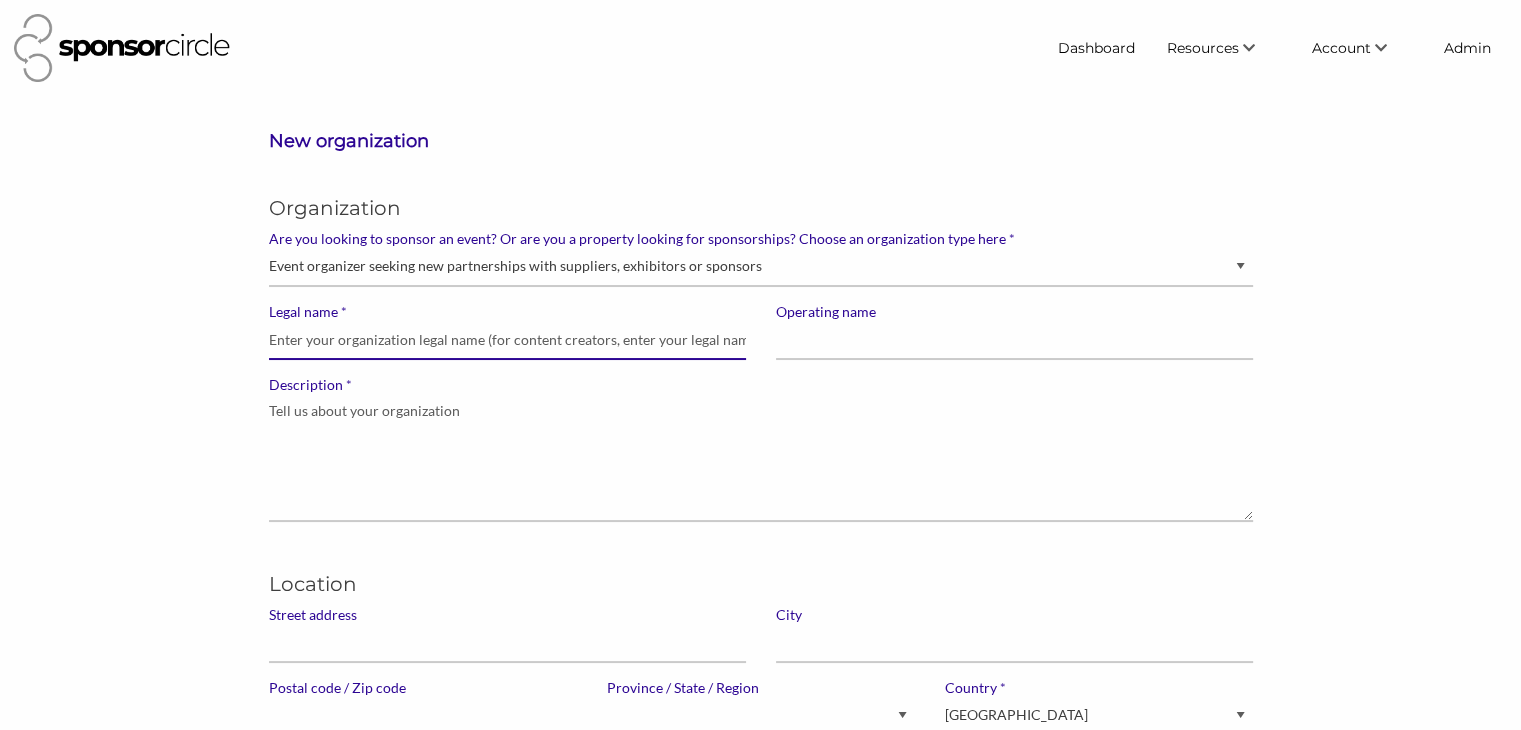 click on "*  Legal name" at bounding box center (507, 340) 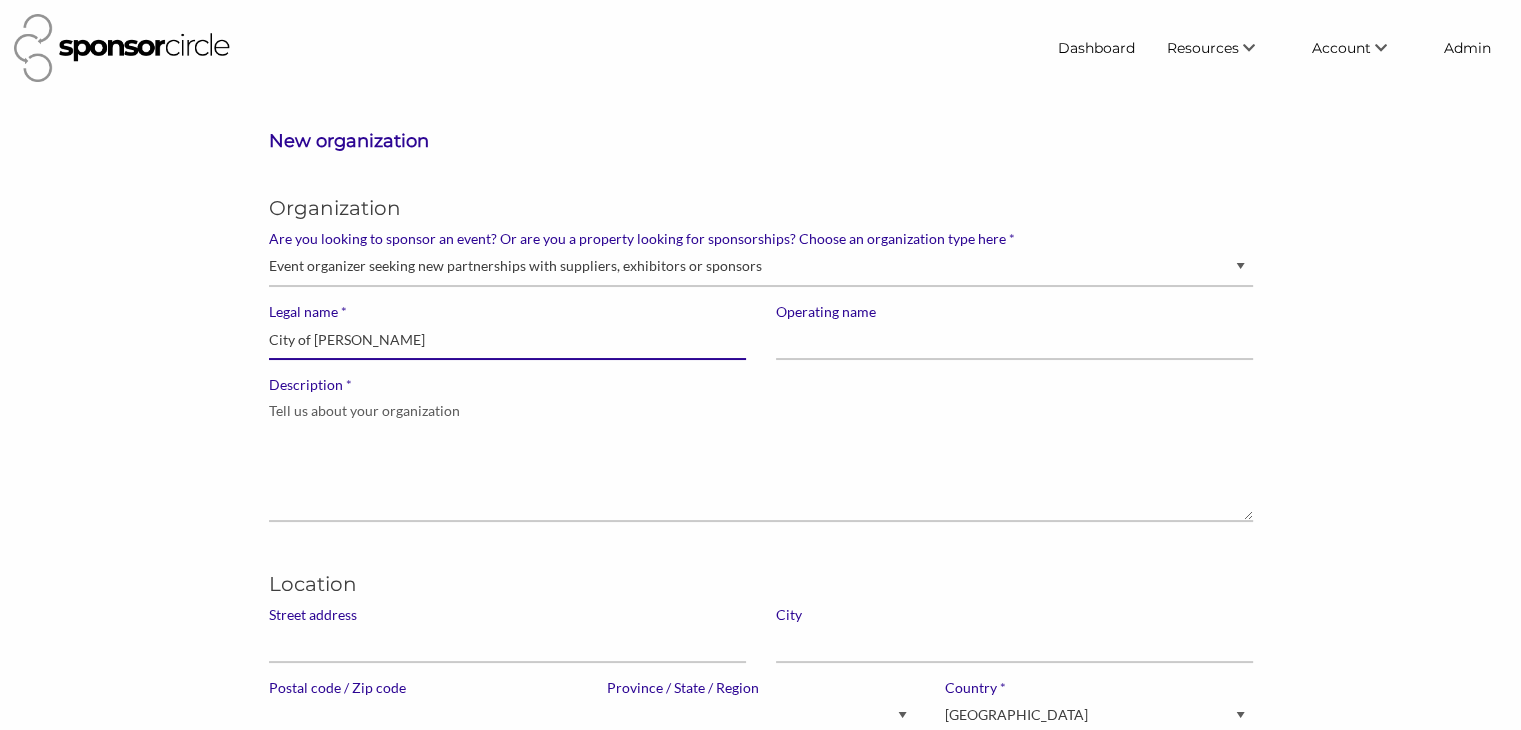 type on "City of [PERSON_NAME]" 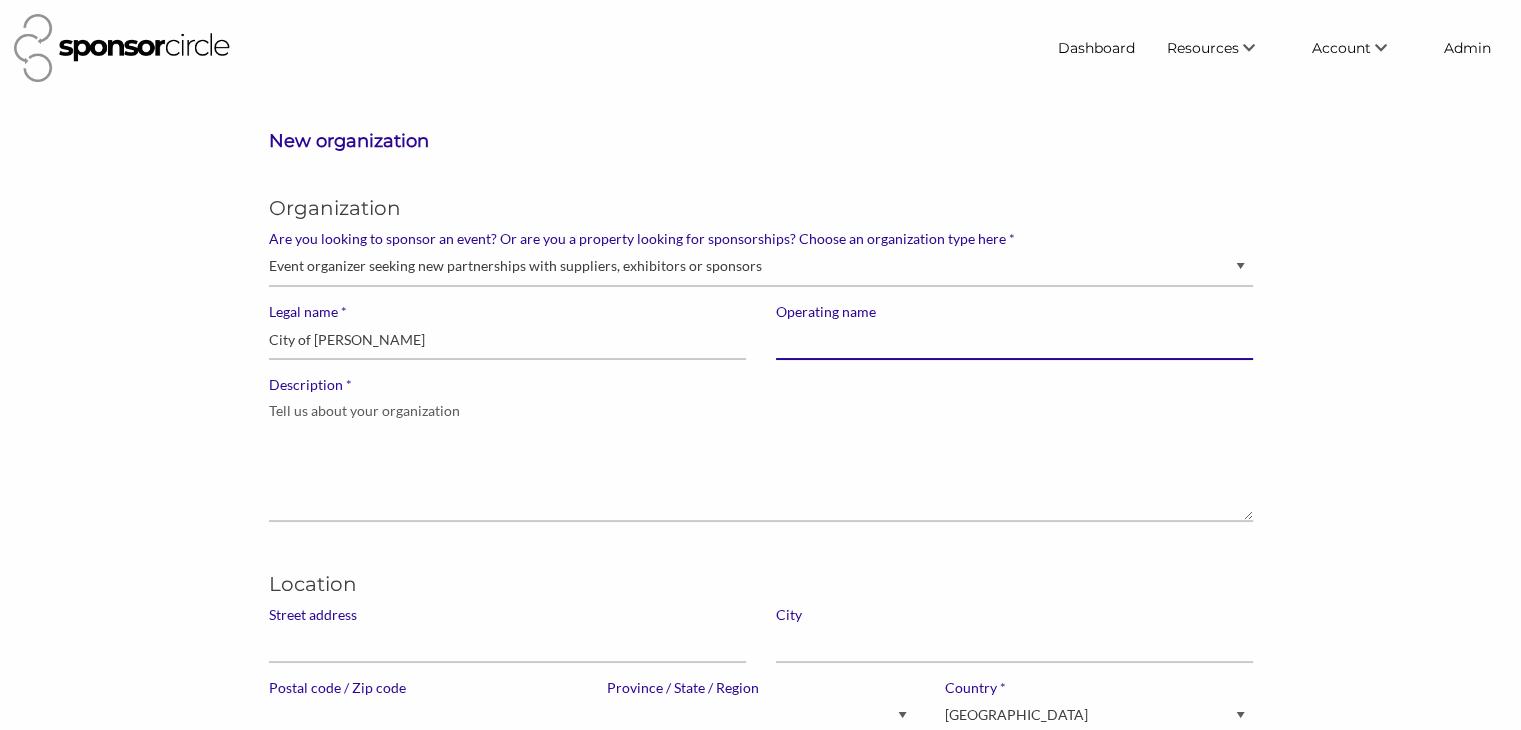 click on "Operating name" at bounding box center [1014, 340] 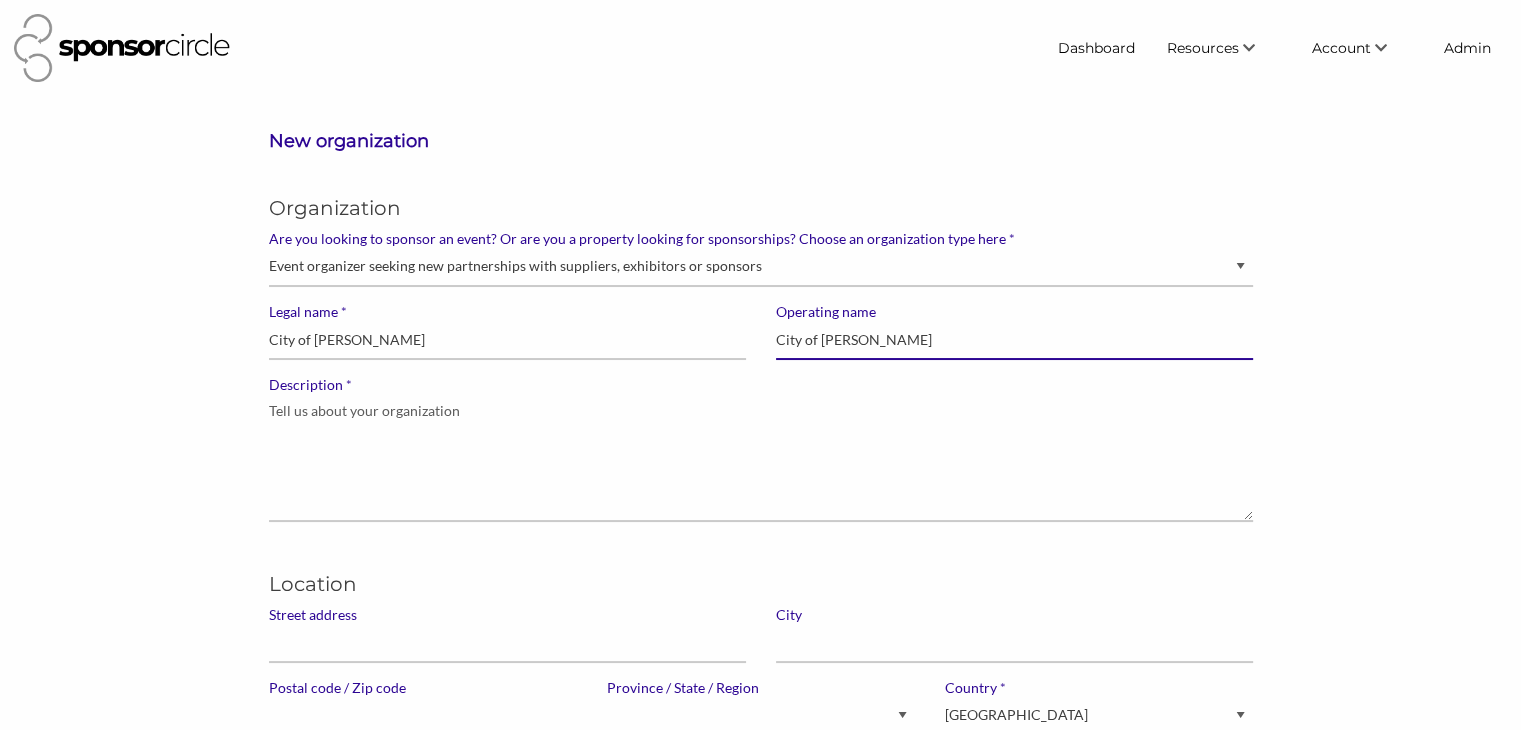 type on "City of [PERSON_NAME]" 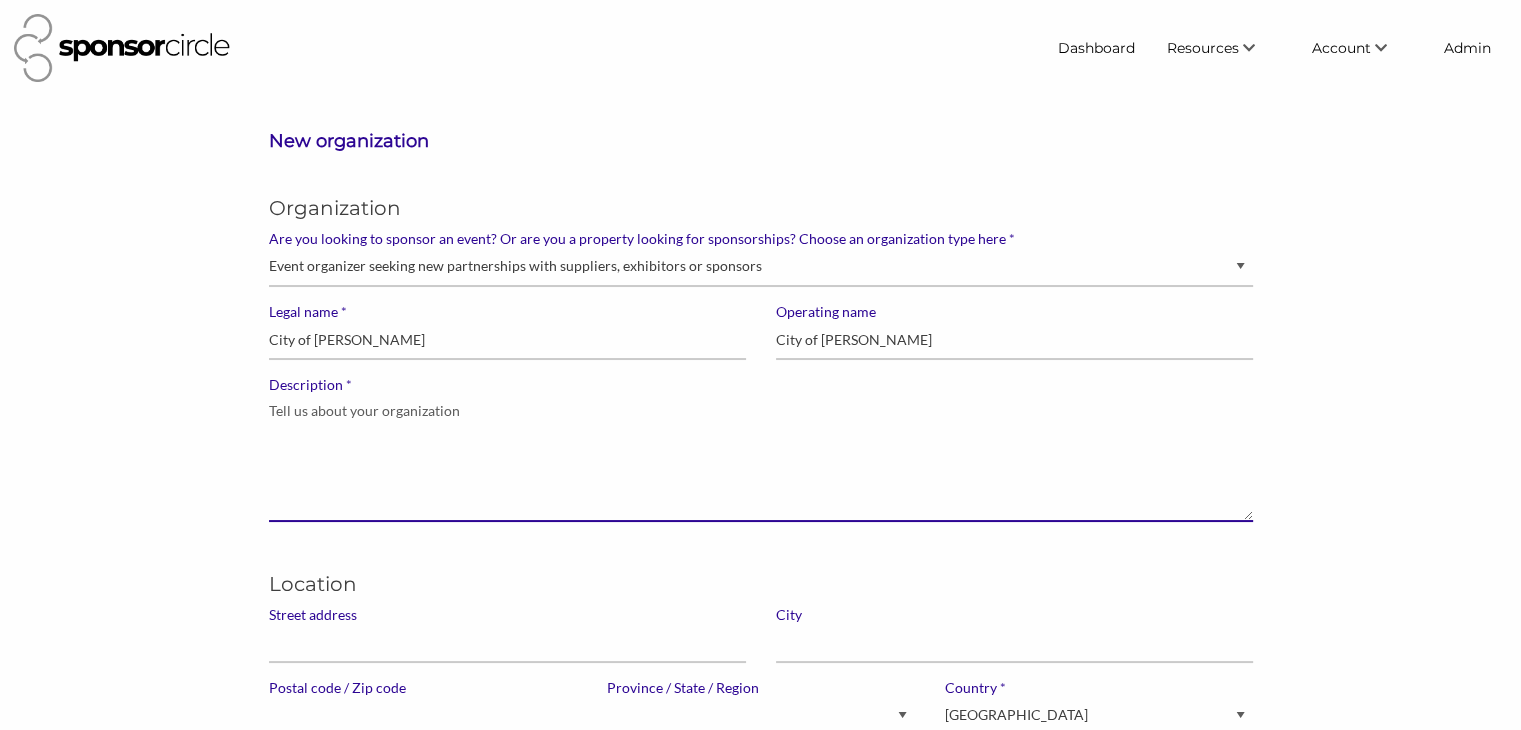 click on "*  Description" at bounding box center (761, 458) 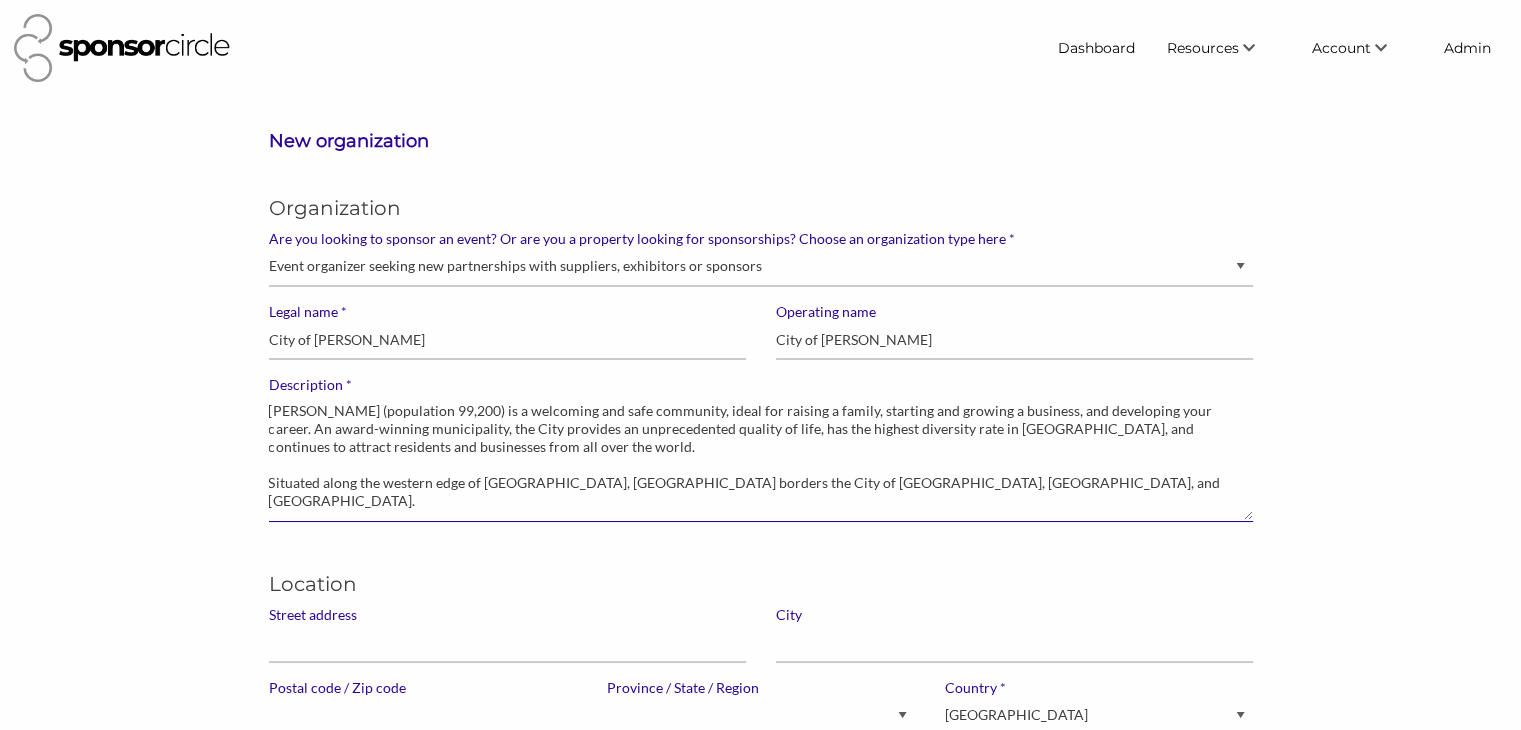 scroll, scrollTop: 24, scrollLeft: 0, axis: vertical 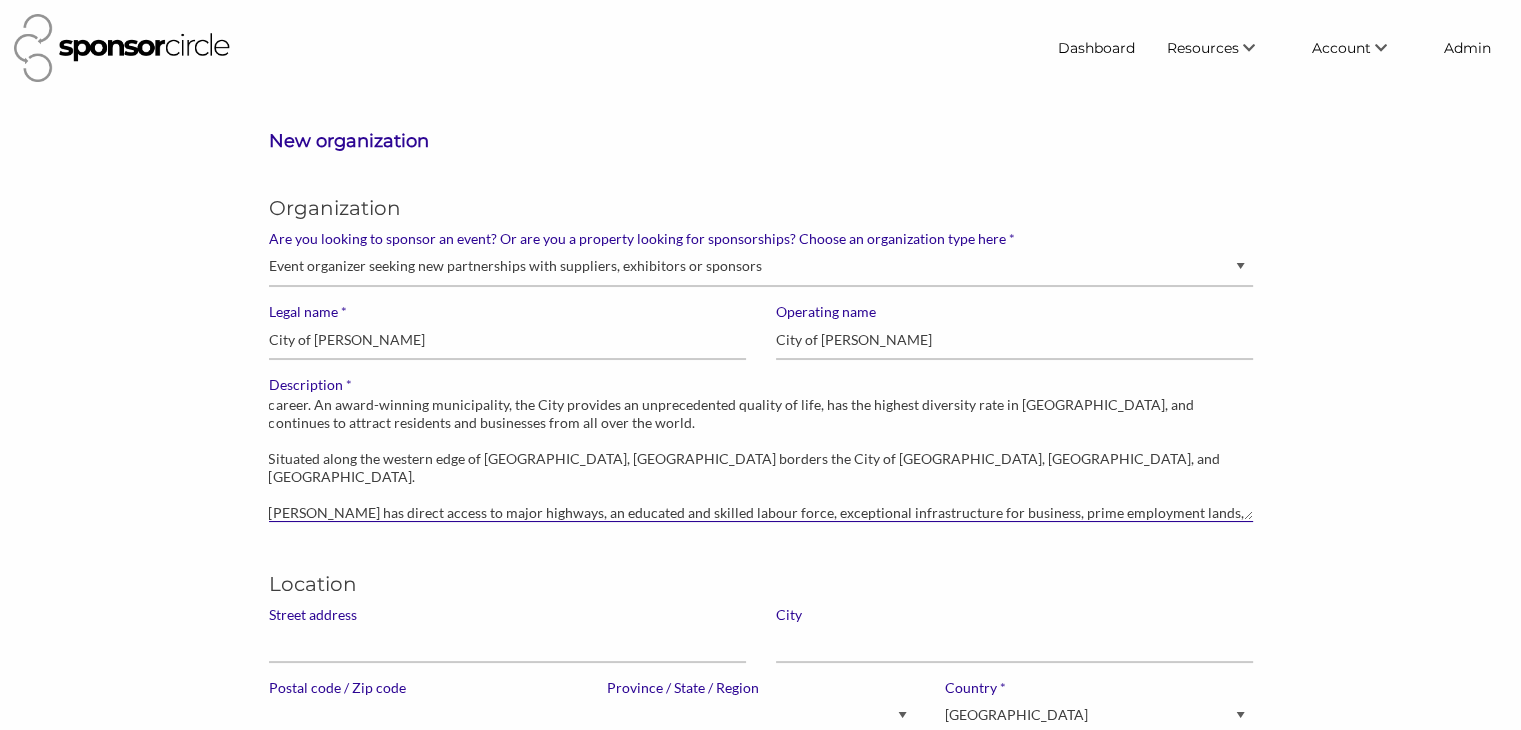 type on "Pickering (population 99,200) is a welcoming and safe community, ideal for raising a family, starting and growing a business, and developing your career. An award-winning municipality, the City provides an unprecedented quality of life, has the highest diversity rate in Durham, and continues to attract residents and businesses from all over the world.
Situated along the western edge of Durham Region, Pickering borders the City of Toronto, Markham, and Rouge National Park.
Pickering has direct access to major highways, an educated and skilled labour force, exceptional infrastructure for business, prime employment lands, and a supportive municipal government." 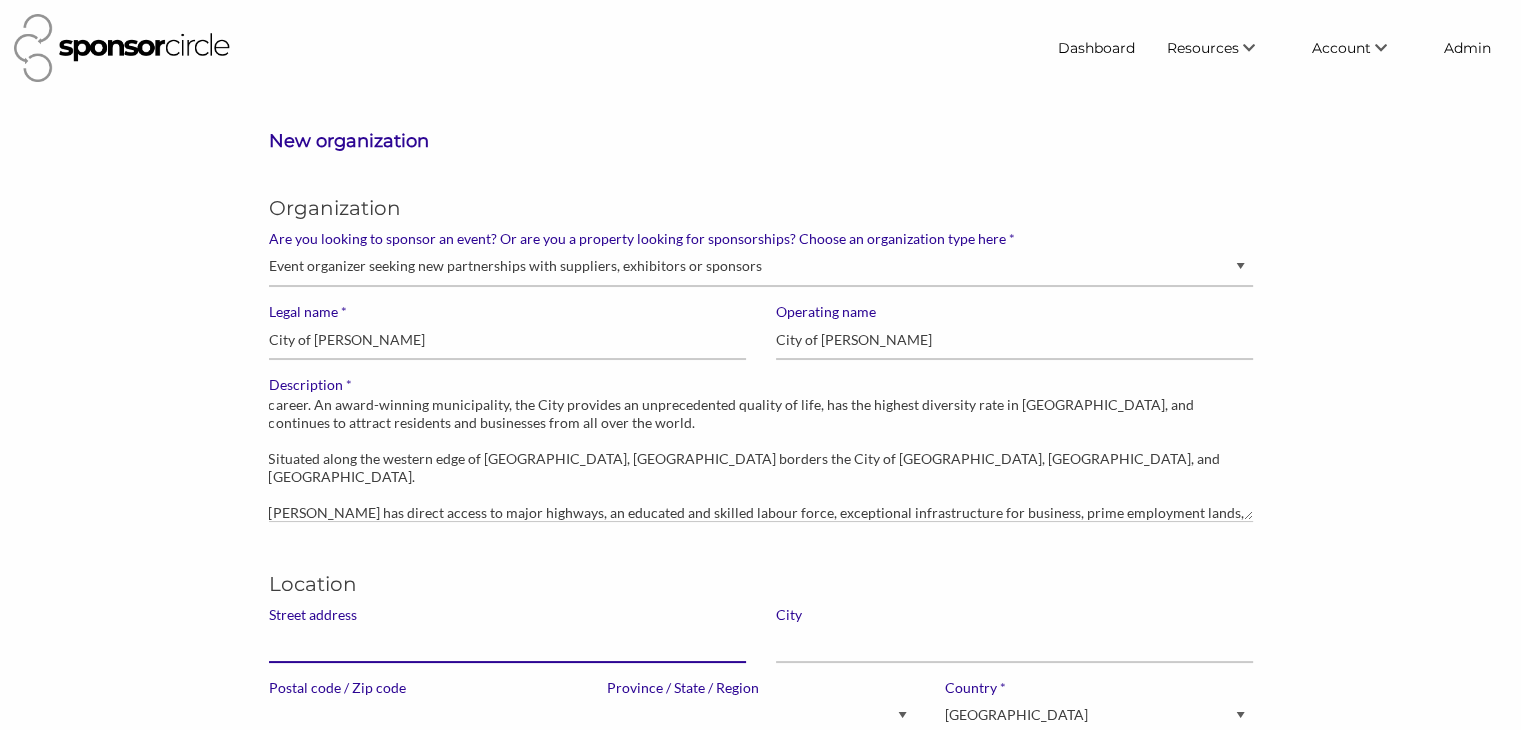 click on "Street address" at bounding box center (507, 643) 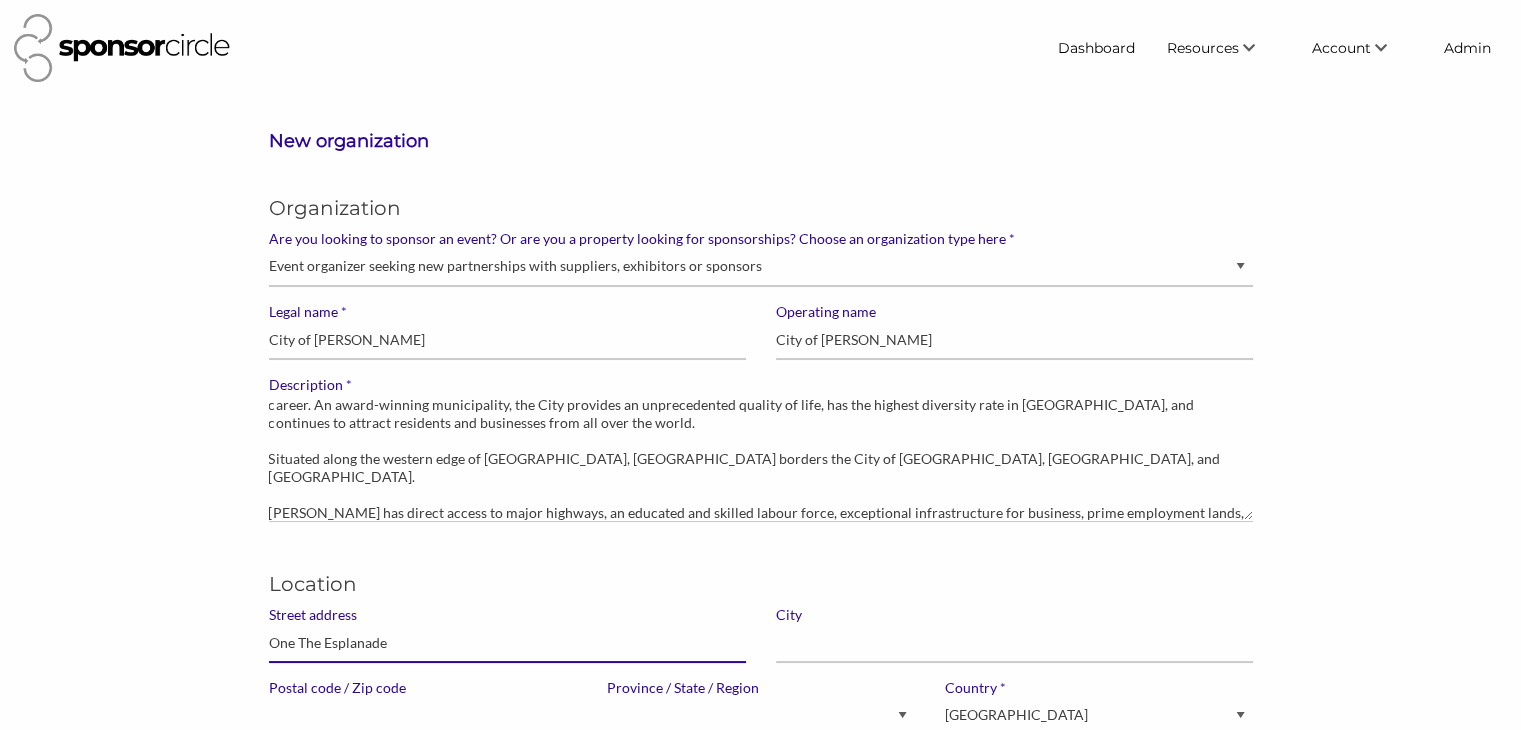 type on "One The Esplanade" 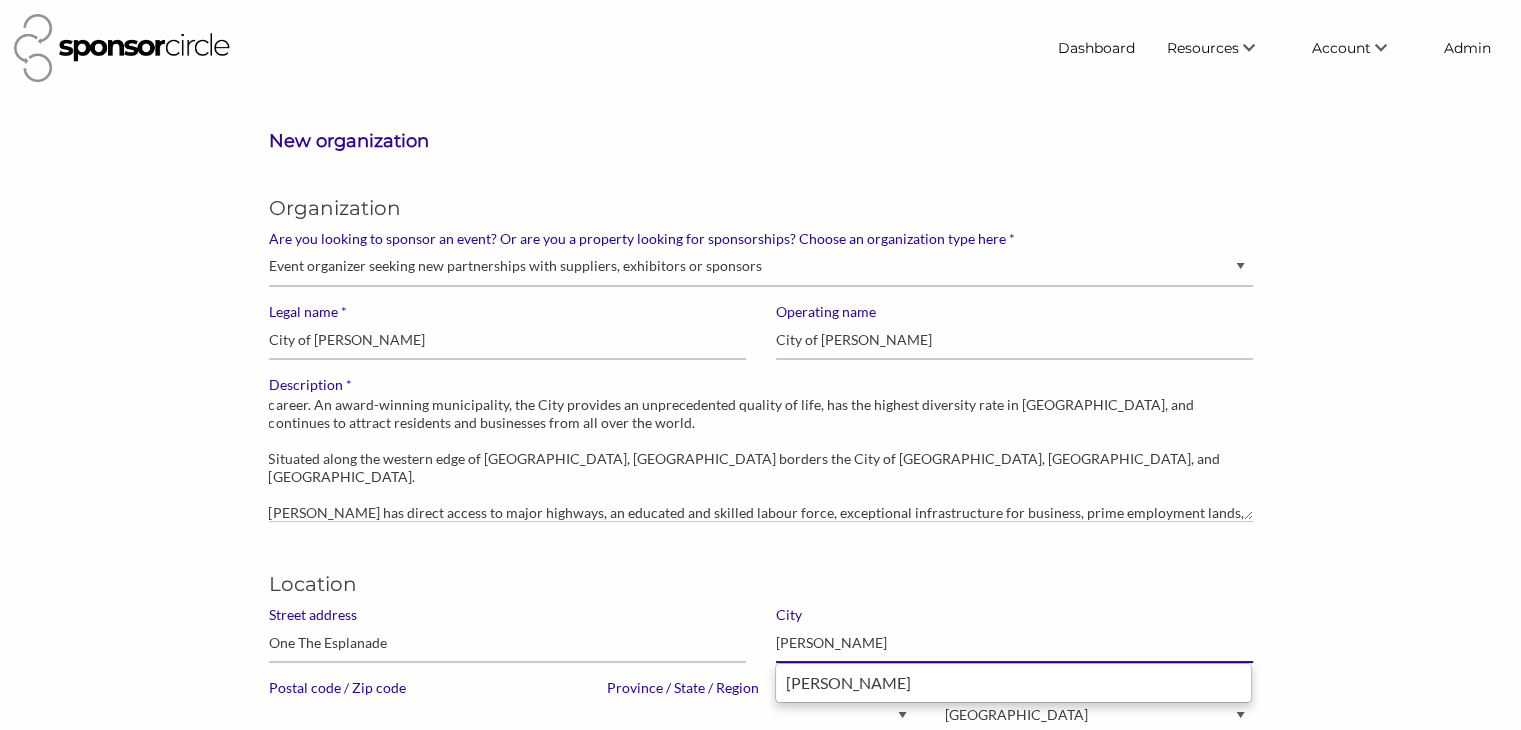 type on "[PERSON_NAME]" 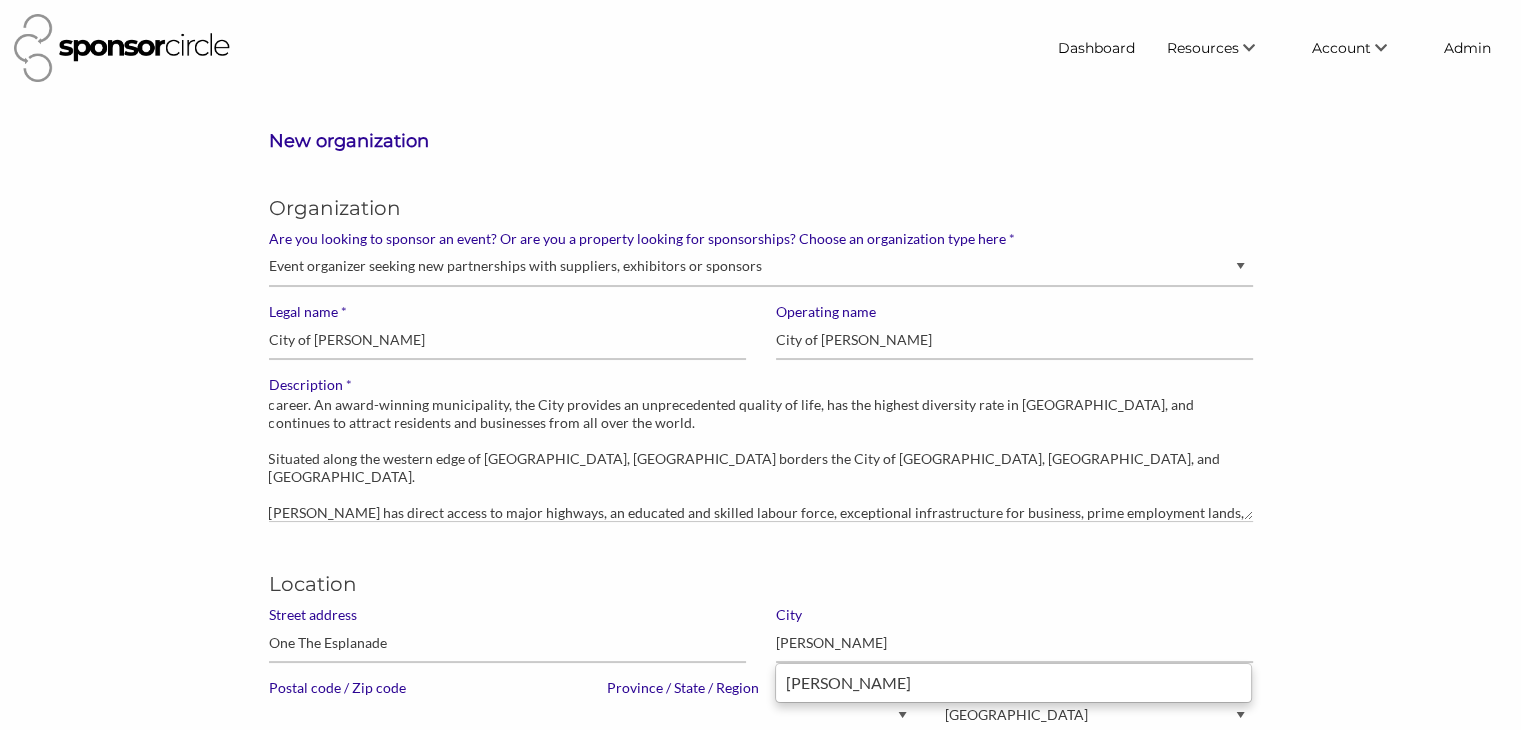 scroll, scrollTop: 6, scrollLeft: 0, axis: vertical 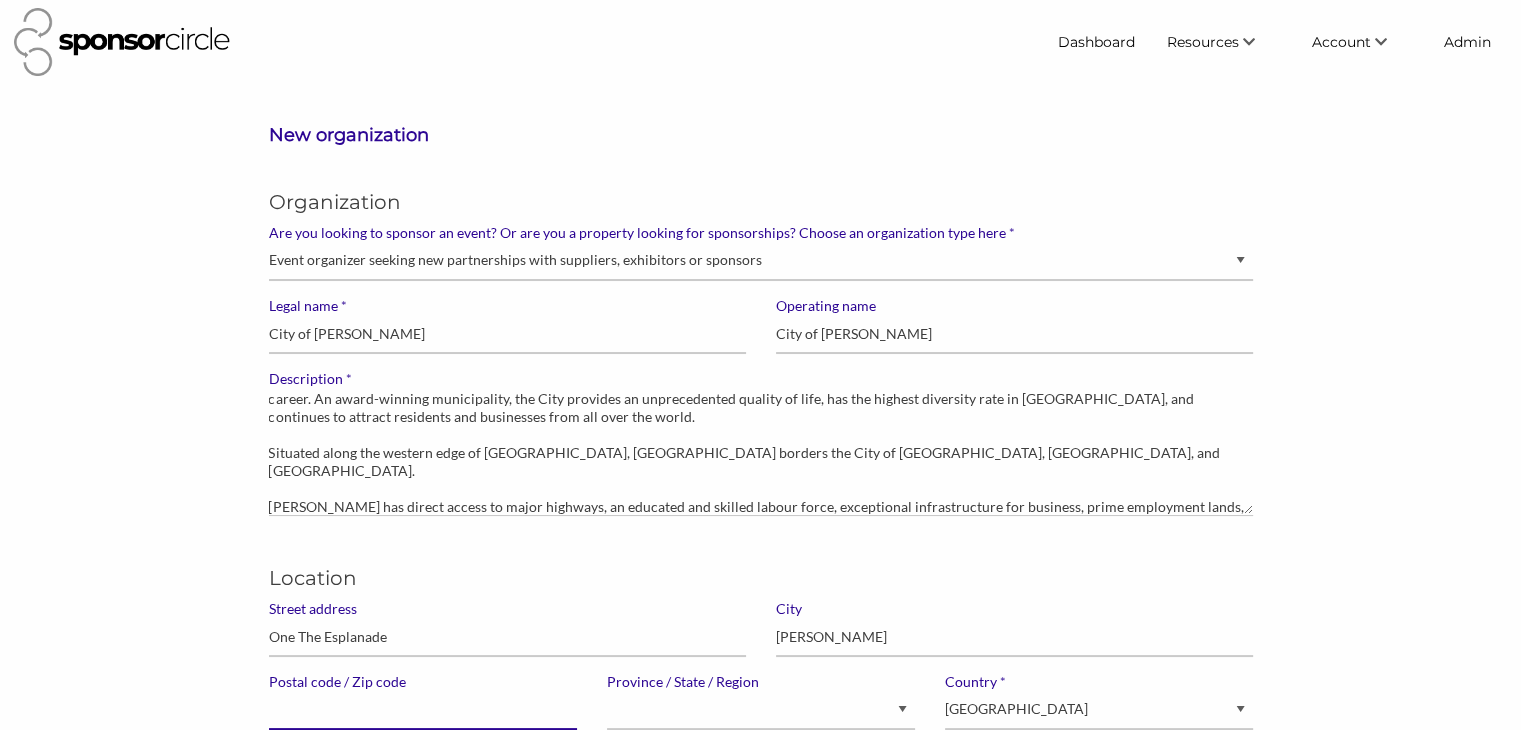 paste on "L1V 6K7" 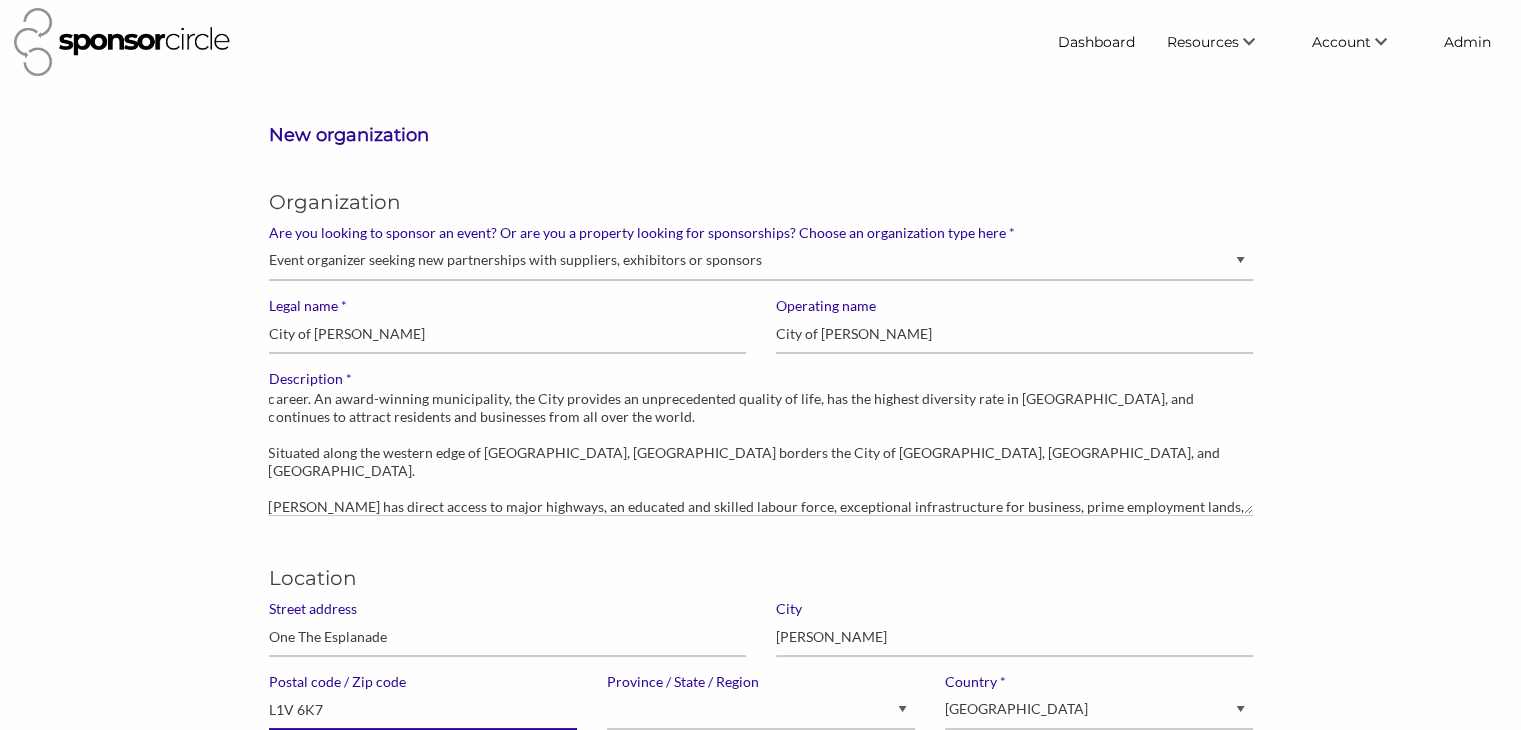 type on "L1V 6K7" 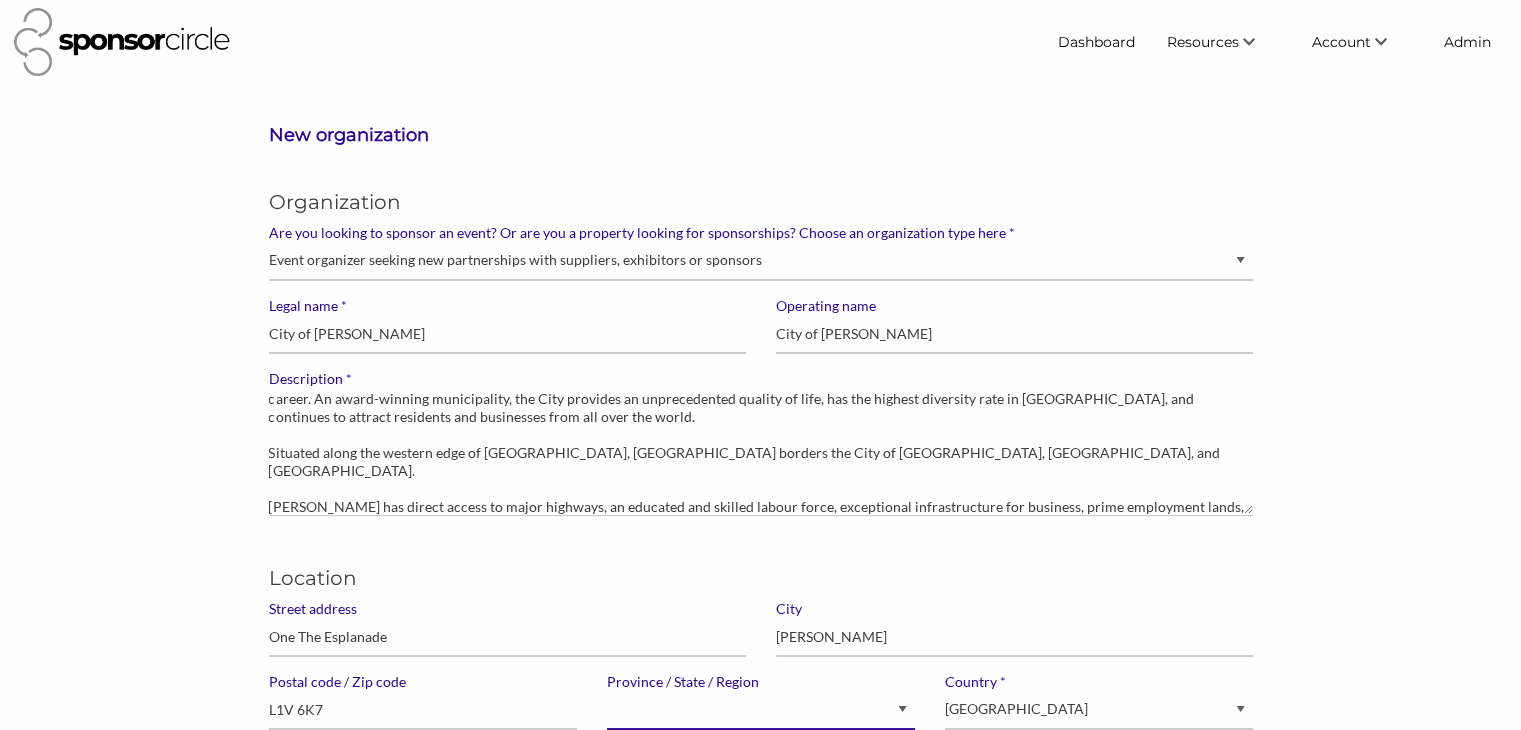click on "Alberta
British Columbia
Manitoba
New Brunswick
Newfoundland and Labrador
Northwest Territories
Nova Scotia
Nunavut
Ontario
Prince Edward Island
Quebec
Saskatchewan
Yukon Alaska
Alabama
Arkansas
American Samoa
Arizona
California
Colorado
Connecticut
District of Columbia
Delaware
Florida
Georgia
Guam
Hawaii
Iowa
Idaho
Illinois
Indiana
Kansas
Kentucky
Louisiana
Massachusetts
Maryland
Maine
Michigan
Minnesota
Missouri
Mississippi
Montana
North Carolina
North Dakota
Nebraska
New Hampshire
New Jersey
New Mexico
Nevada
New York
Ohio
Oklahoma
Oregon
Pennsylvania
Puerto Rico
Rhode Island
South Carolina
South Dakota
Tennessee
Texas
Utah
Virginia
Virgin Islands
Vermont
Washington
Wisconsin
West Virginia
Wyoming N/A" at bounding box center [761, 710] 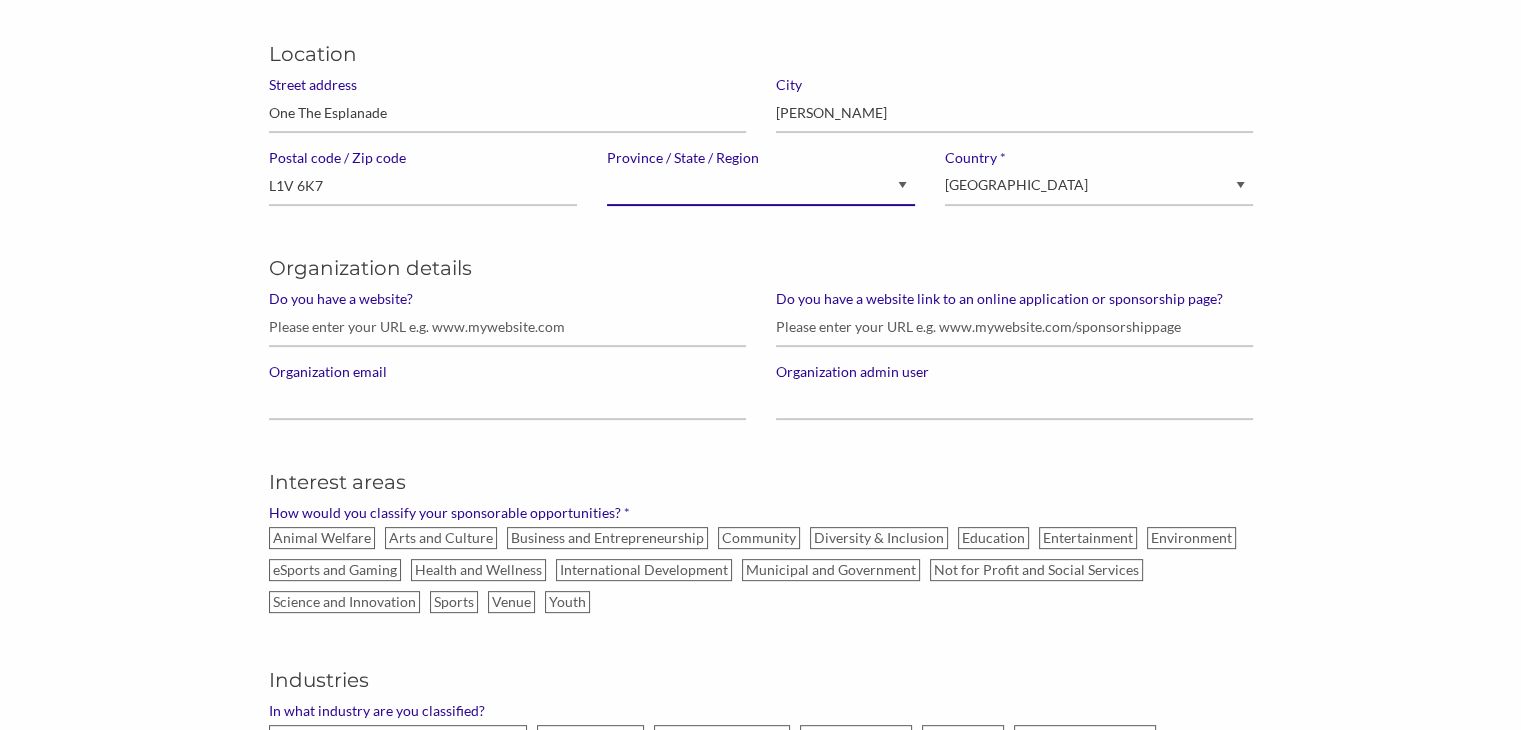 scroll, scrollTop: 546, scrollLeft: 0, axis: vertical 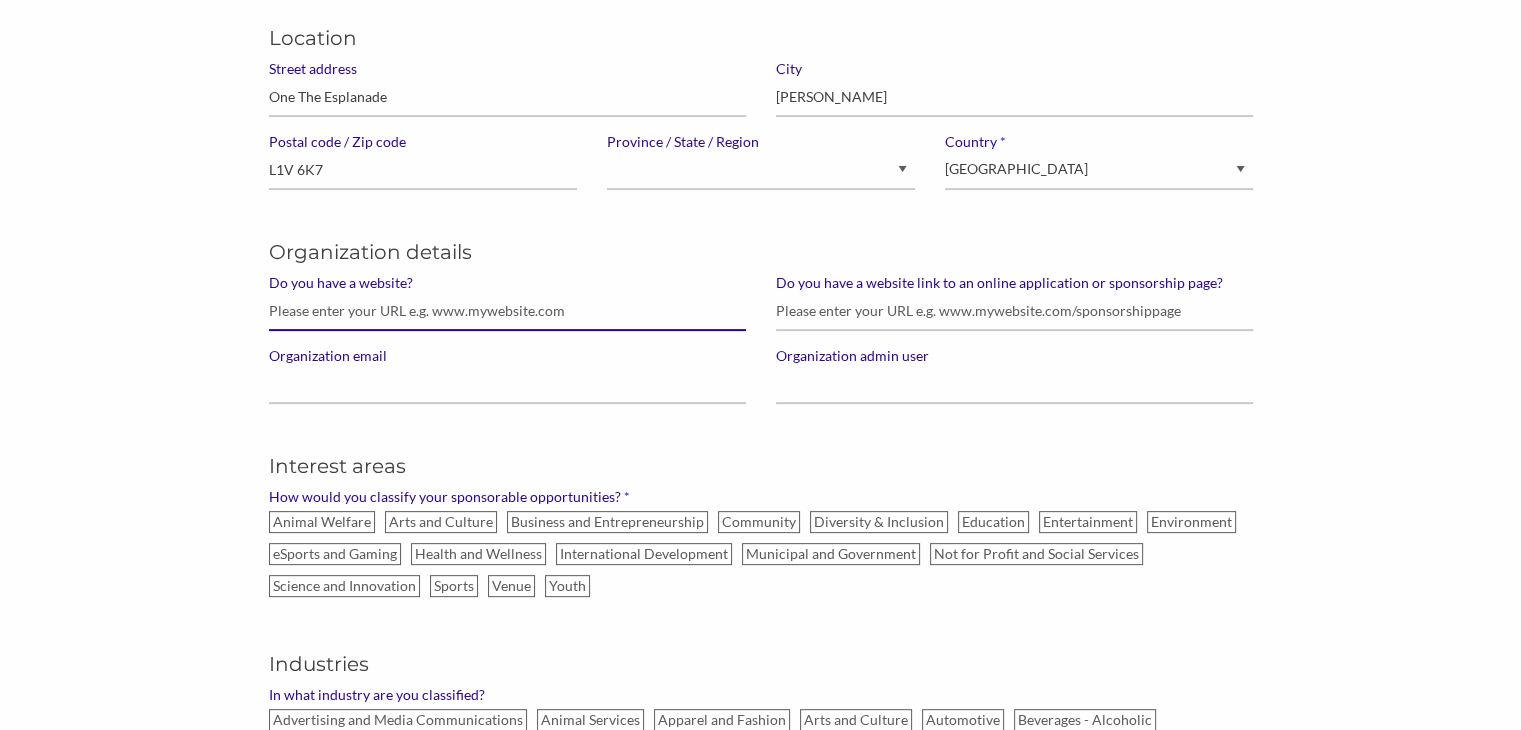 click on "Do you have a website?" at bounding box center (507, 311) 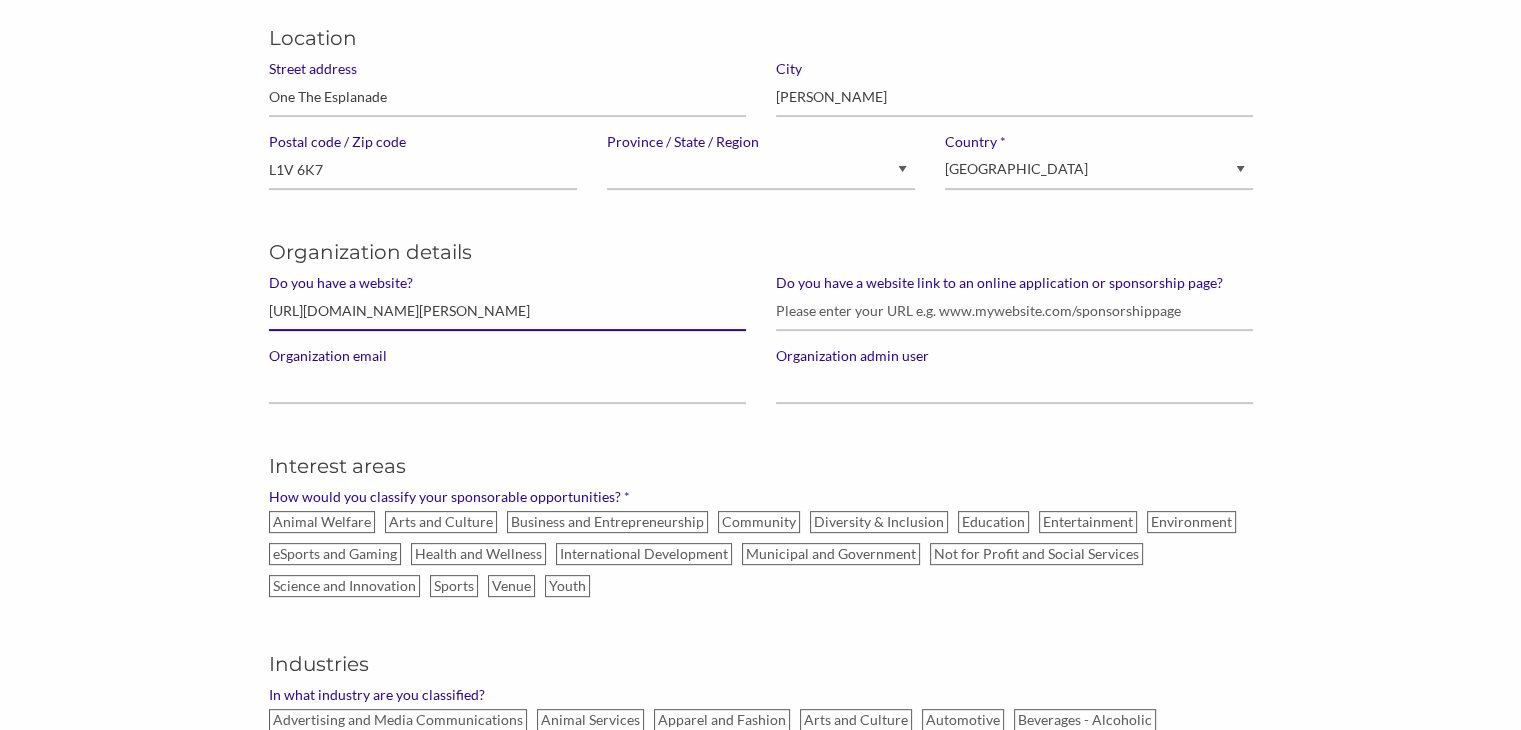 type on "http://www.pickering.ca/" 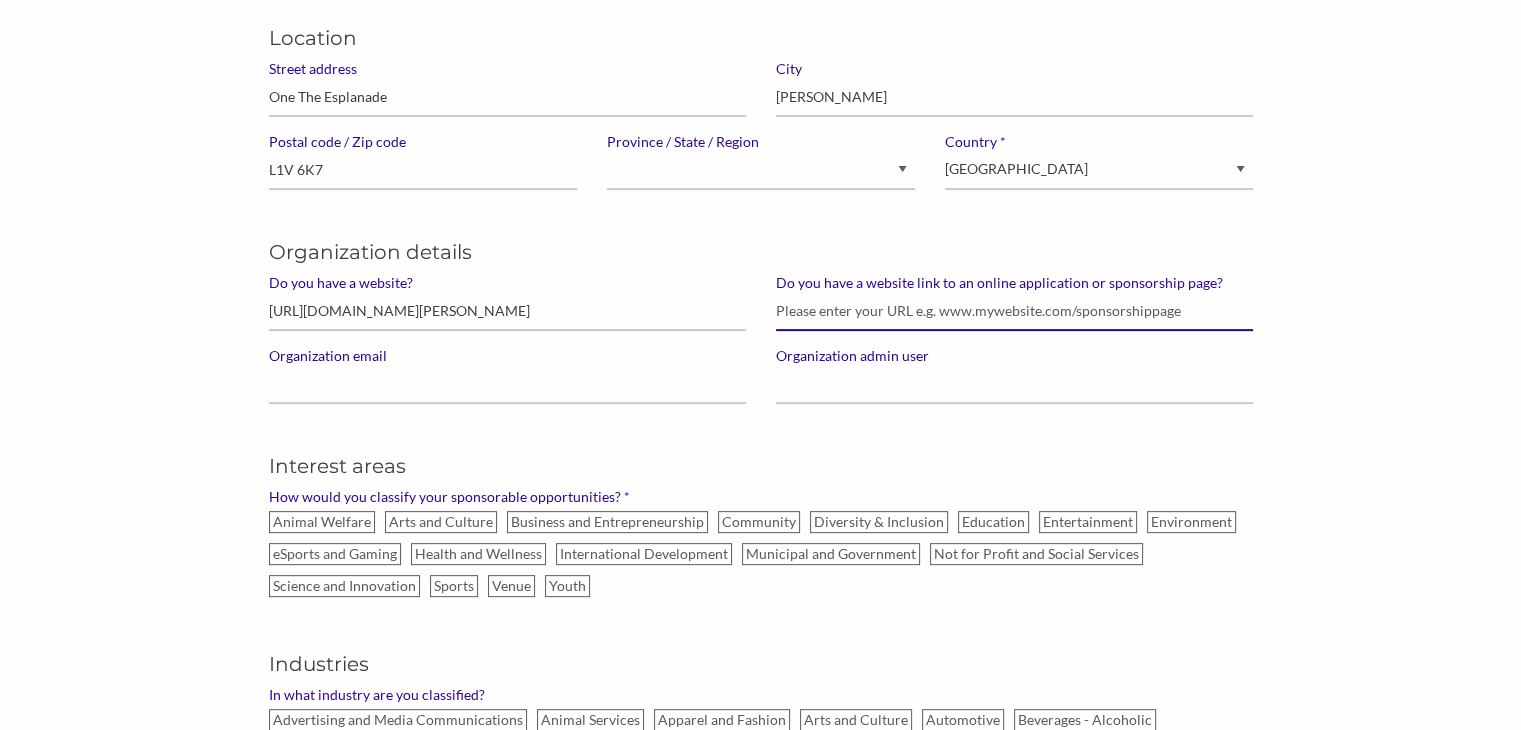 click on "Do you have a website link to an online application or sponsorship page?" at bounding box center [1014, 311] 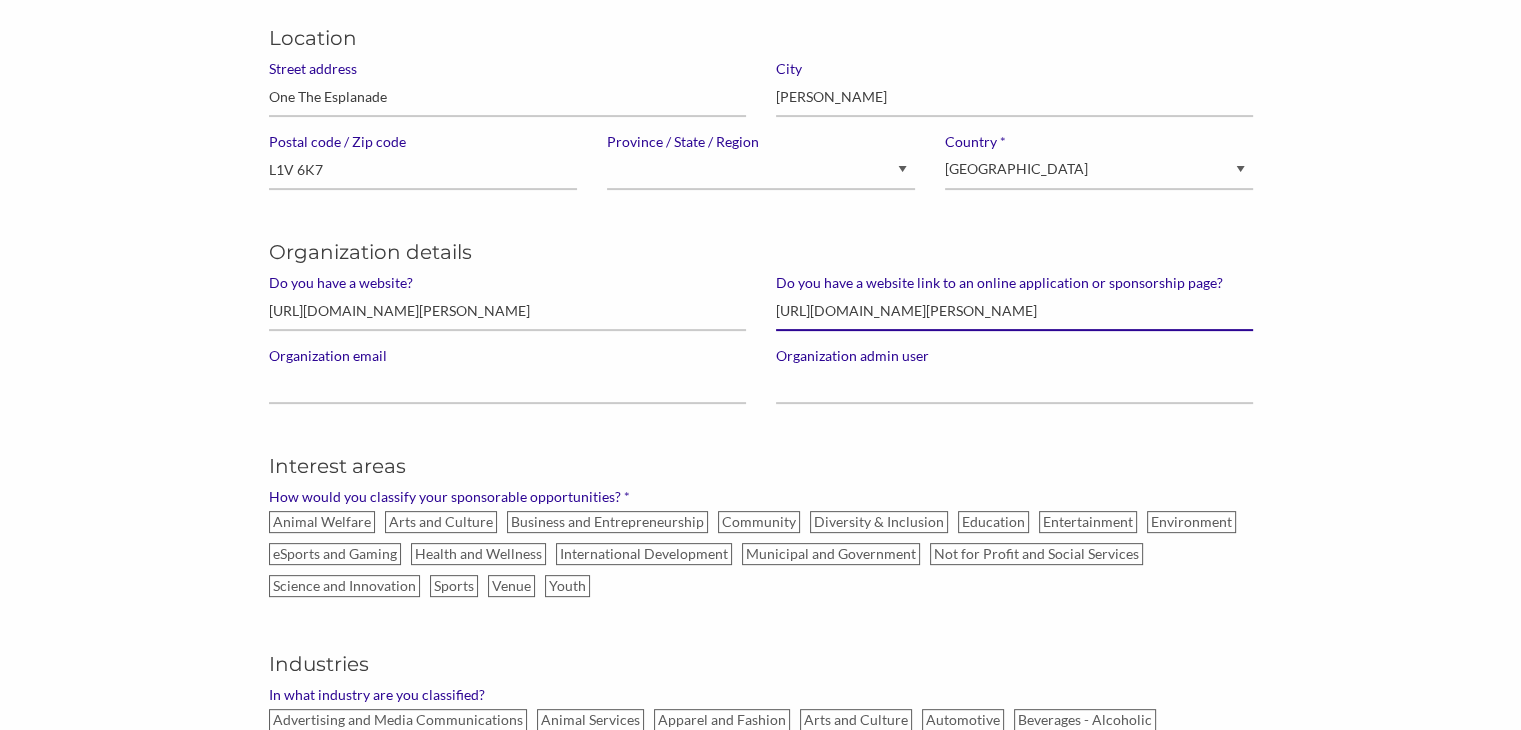 scroll, scrollTop: 0, scrollLeft: 56, axis: horizontal 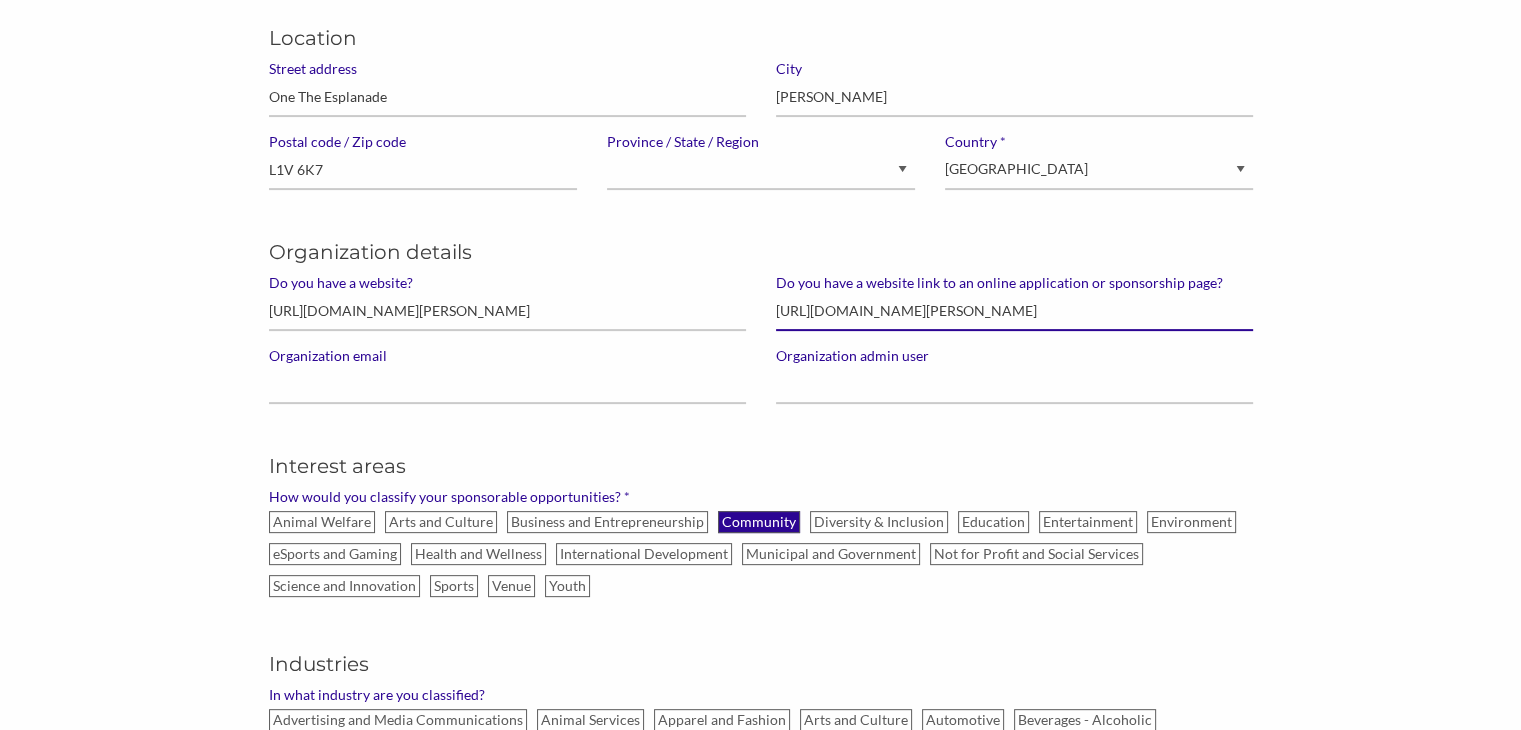 type on "https://www.pickering.ca/business-building-development/advertising-and-sponsorship/" 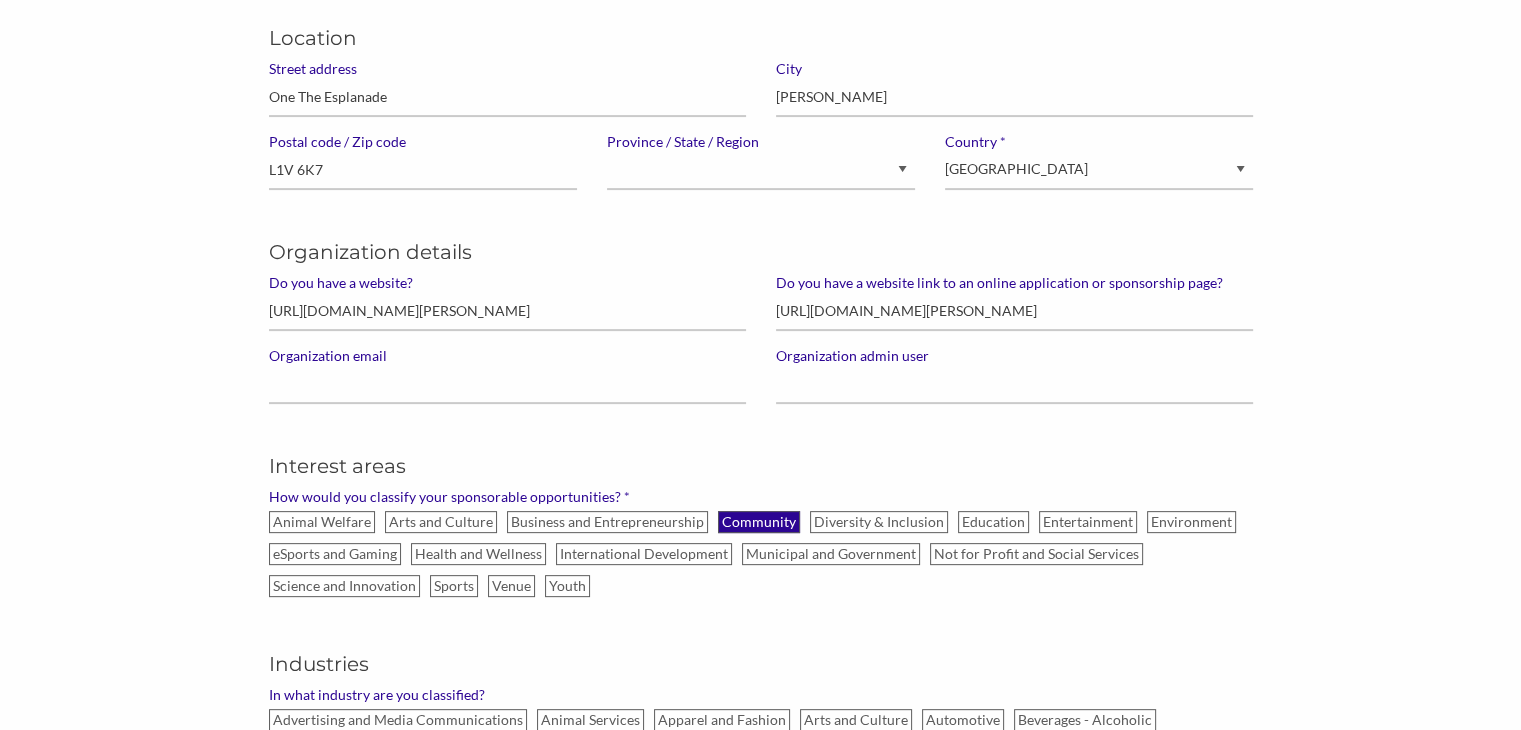 click on "Community" at bounding box center (759, 522) 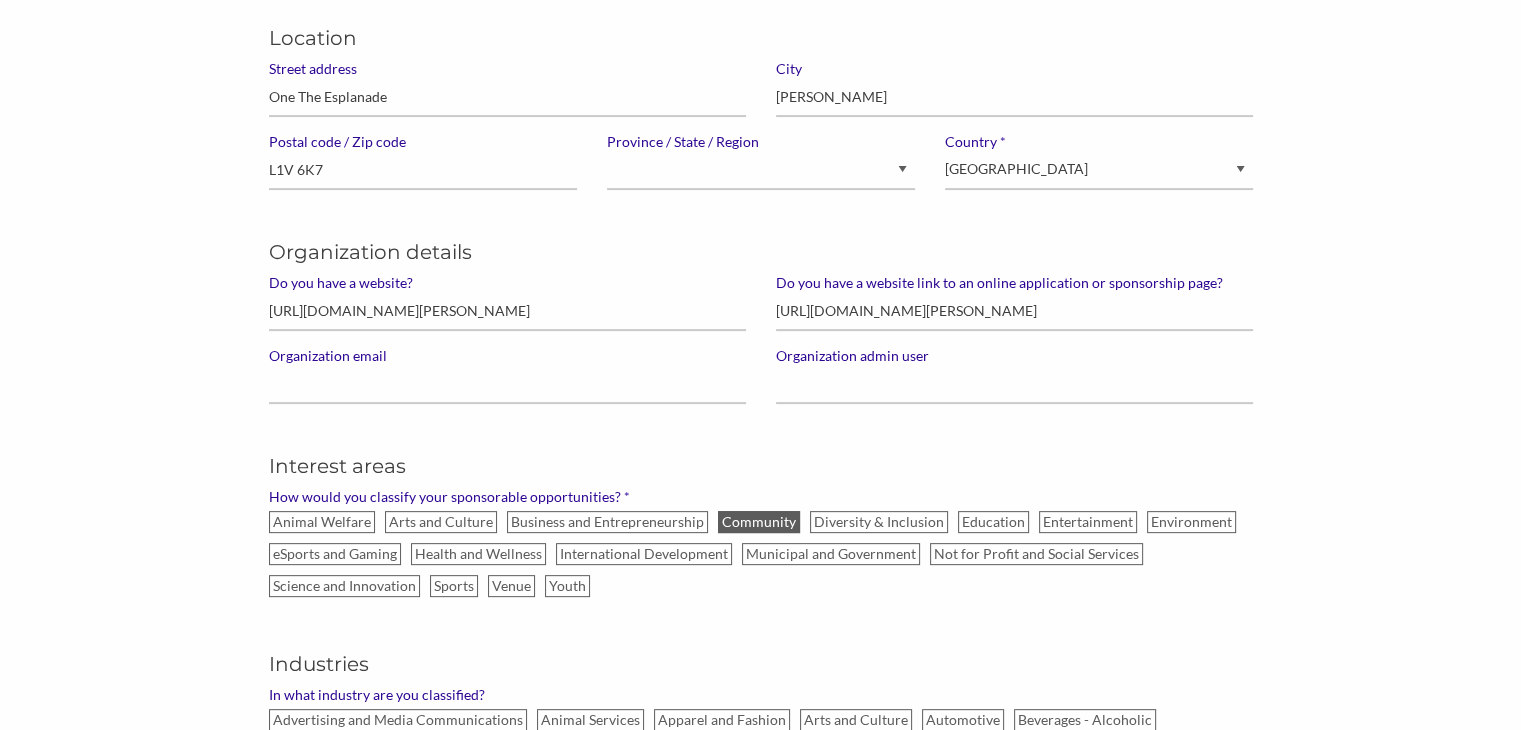scroll, scrollTop: 0, scrollLeft: 0, axis: both 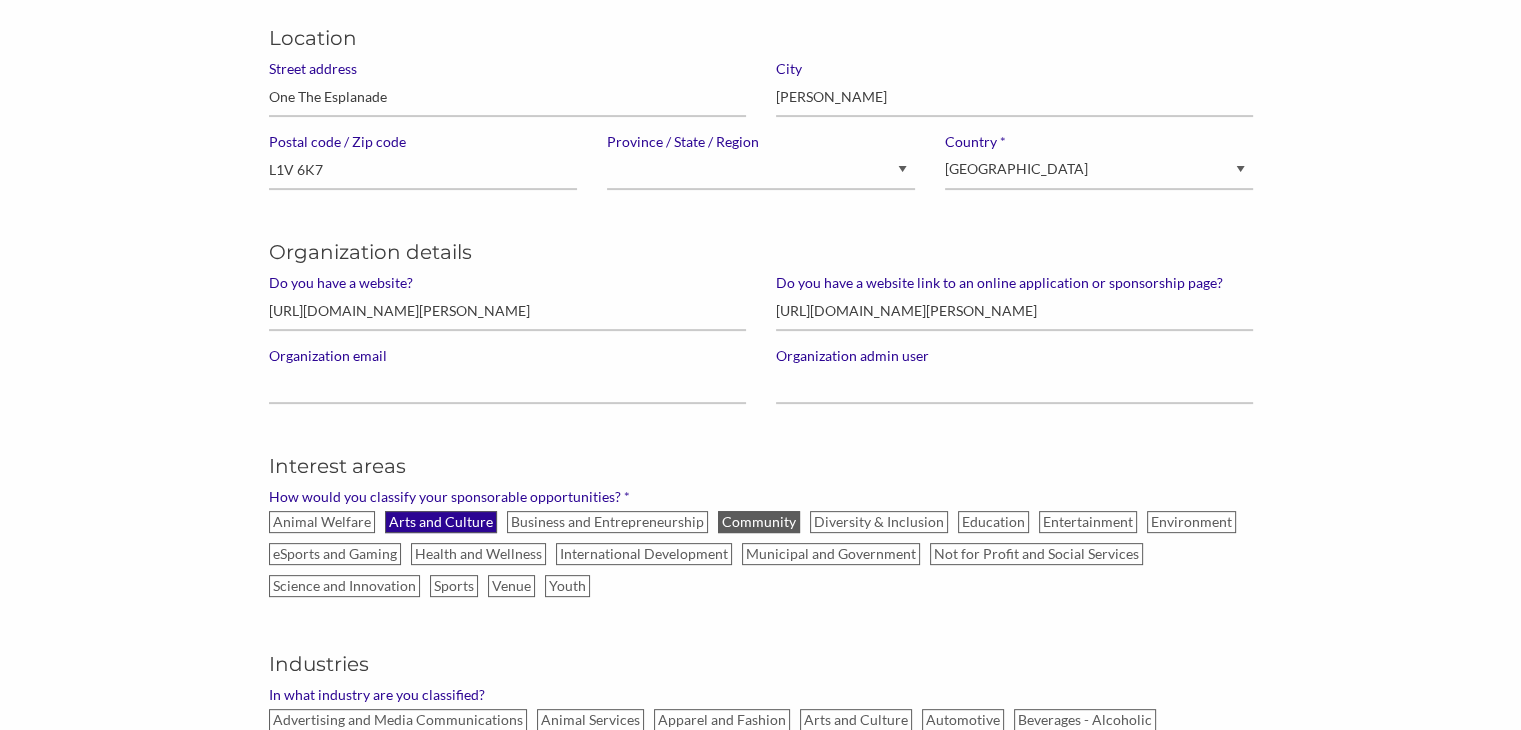 click on "Arts and Culture" at bounding box center (441, 522) 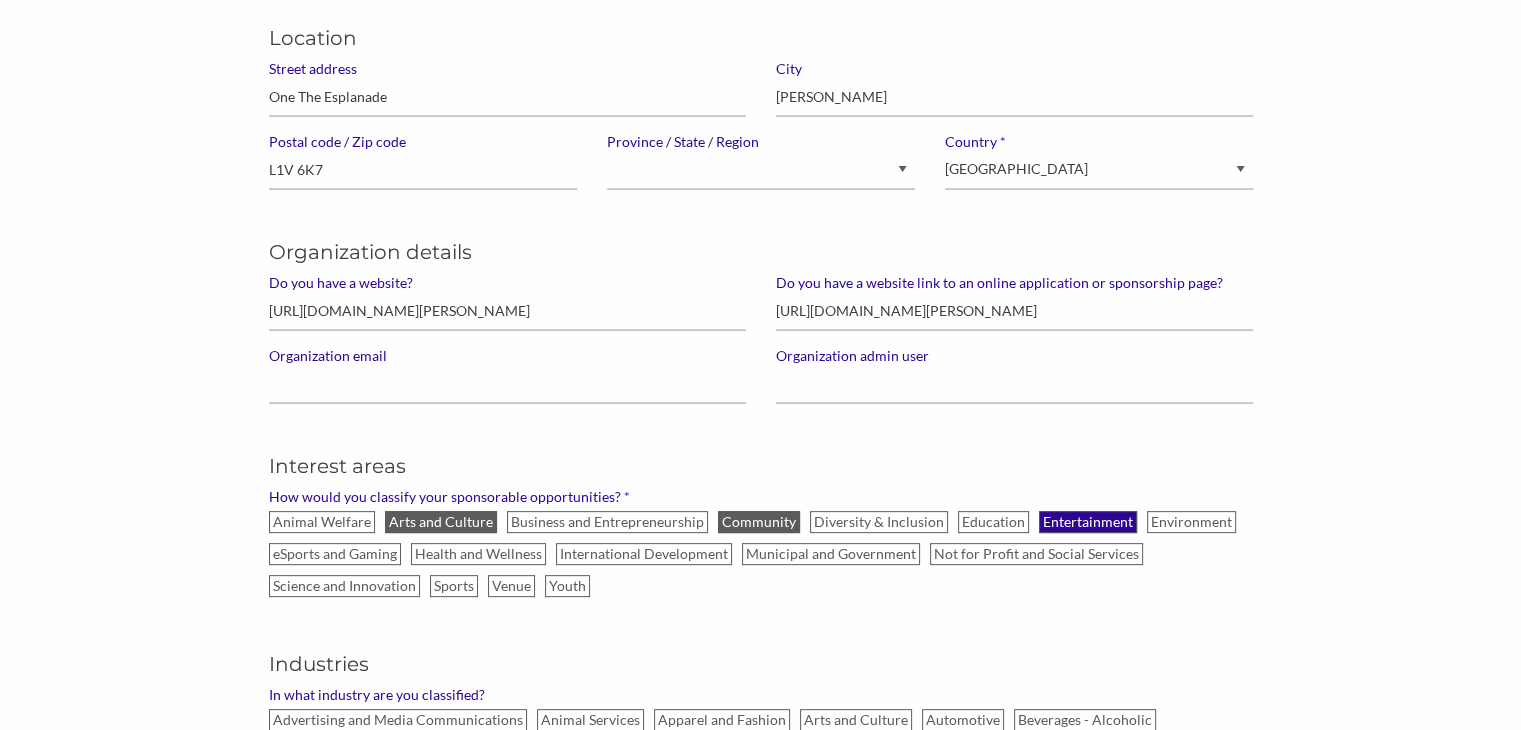 click on "Entertainment" at bounding box center [1088, 522] 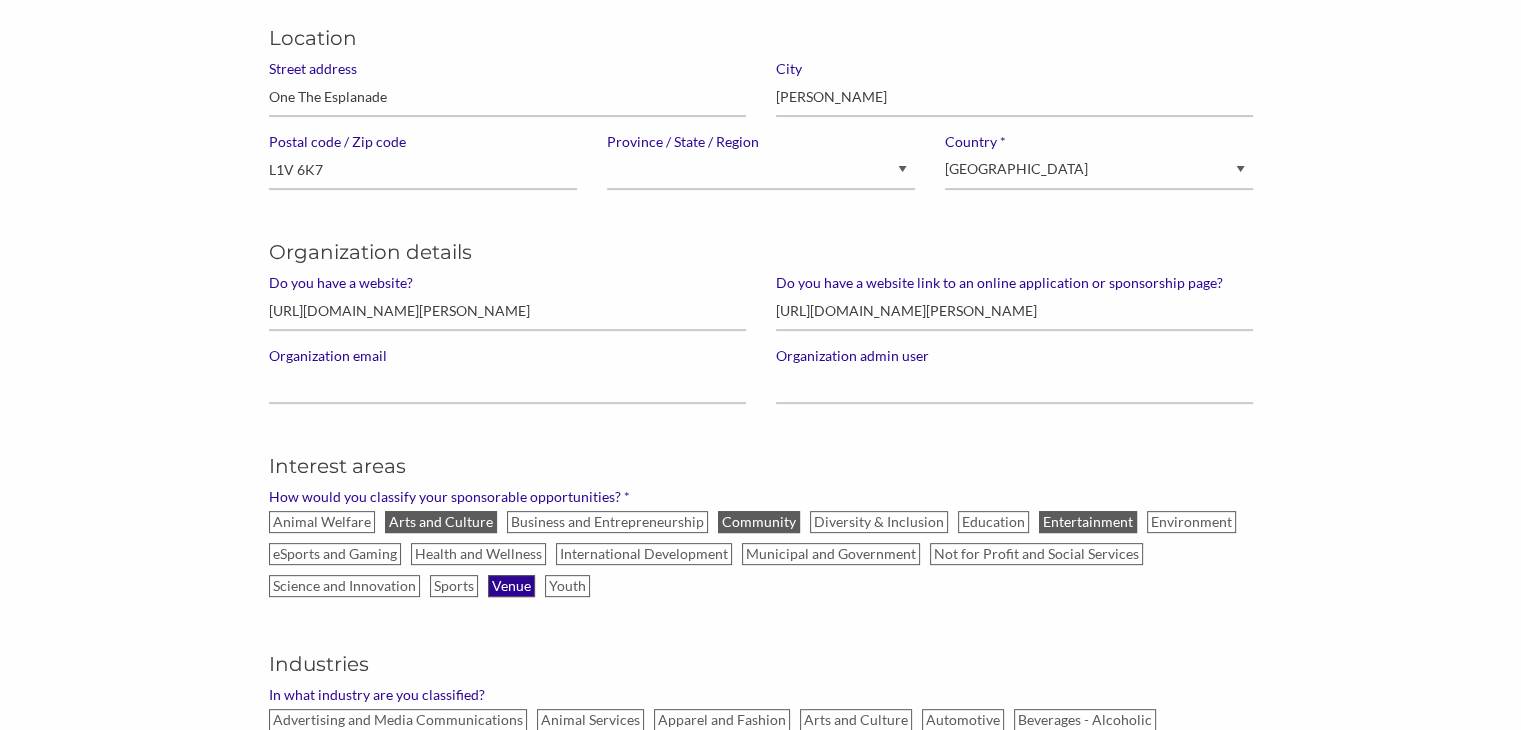 click on "Venue" at bounding box center [511, 586] 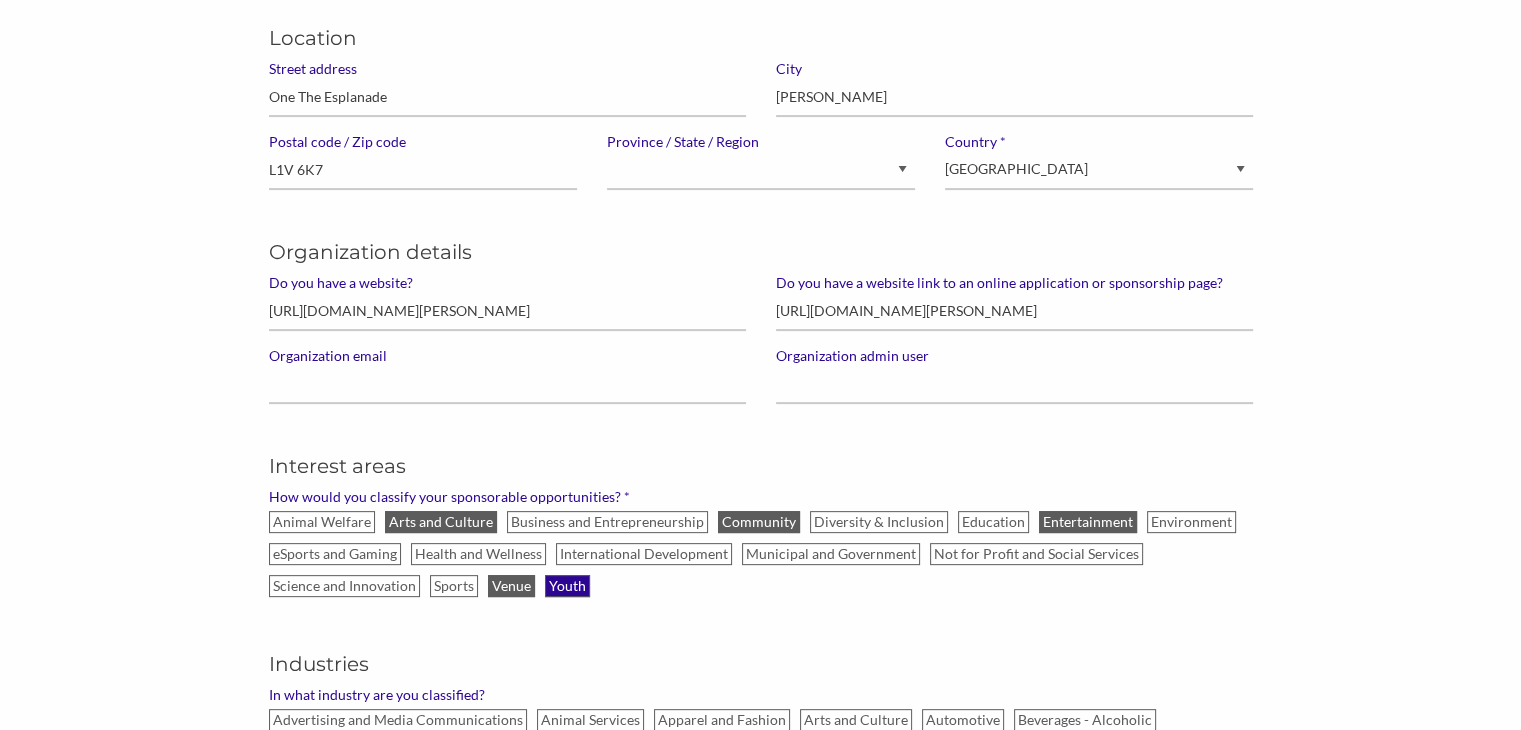 click on "Youth" at bounding box center (567, 586) 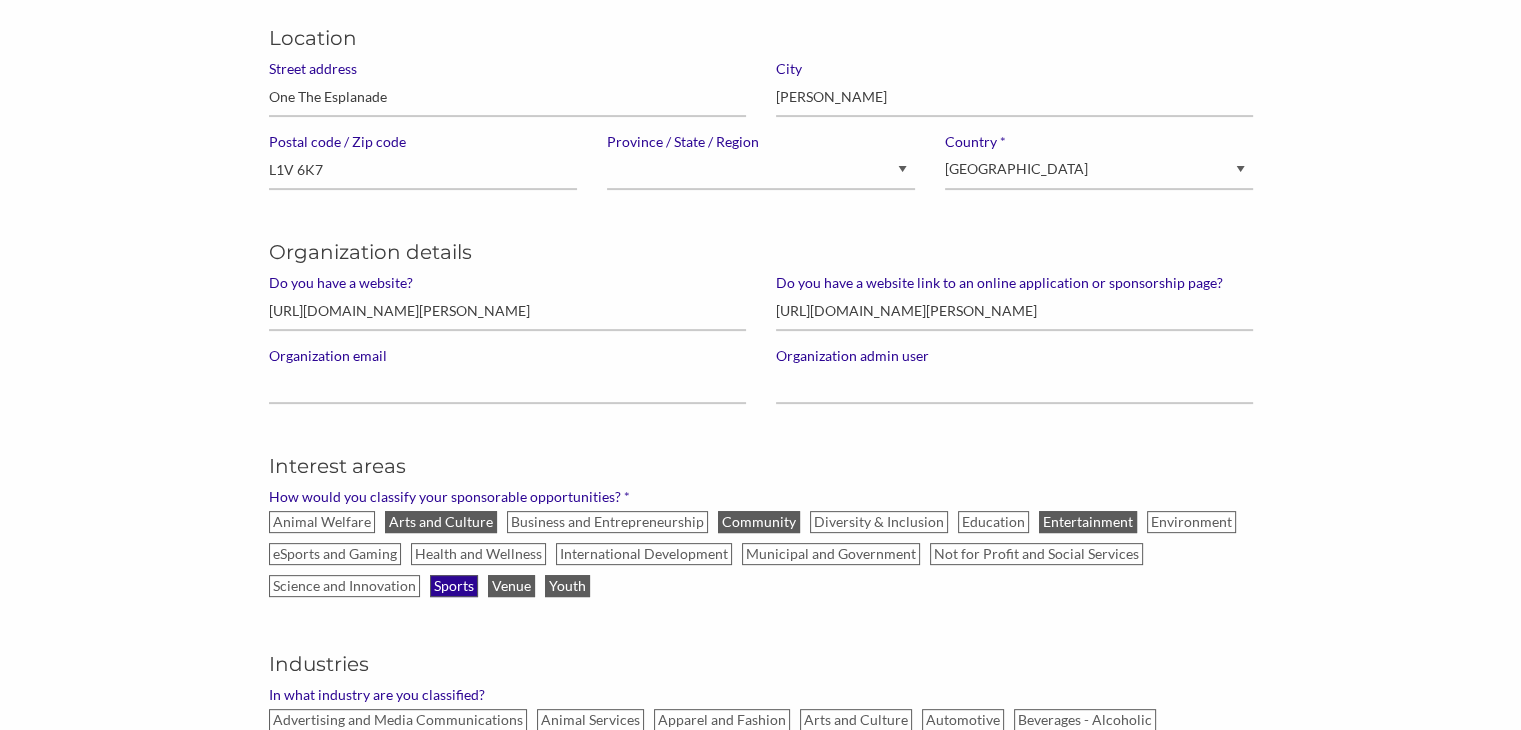 click on "Sports" at bounding box center [454, 586] 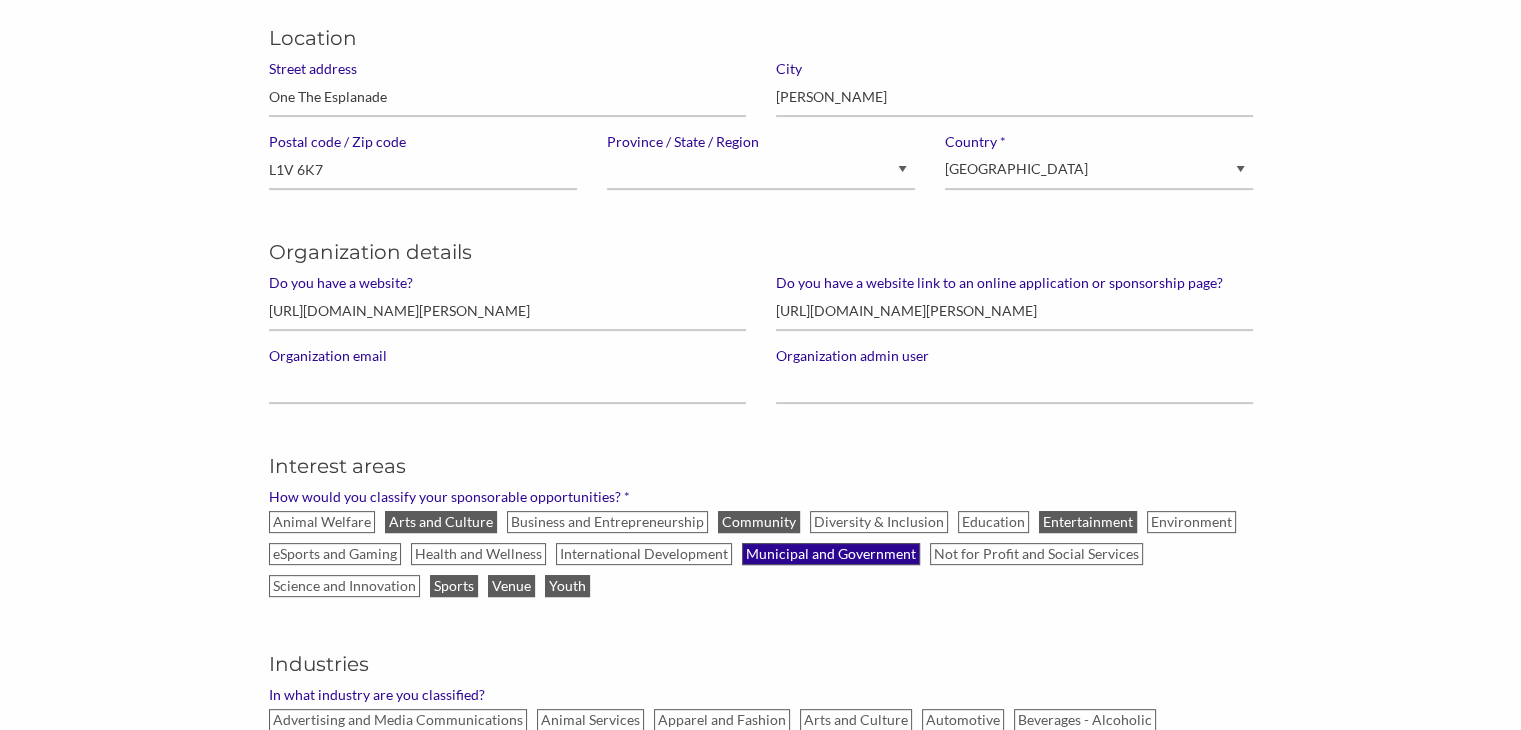 click on "Municipal and Government" at bounding box center [831, 554] 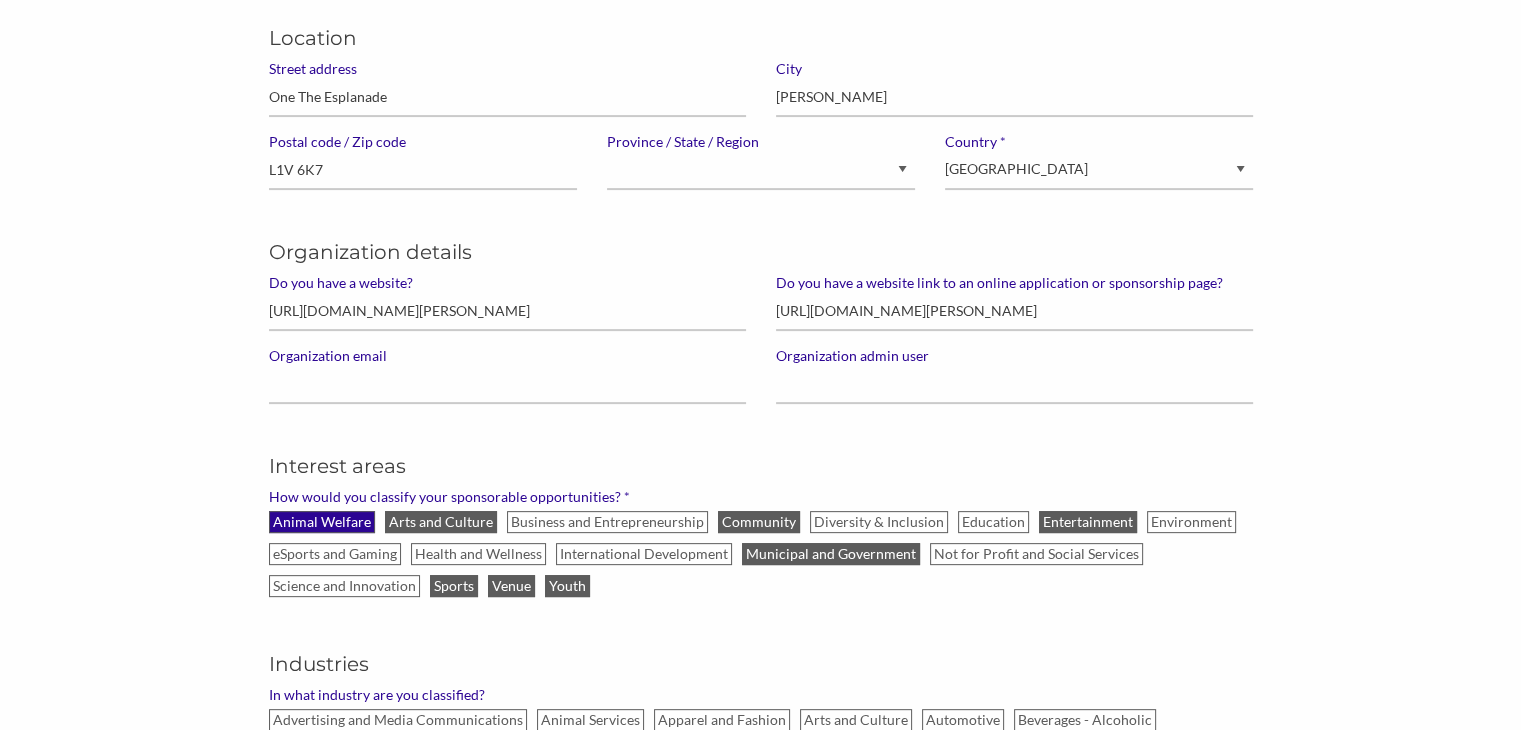 click on "Animal Welfare" at bounding box center (322, 522) 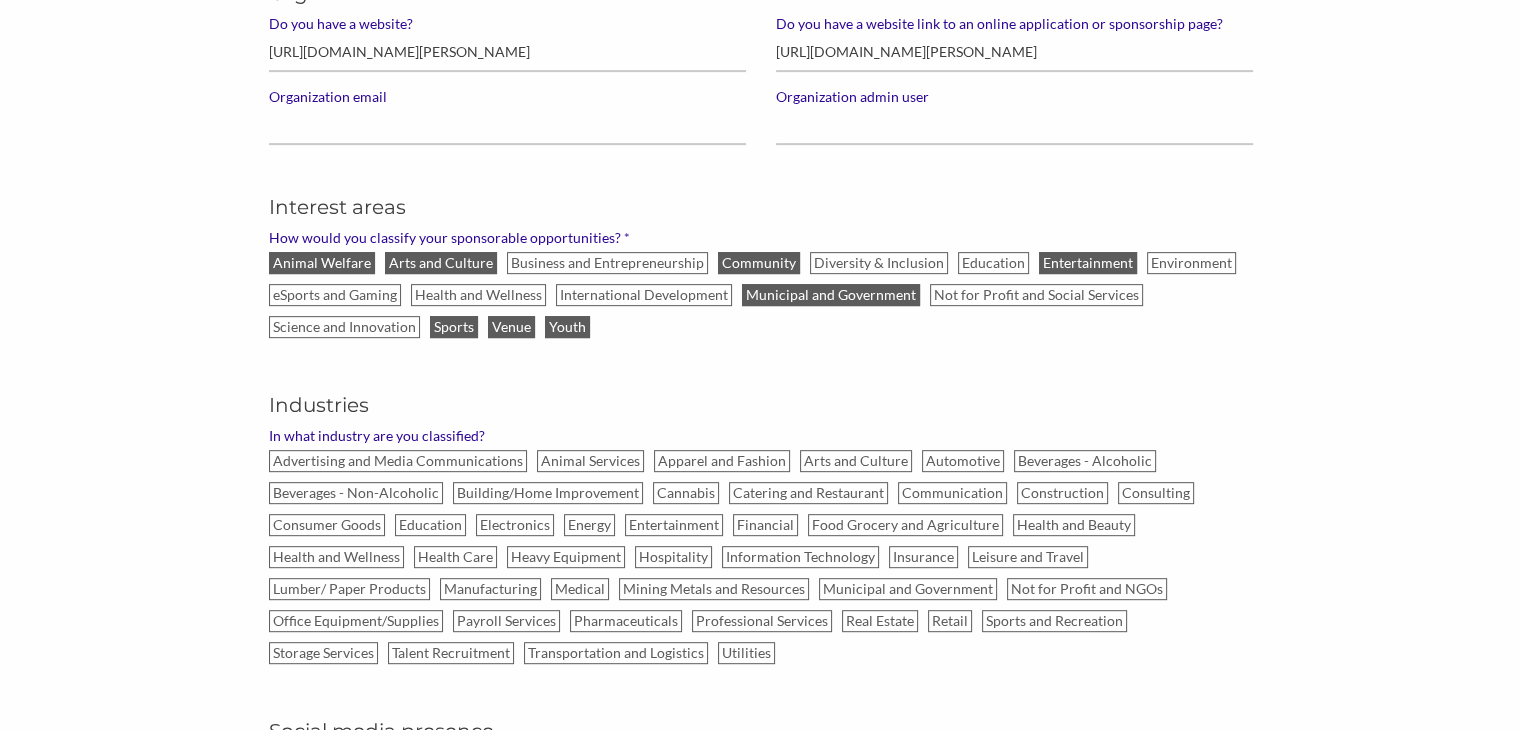 scroll, scrollTop: 806, scrollLeft: 0, axis: vertical 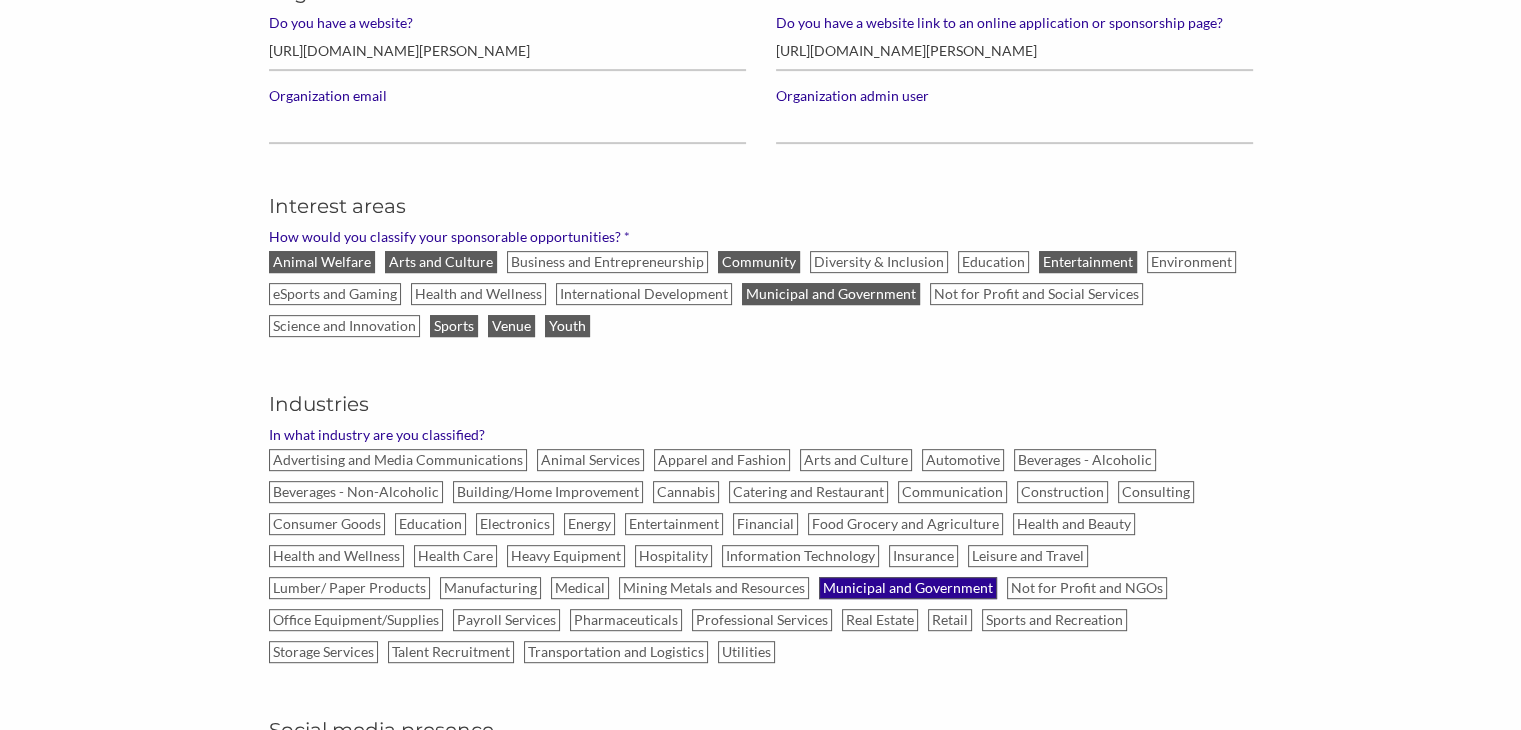 click on "Municipal and Government" at bounding box center (908, 588) 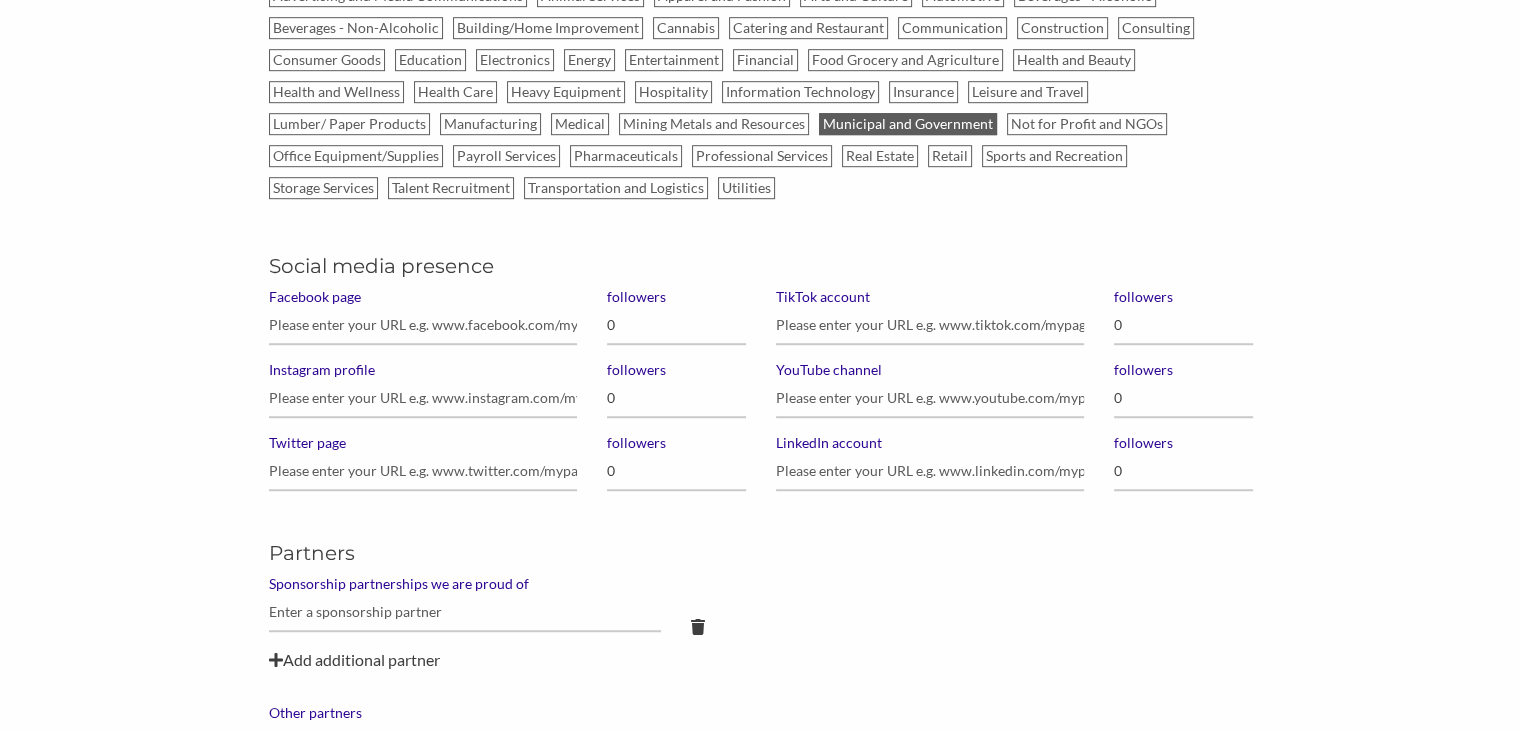 scroll, scrollTop: 1275, scrollLeft: 0, axis: vertical 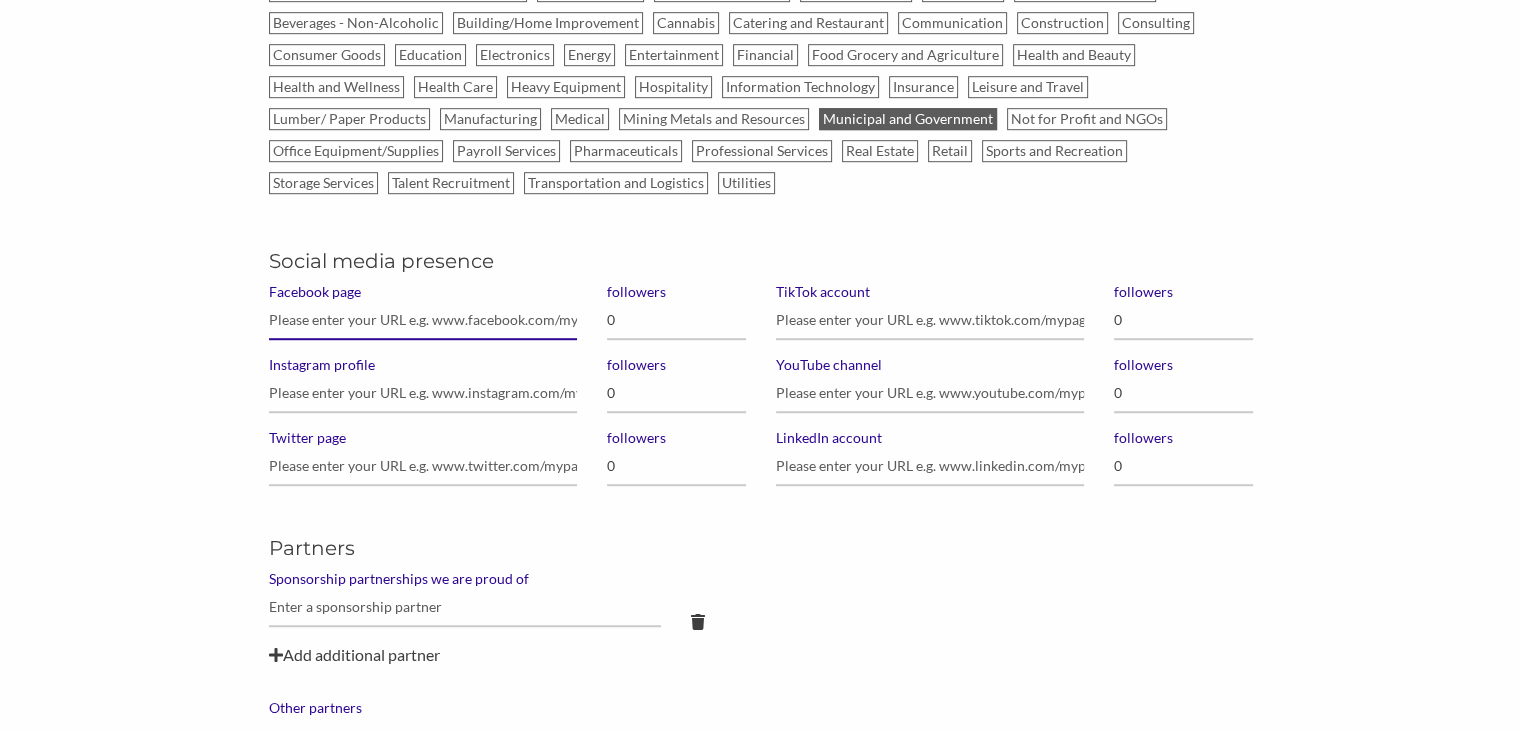 click on "Facebook page" at bounding box center (423, 320) 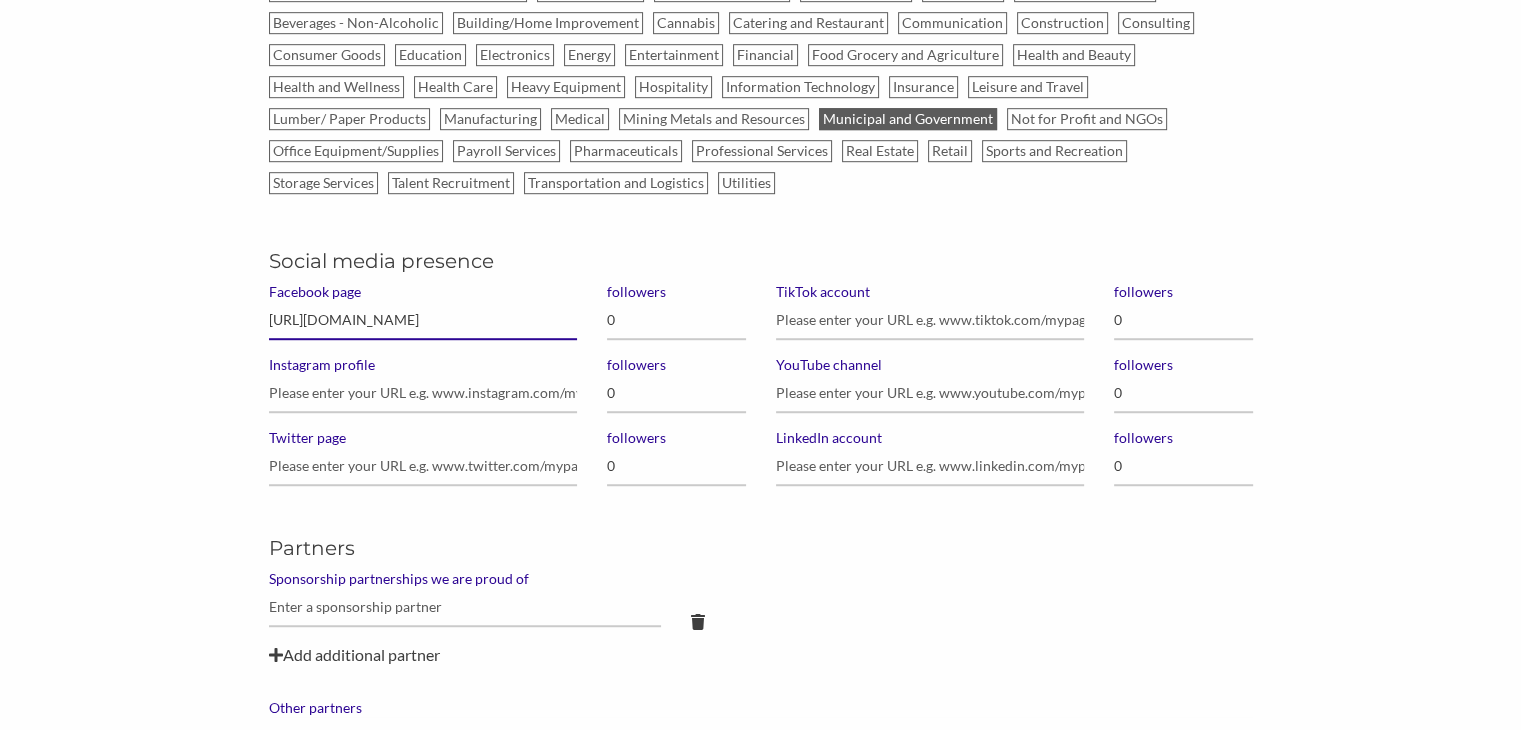 type on "https://www.facebook.com/CityofPickering" 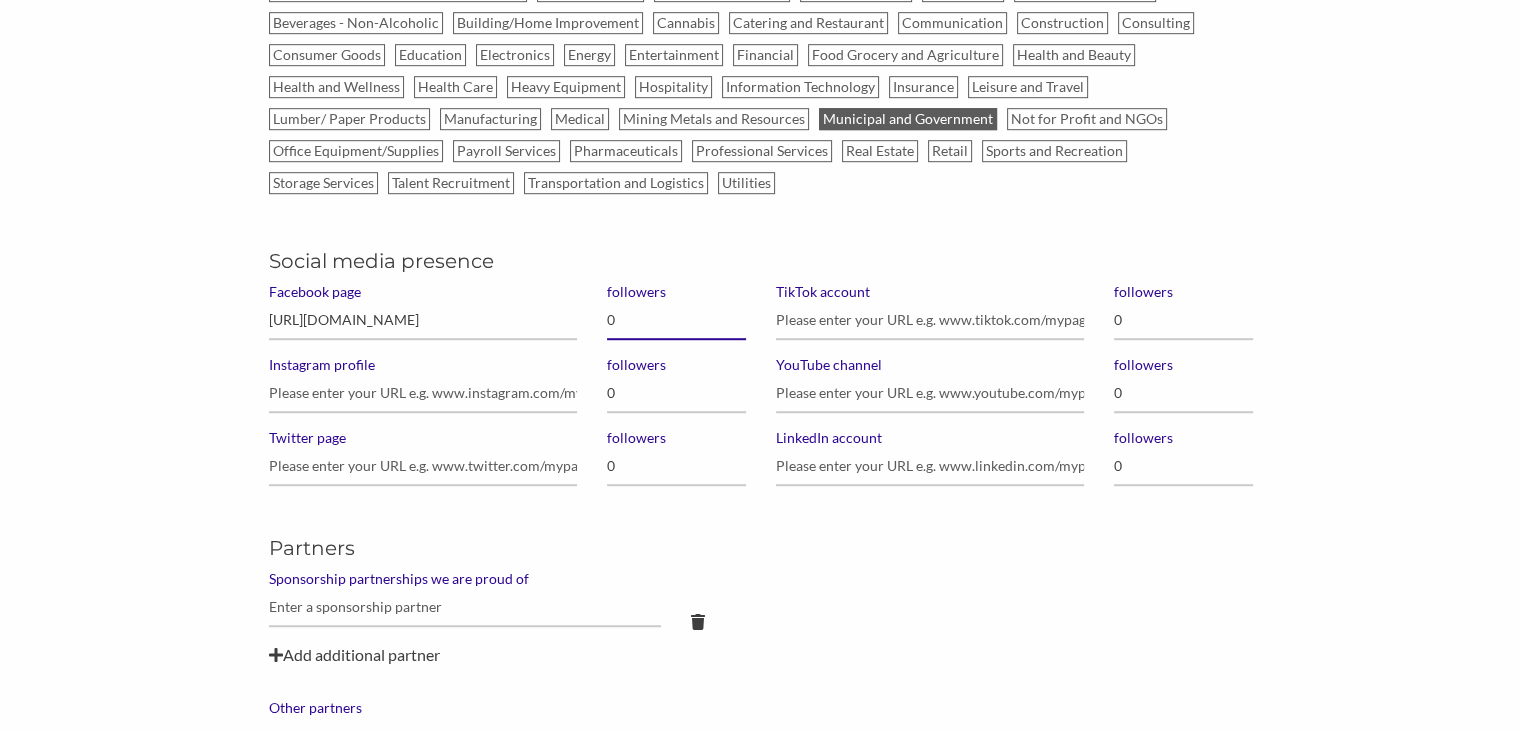 click on "0" at bounding box center (676, 320) 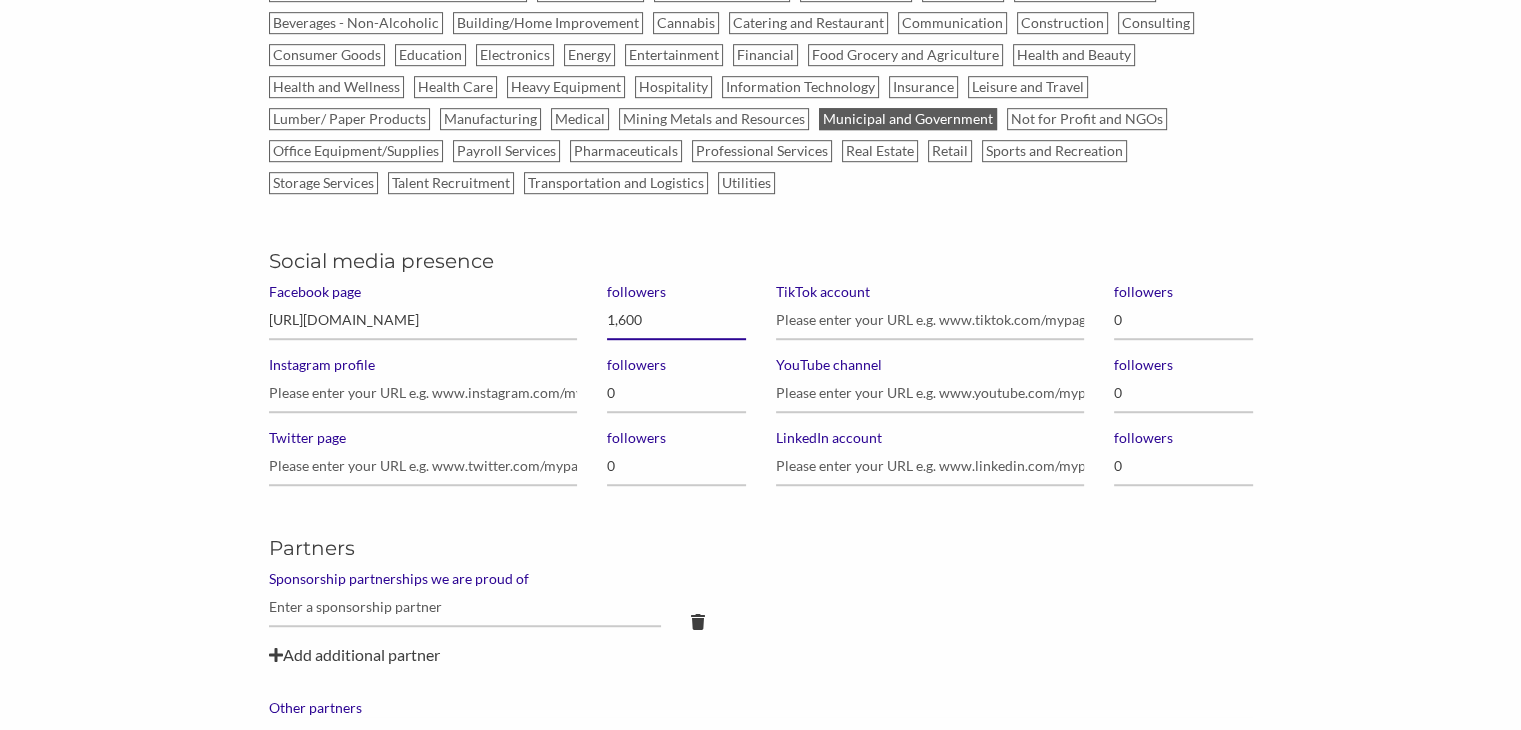 type on "16,000" 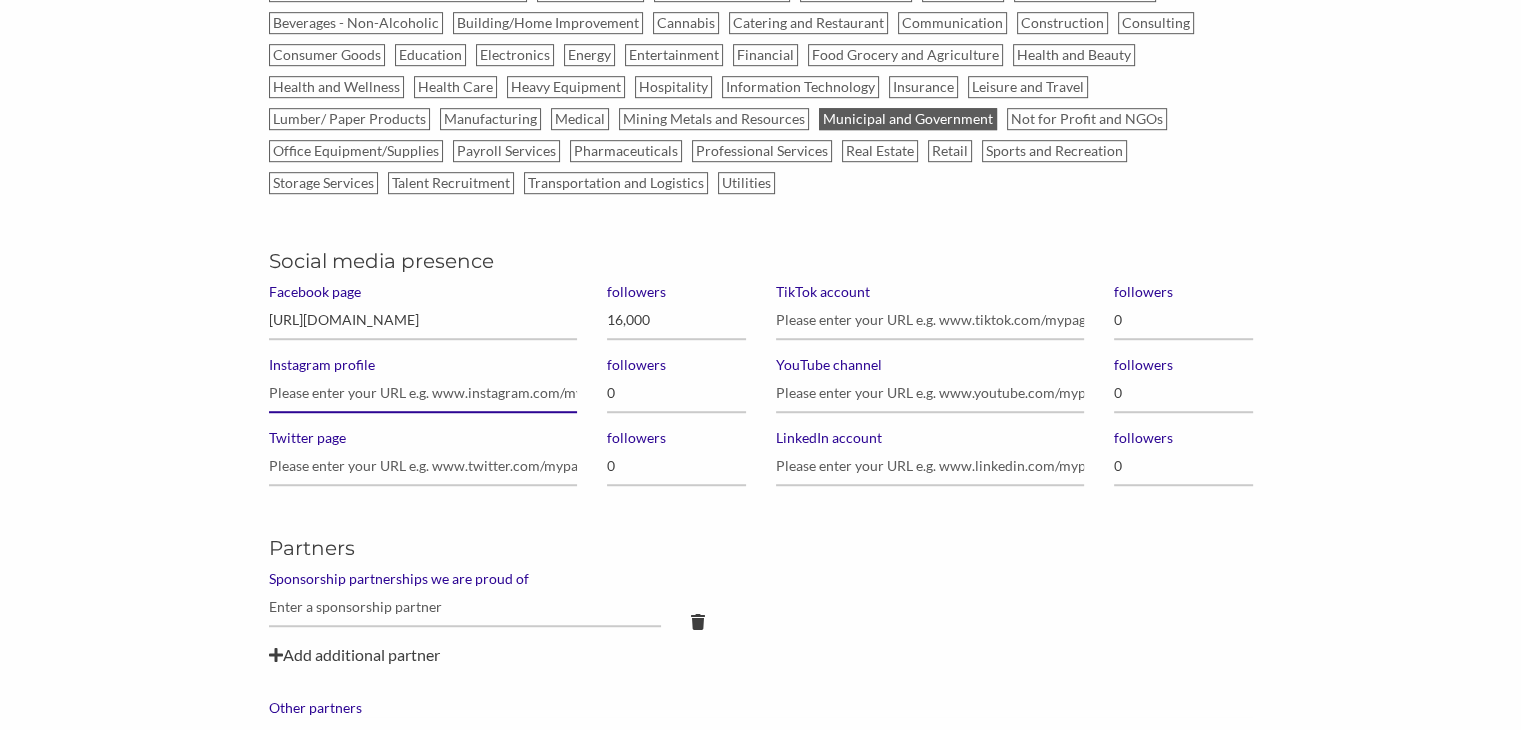 click on "Instagram profile" at bounding box center [423, 393] 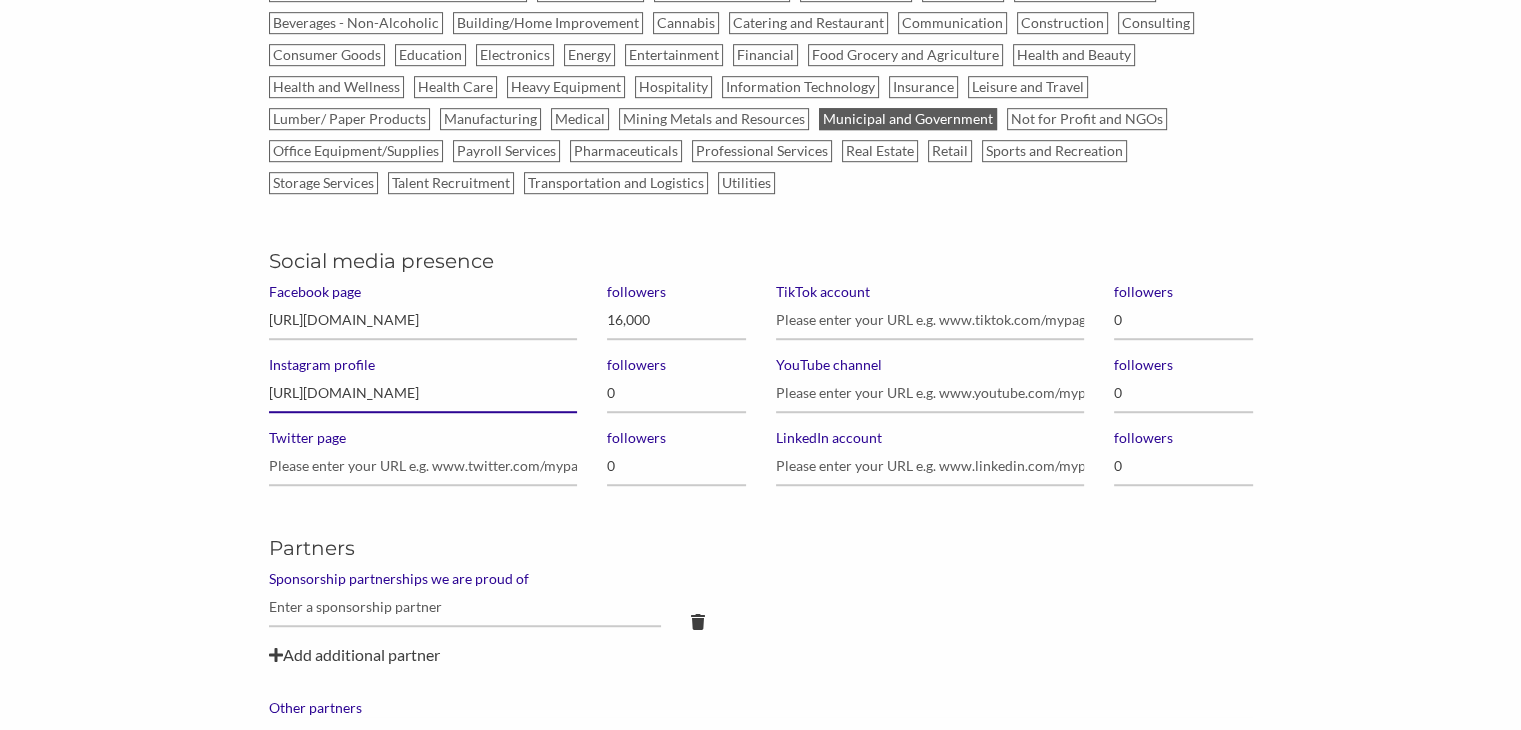 type on "https://www.instagram.com/cityofpickering/" 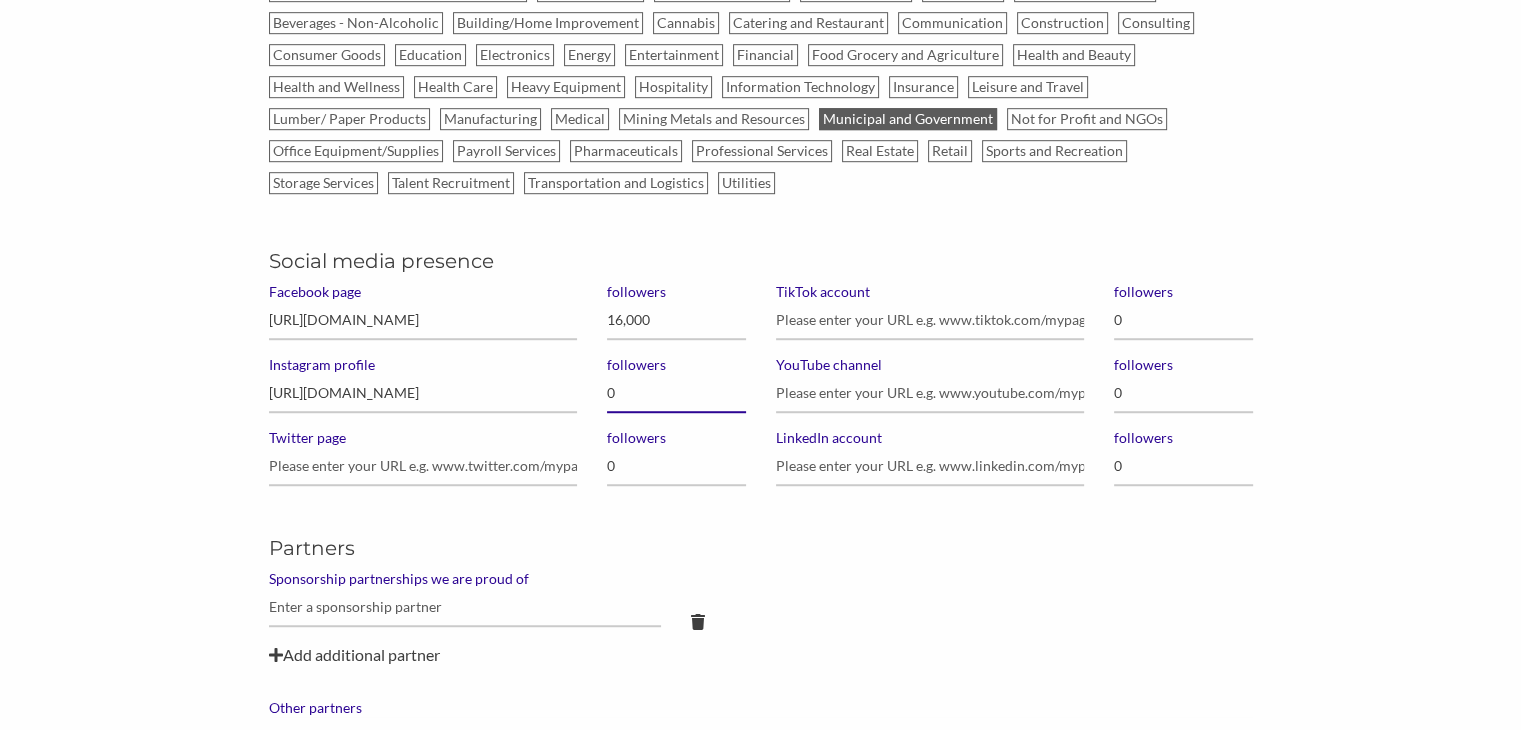 click on "0" at bounding box center [676, 393] 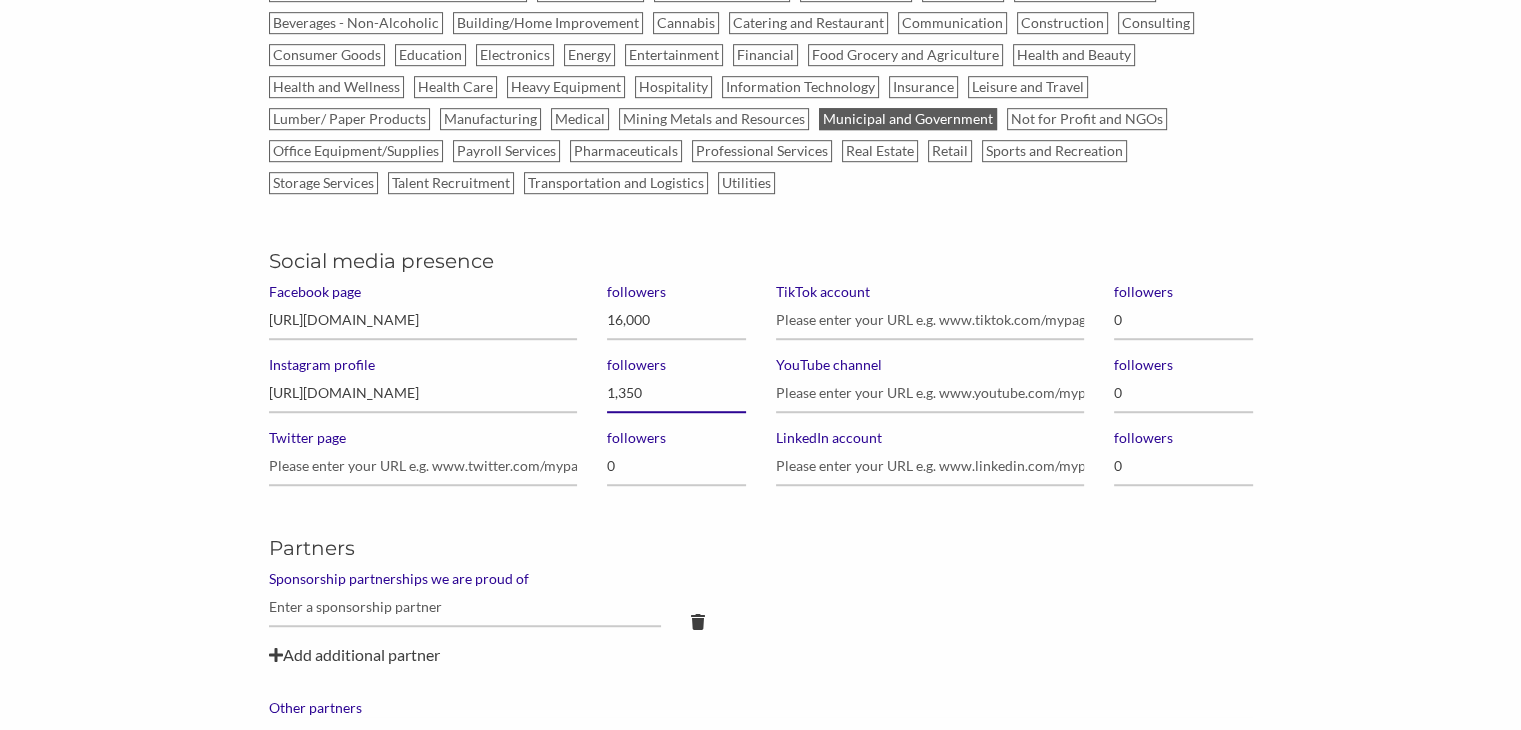 type on "13,500" 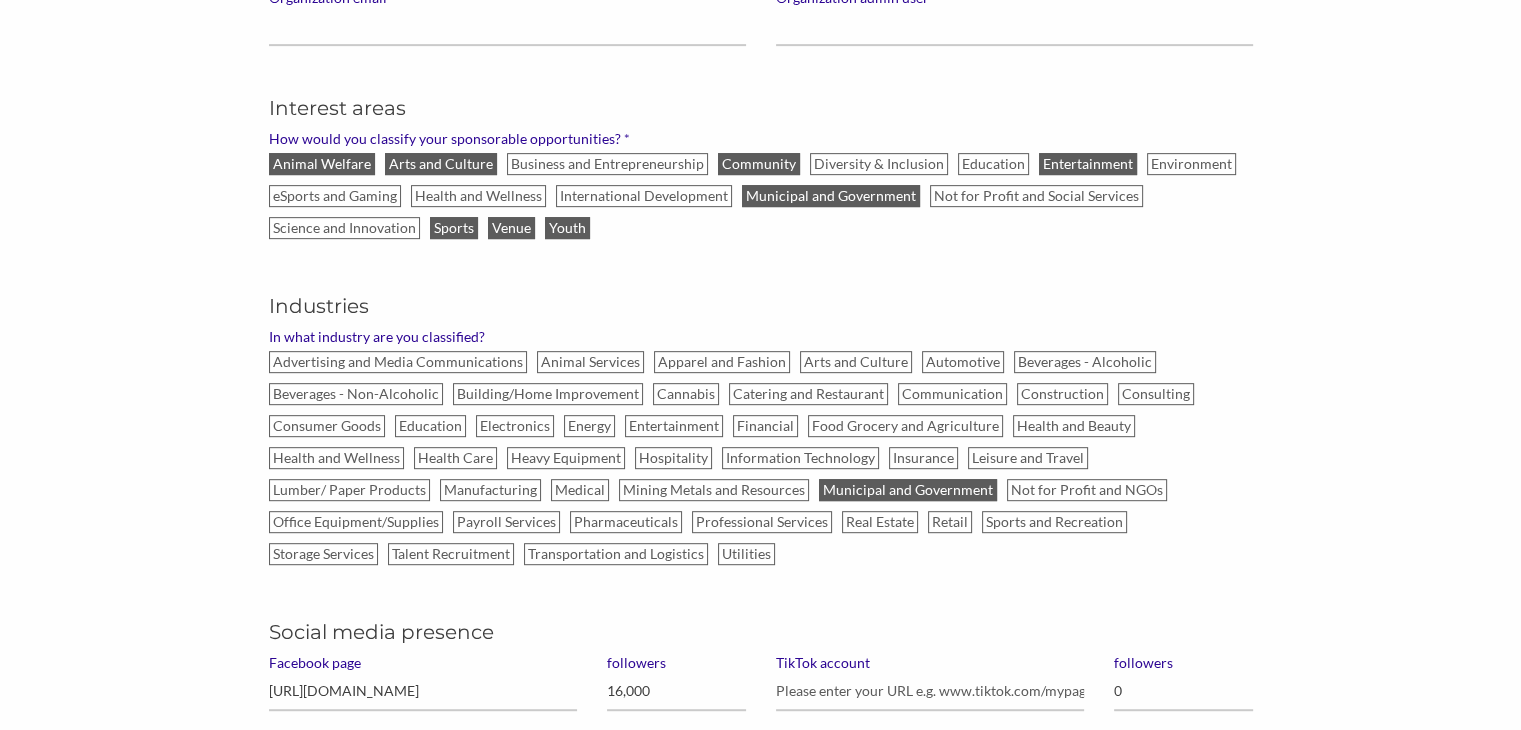 scroll, scrollTop: 903, scrollLeft: 0, axis: vertical 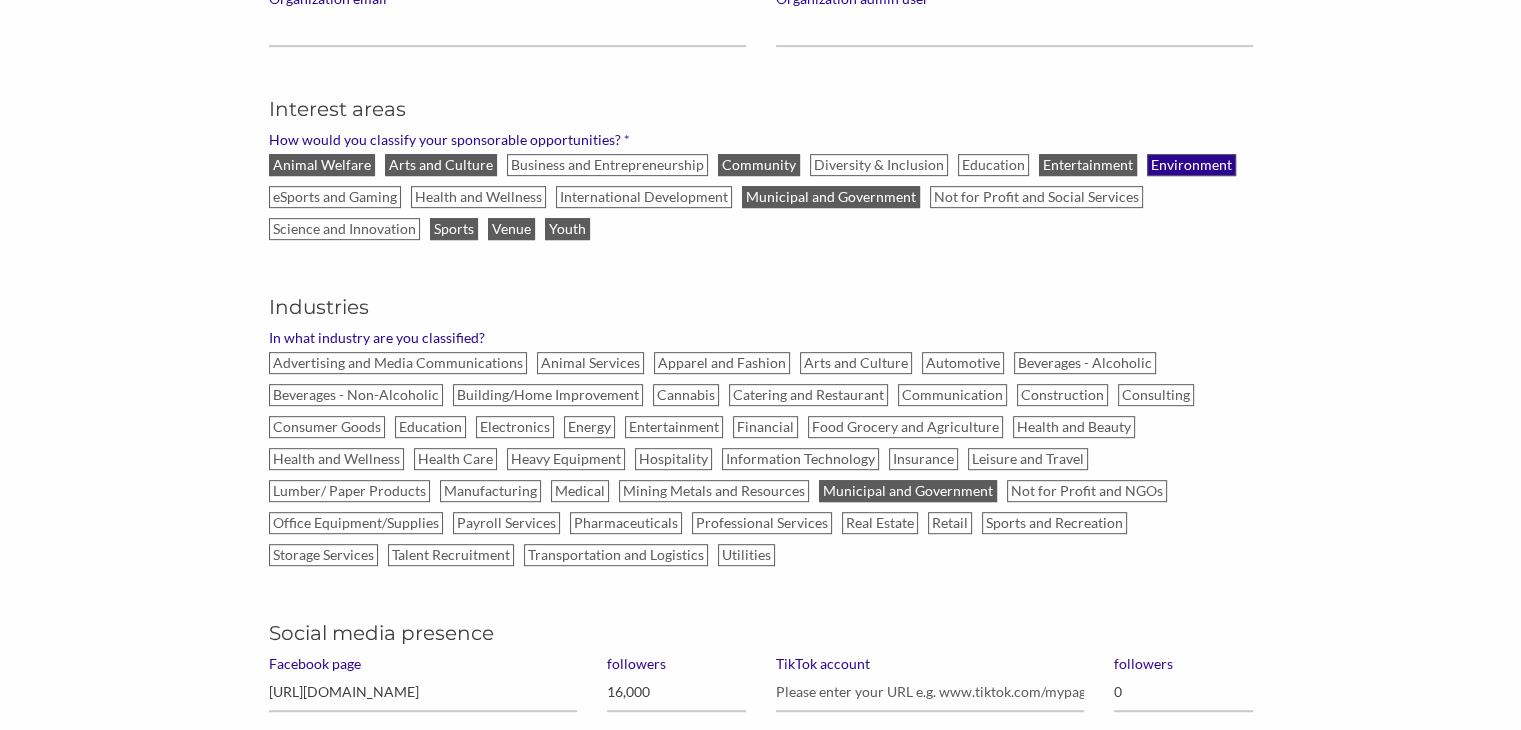click on "Environment" at bounding box center [1191, 165] 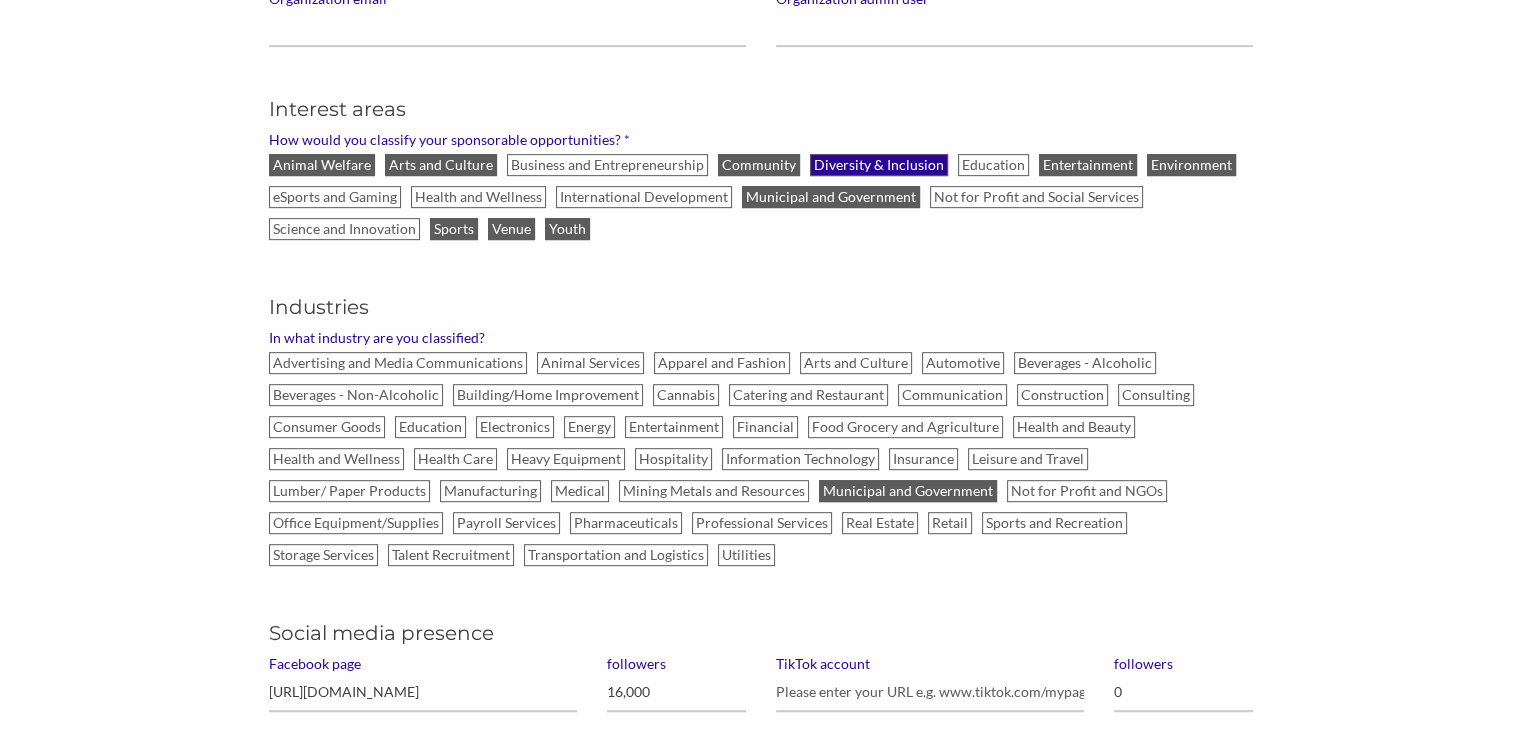 click on "Diversity & Inclusion" at bounding box center (879, 165) 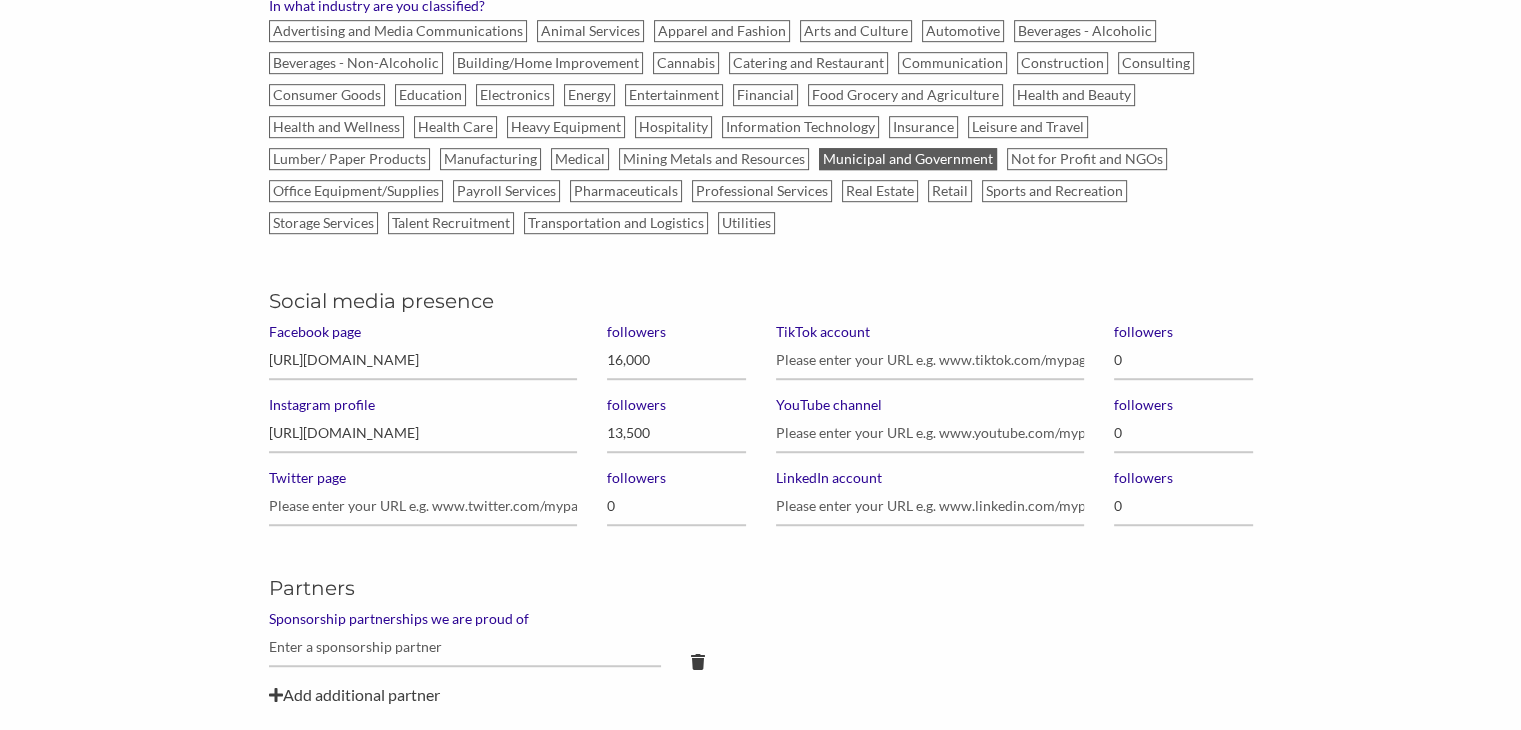 scroll, scrollTop: 1237, scrollLeft: 0, axis: vertical 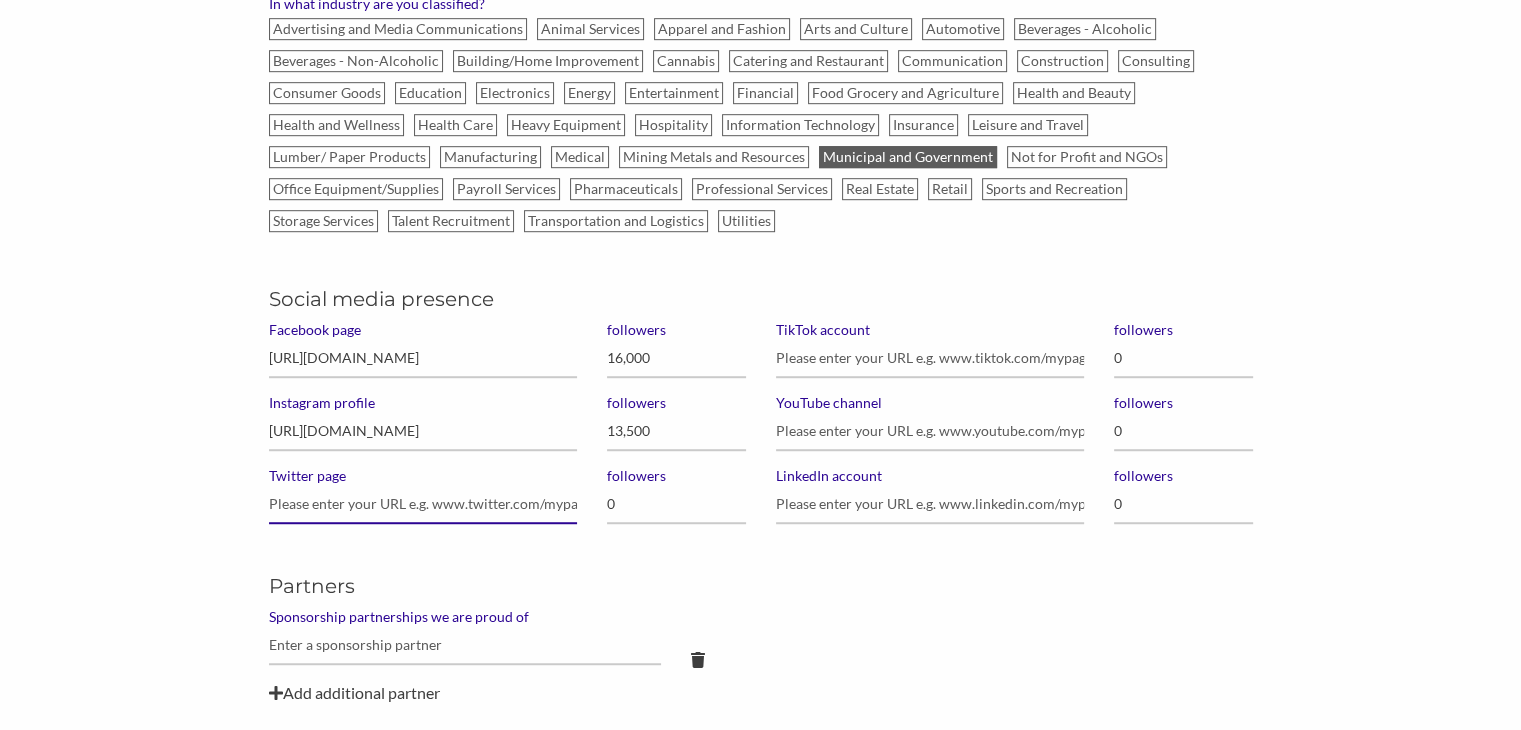 click on "Twitter page" at bounding box center [423, 504] 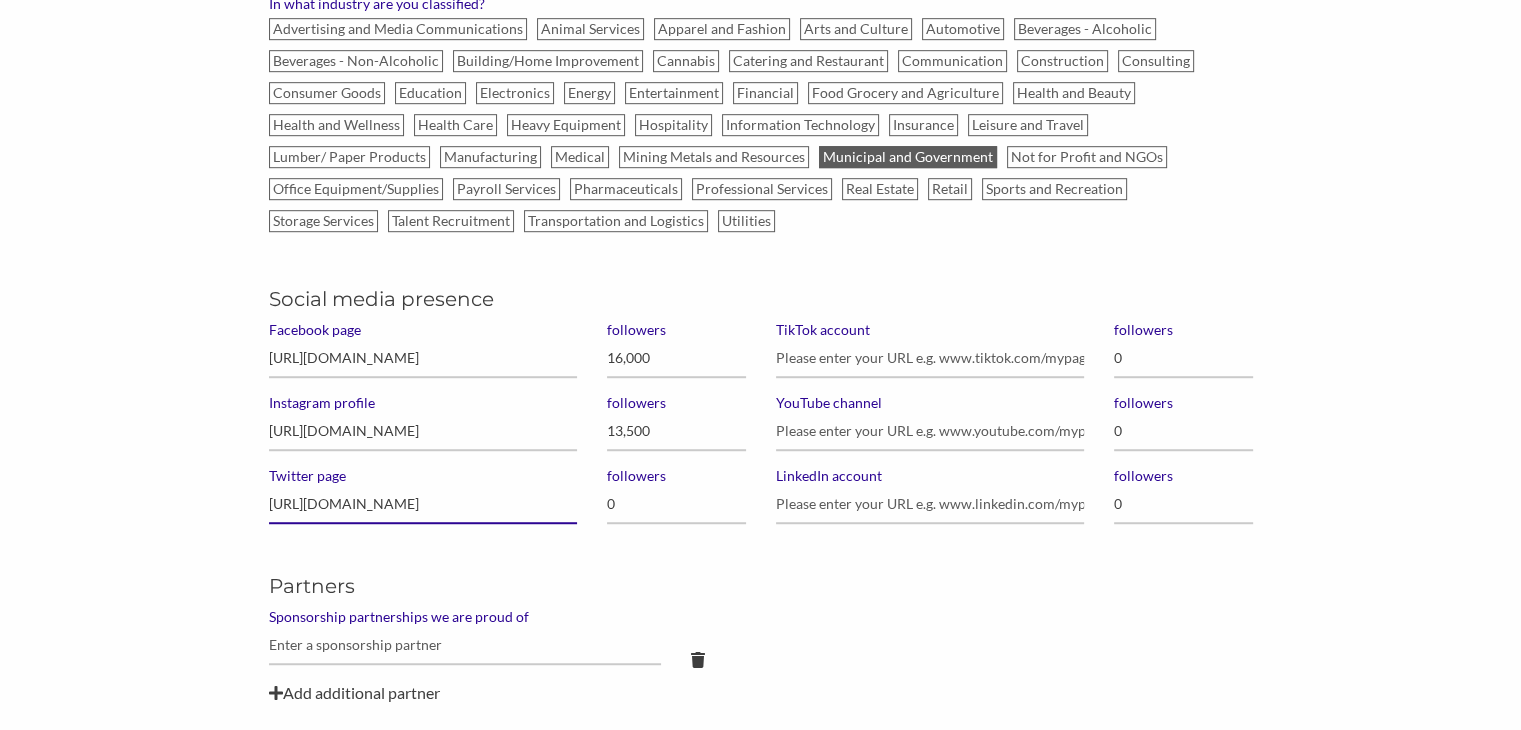 type on "https://x.com/cityofpickering" 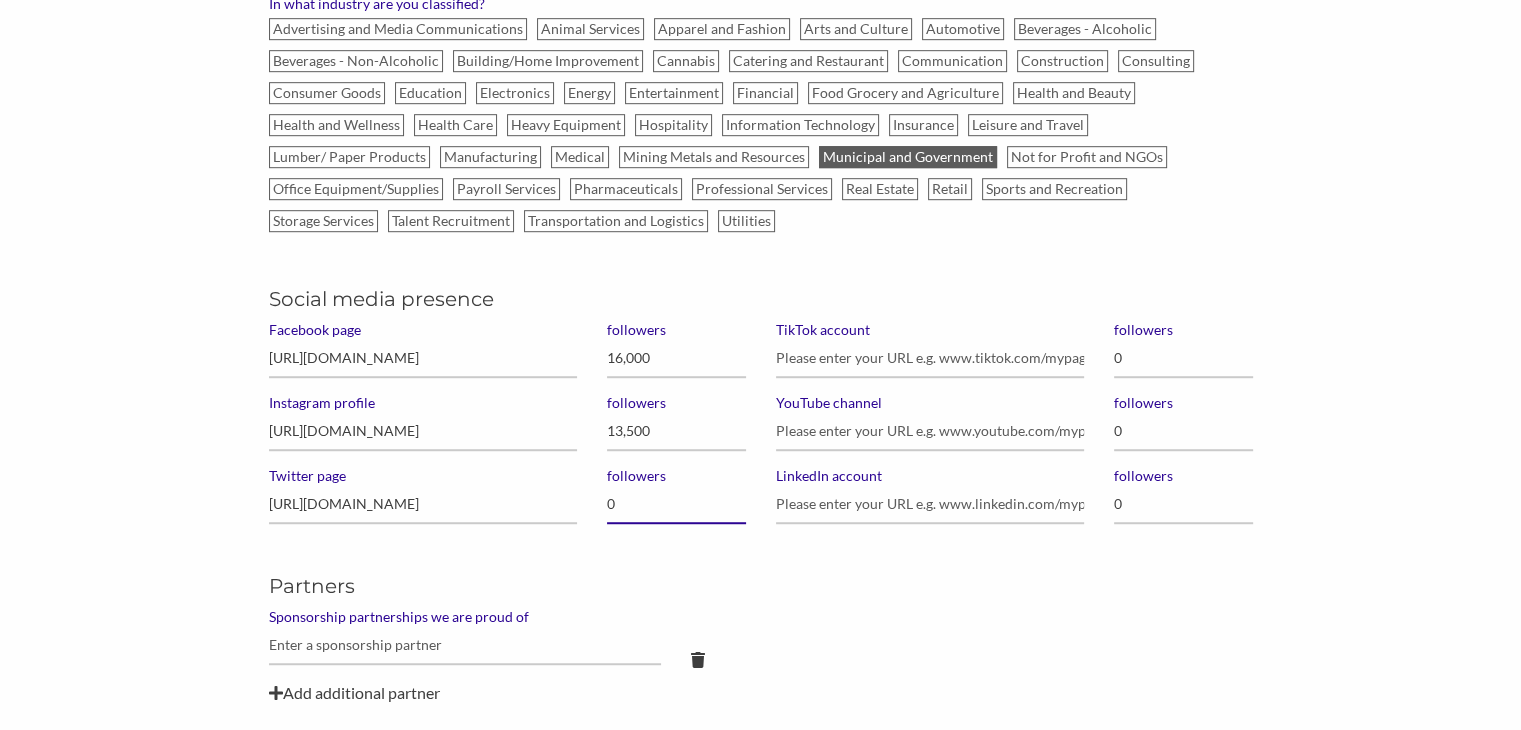 click on "0" at bounding box center (676, 504) 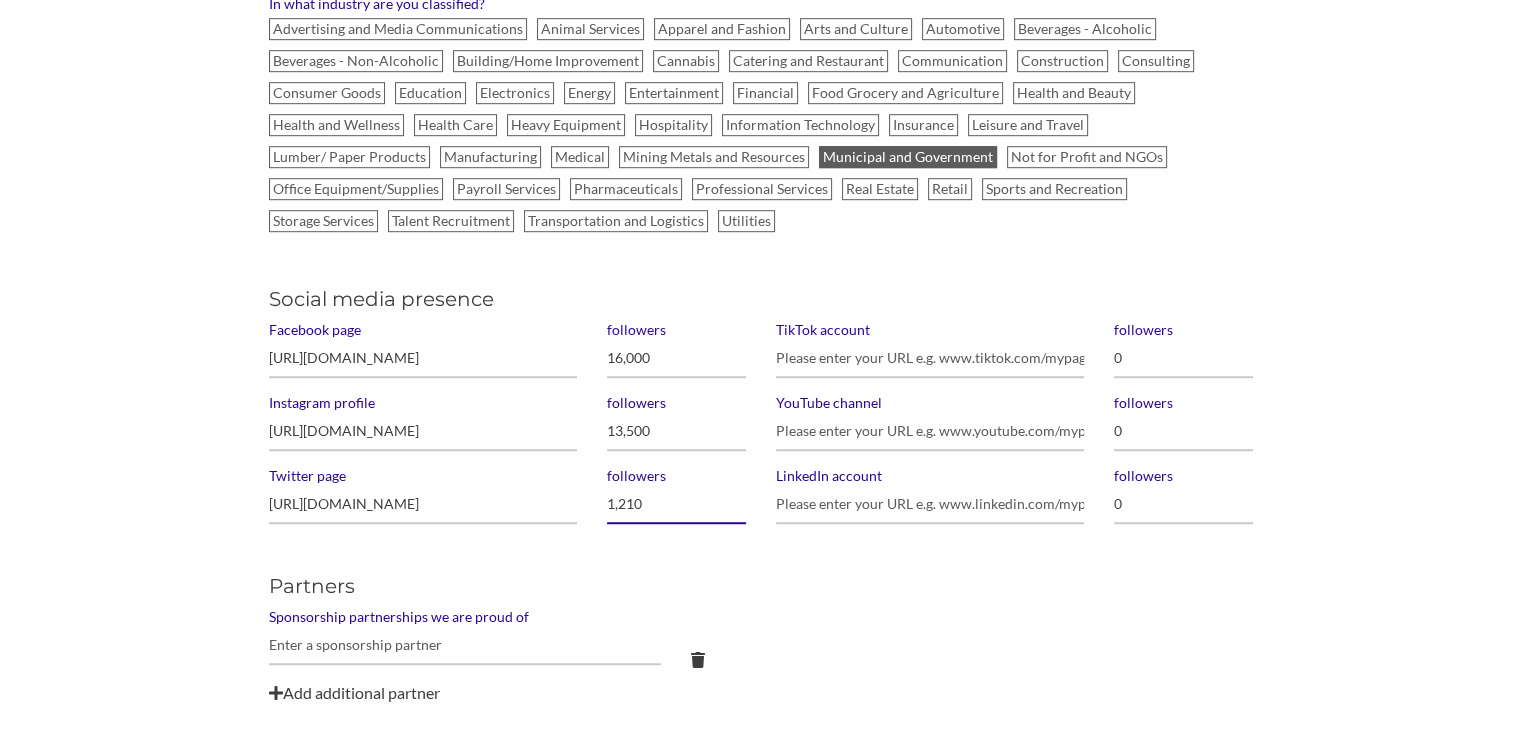type on "12,100" 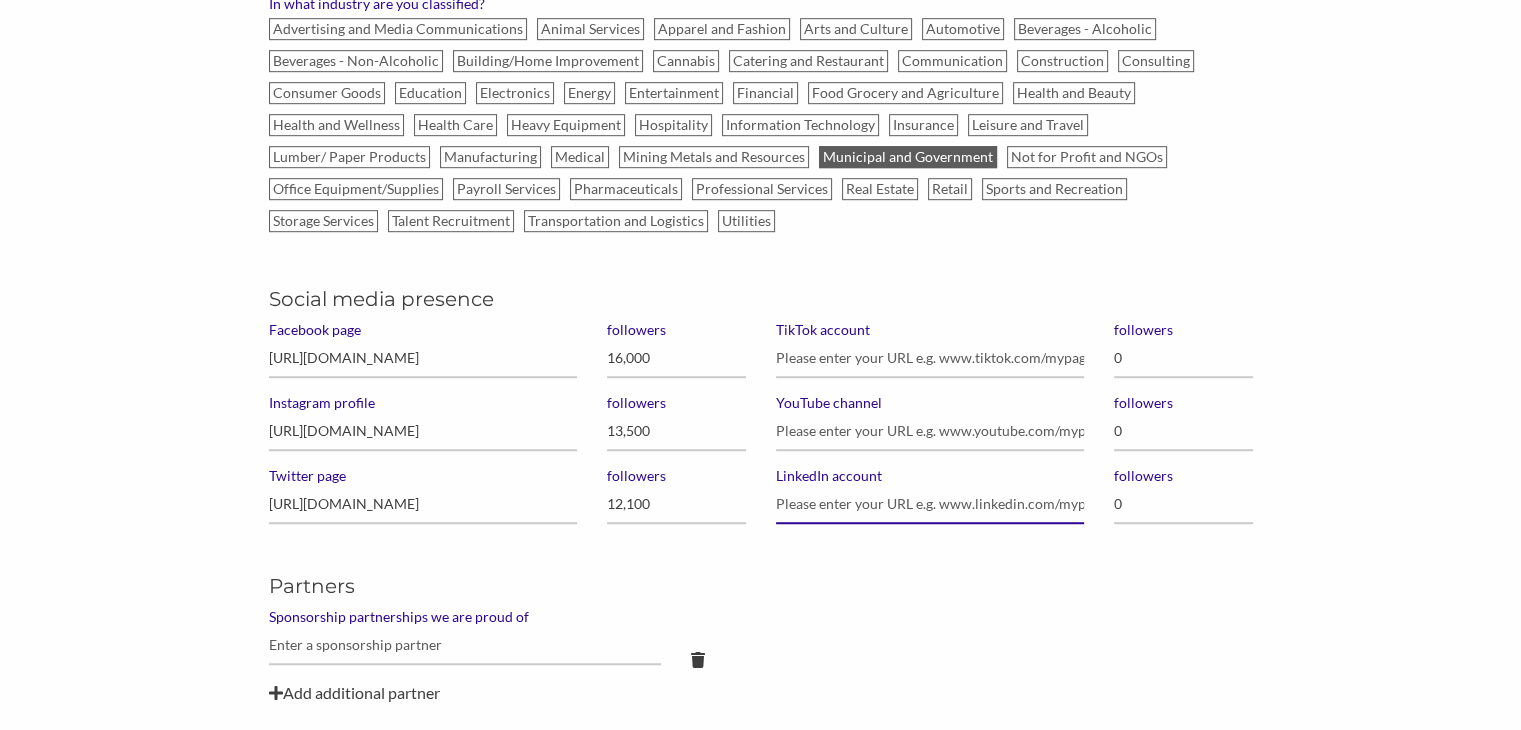 click on "LinkedIn account" at bounding box center (930, 504) 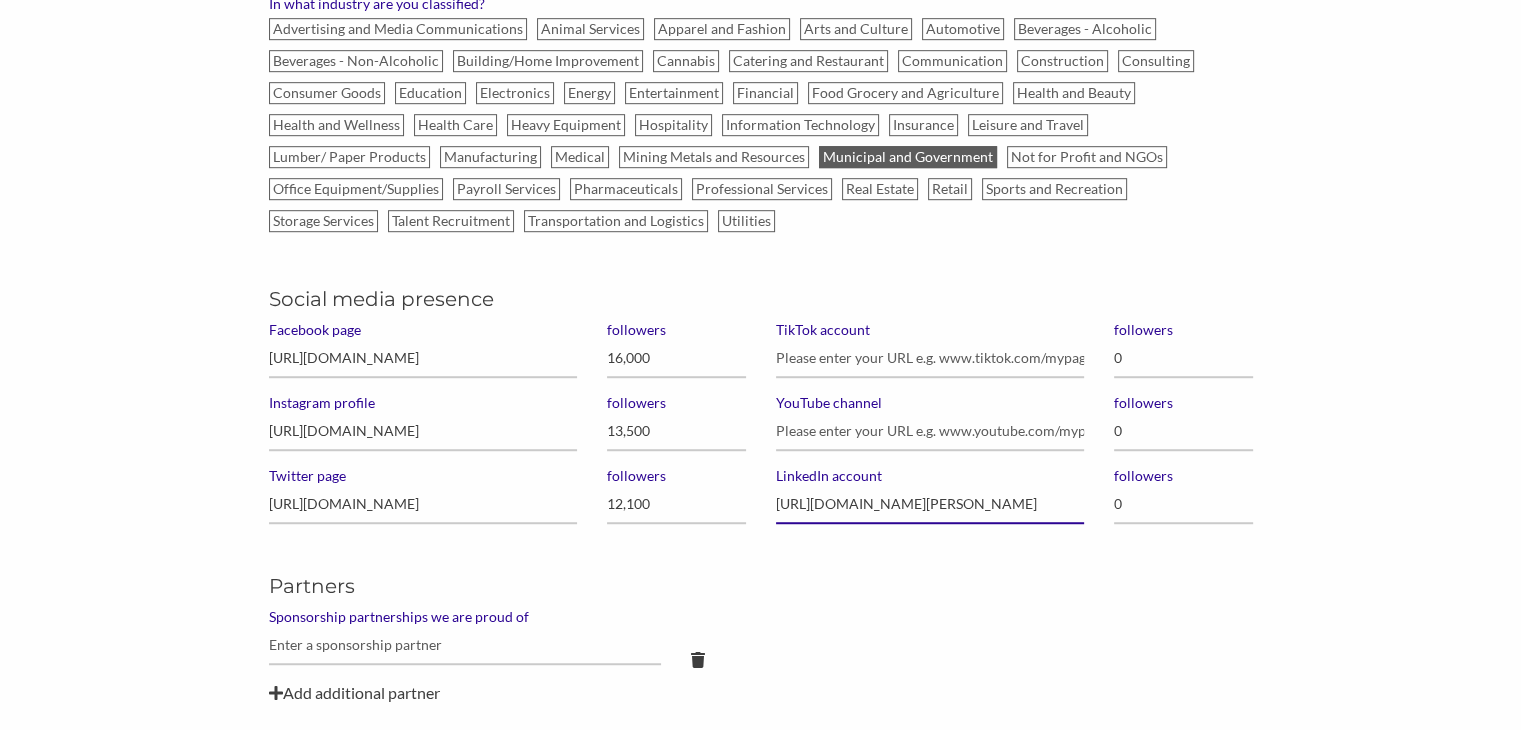 scroll, scrollTop: 0, scrollLeft: 18, axis: horizontal 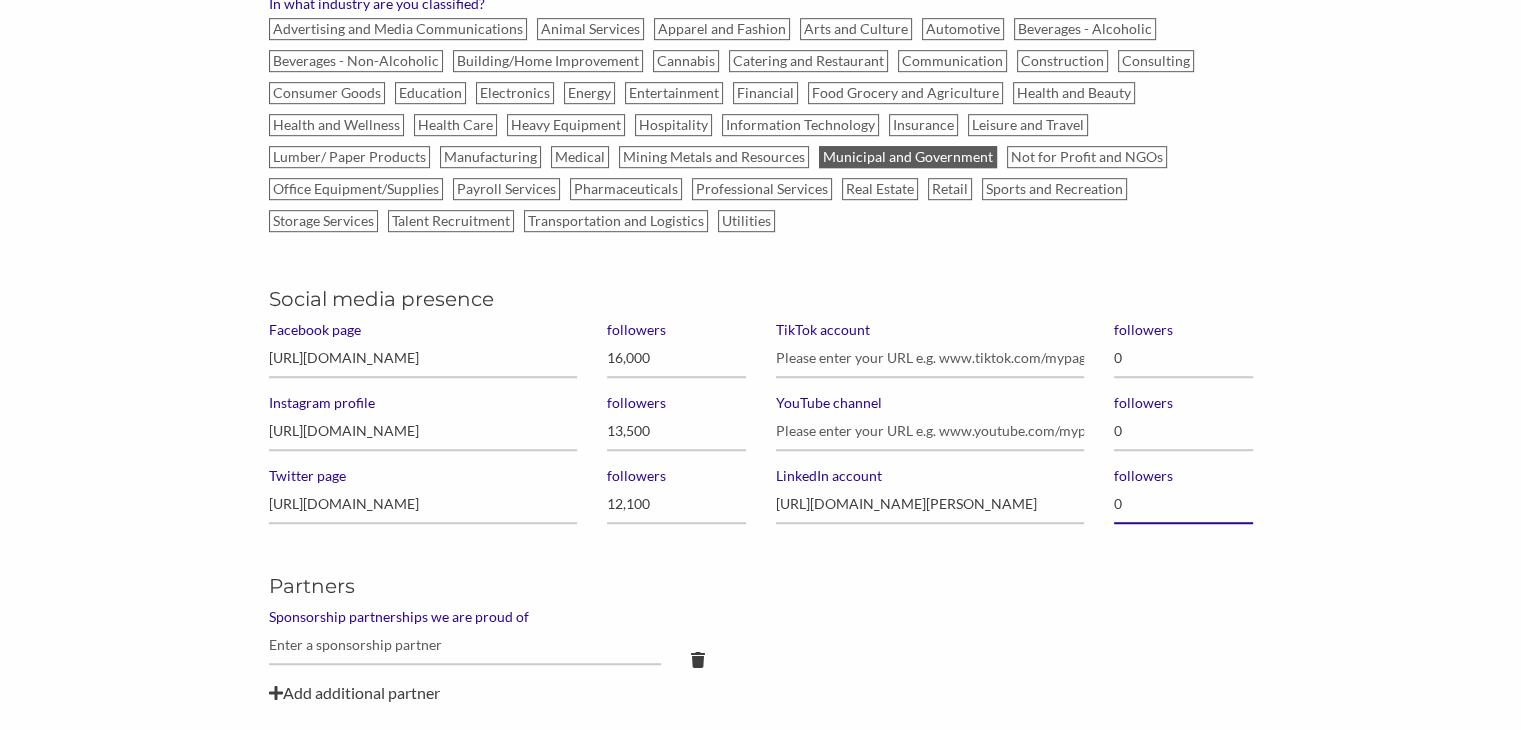 click on "0" at bounding box center [1183, 504] 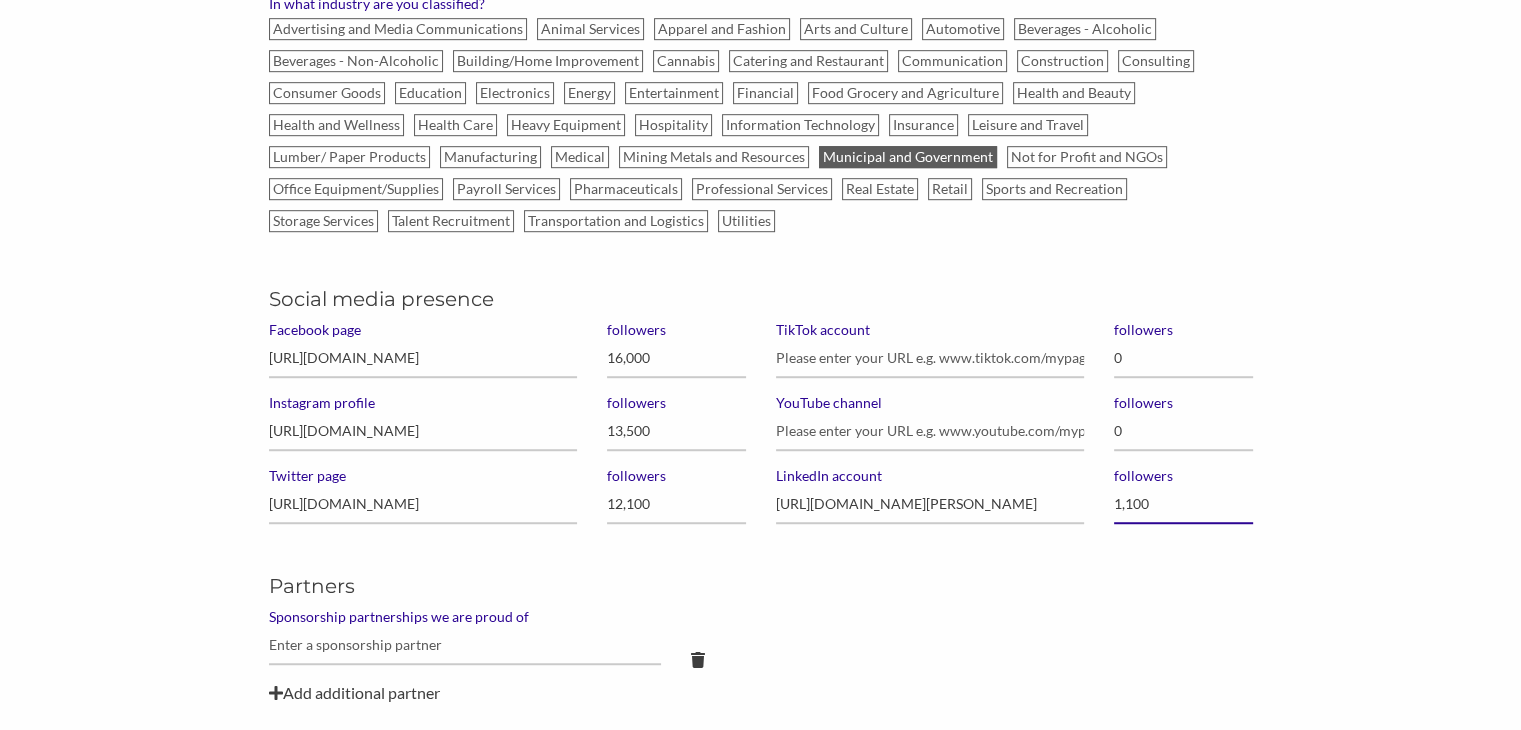 type on "11,000" 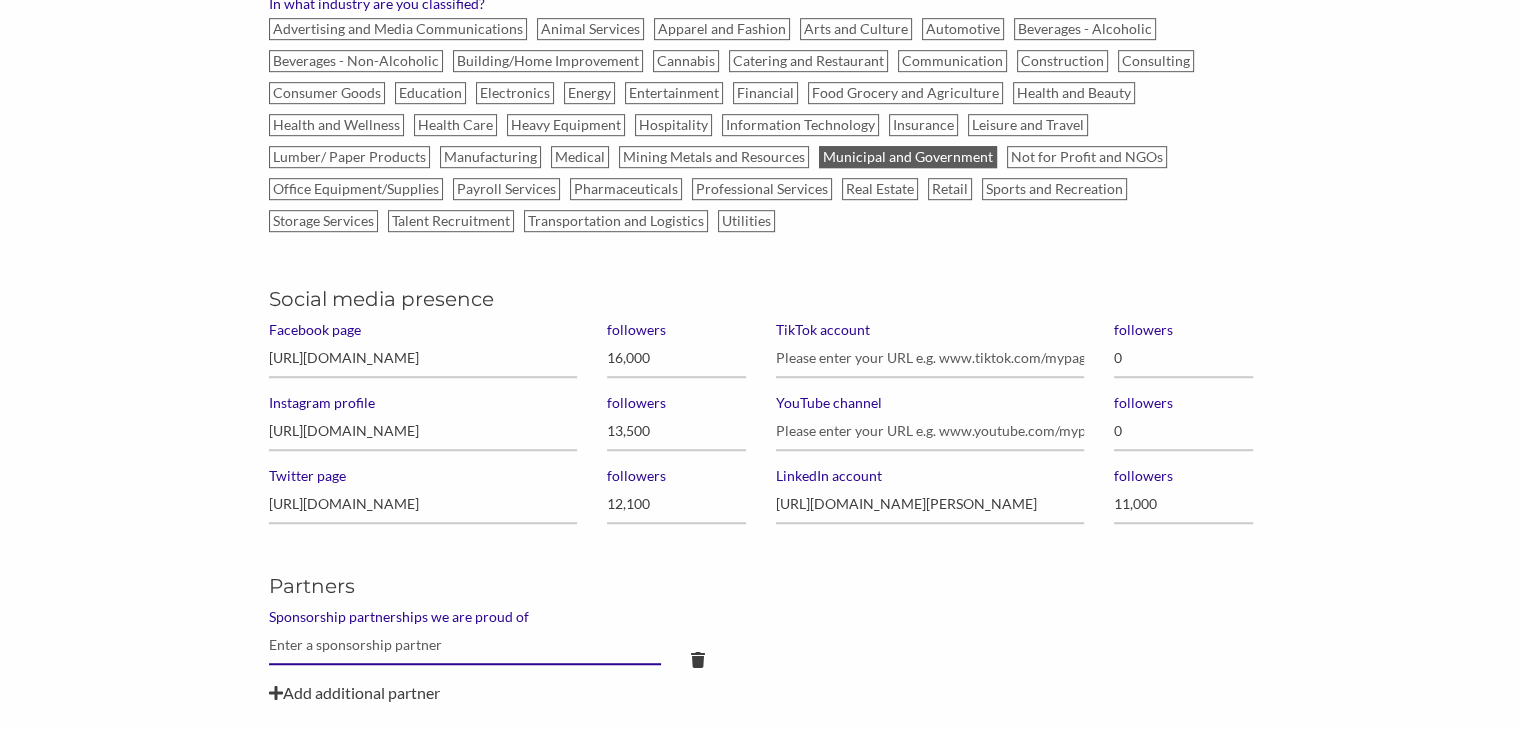 click at bounding box center [465, 645] 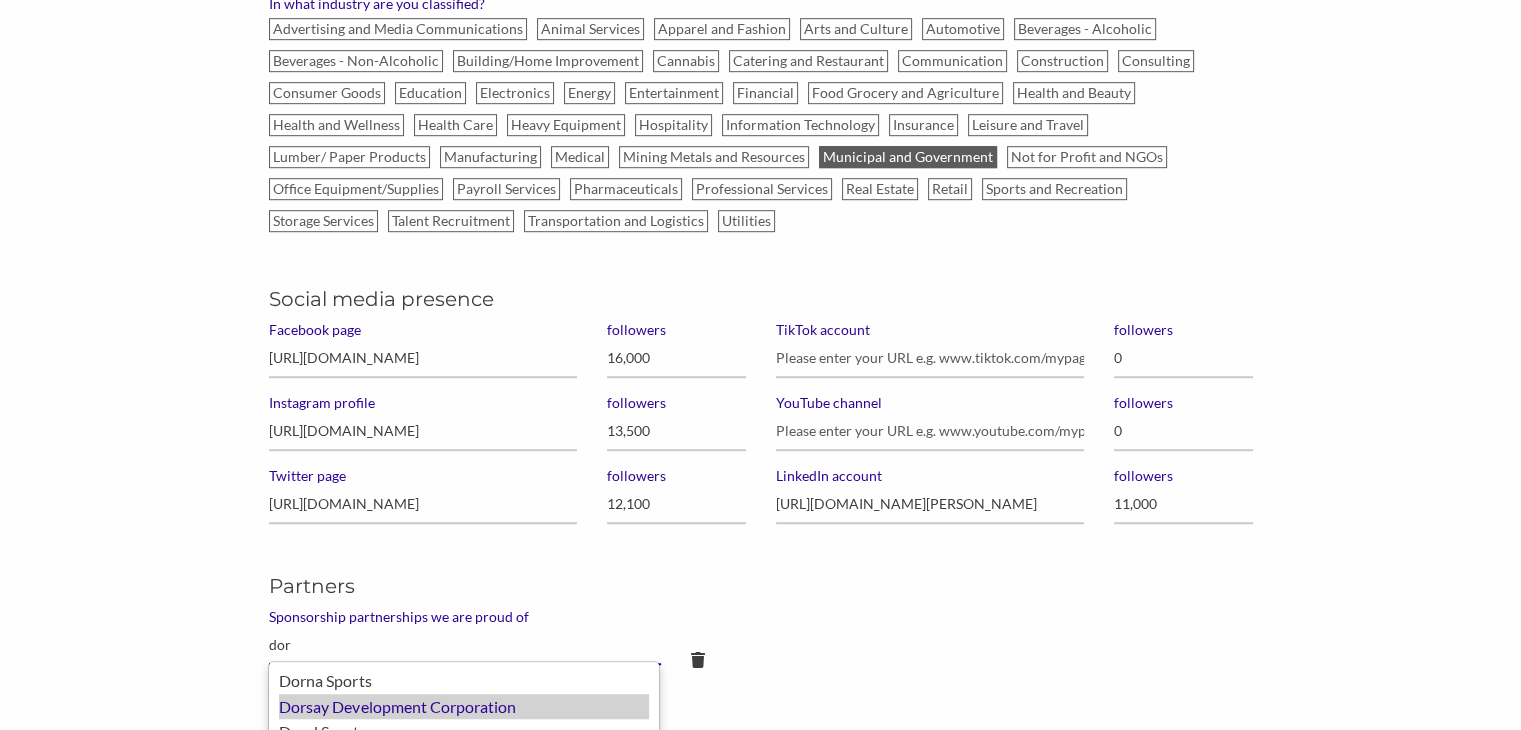 click on "Dorsay Development Corporation" at bounding box center [464, 707] 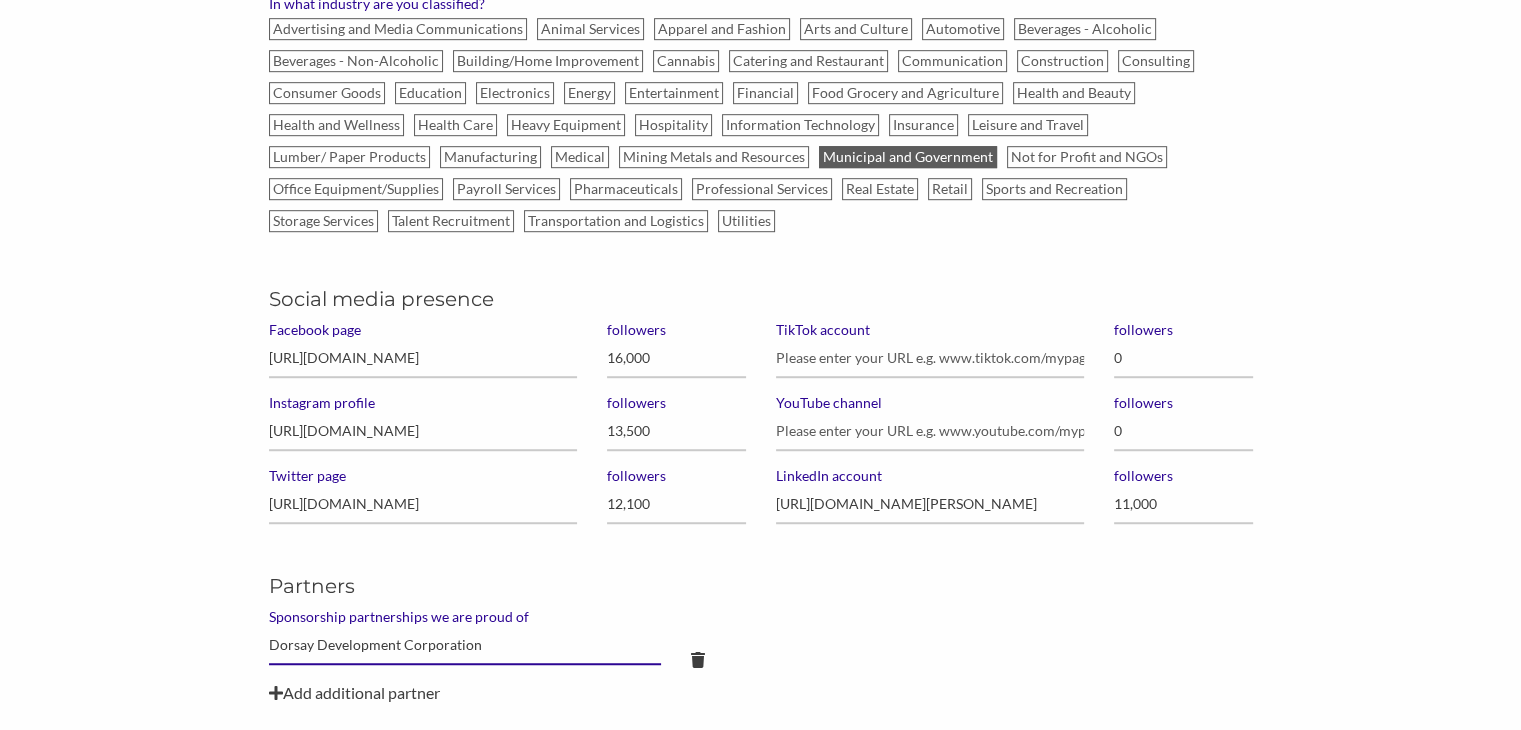 type on "Dorsay Development Corporation" 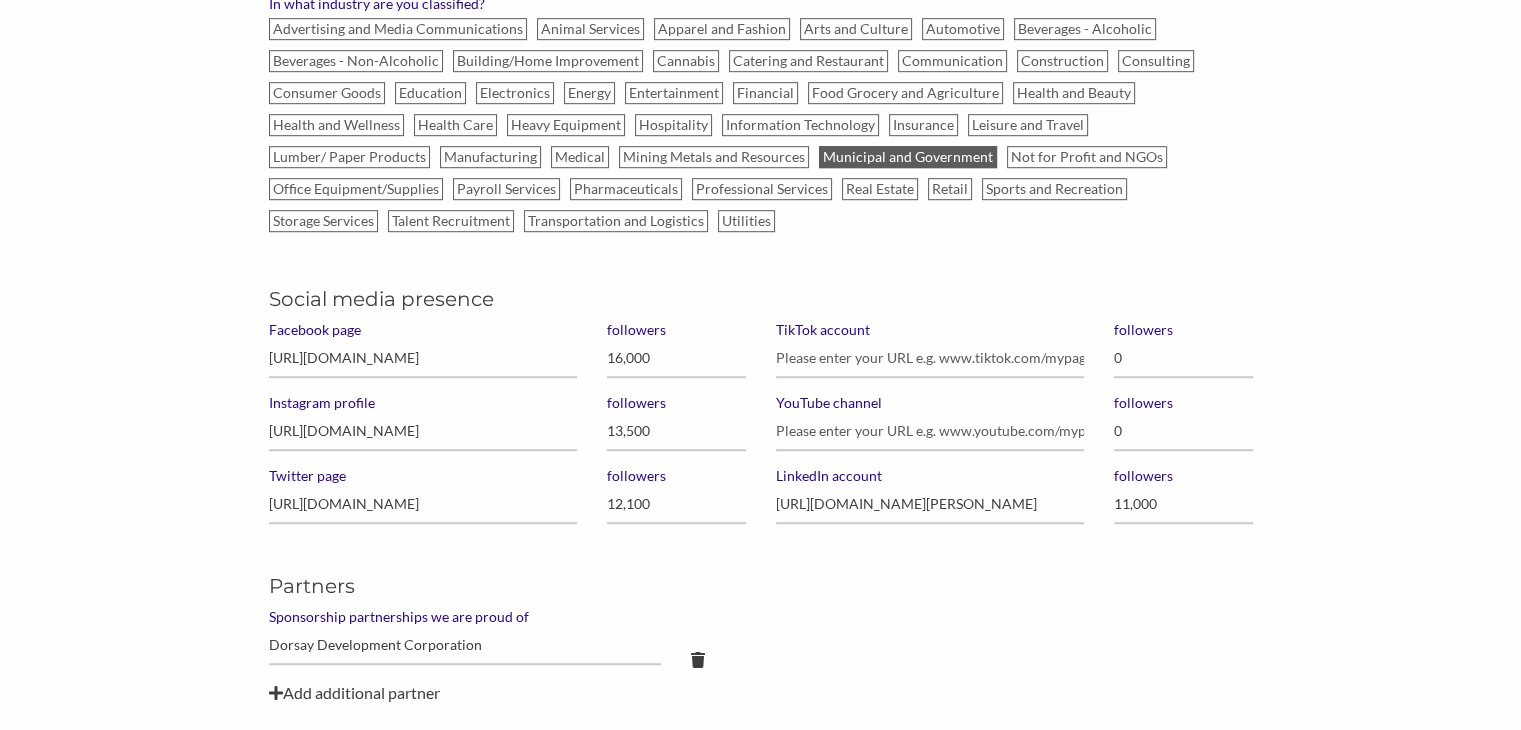 click on "Add additional partner" at bounding box center [761, 693] 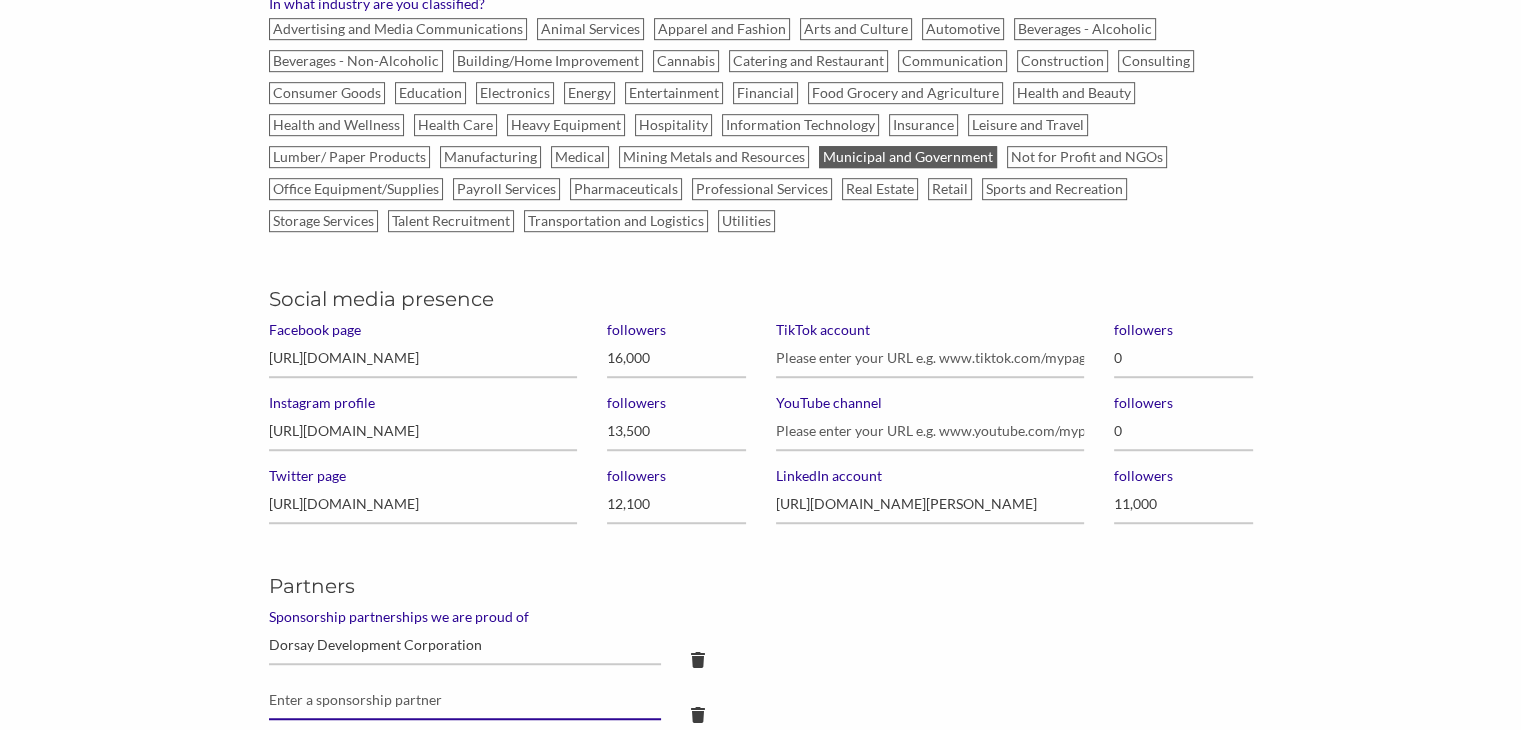 click at bounding box center (465, 645) 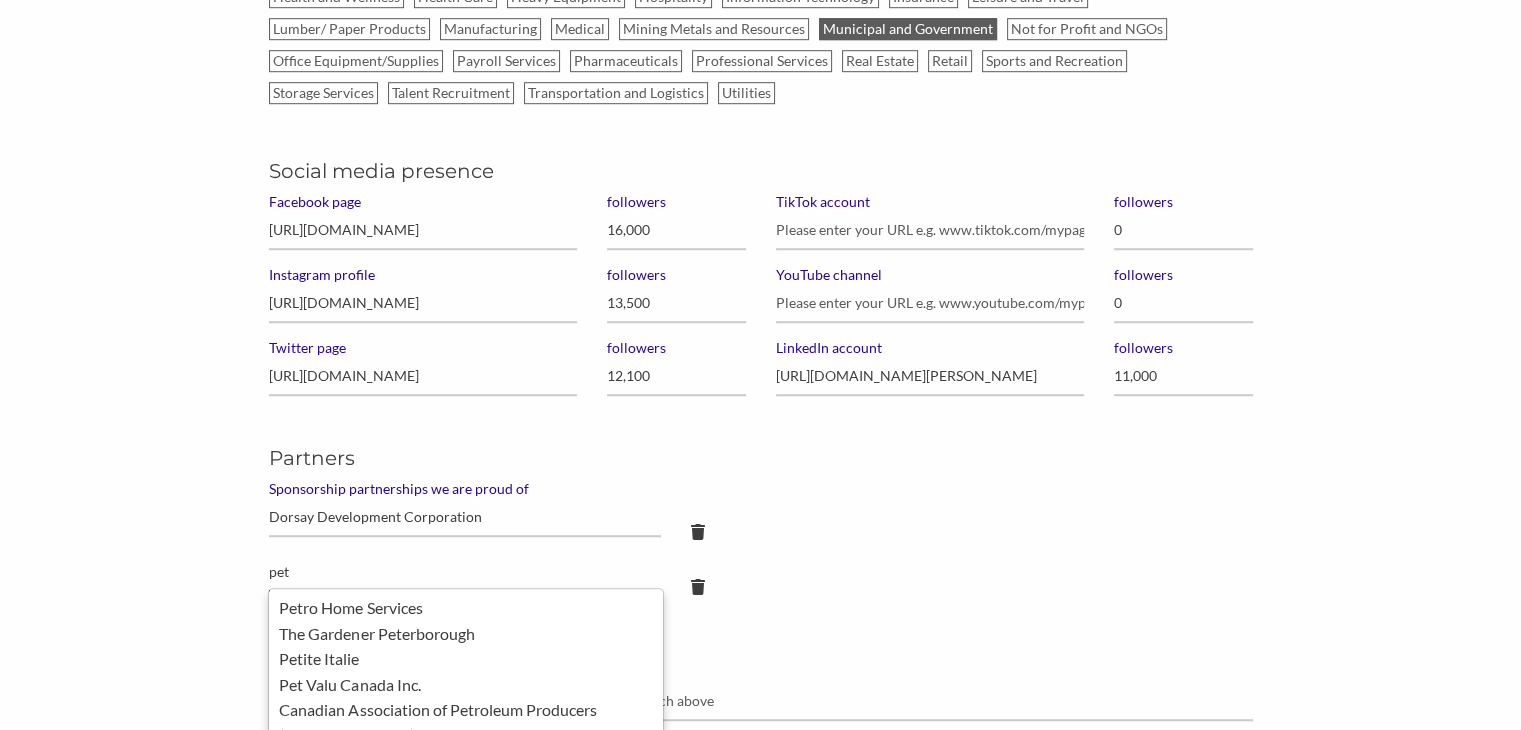 scroll, scrollTop: 1412, scrollLeft: 0, axis: vertical 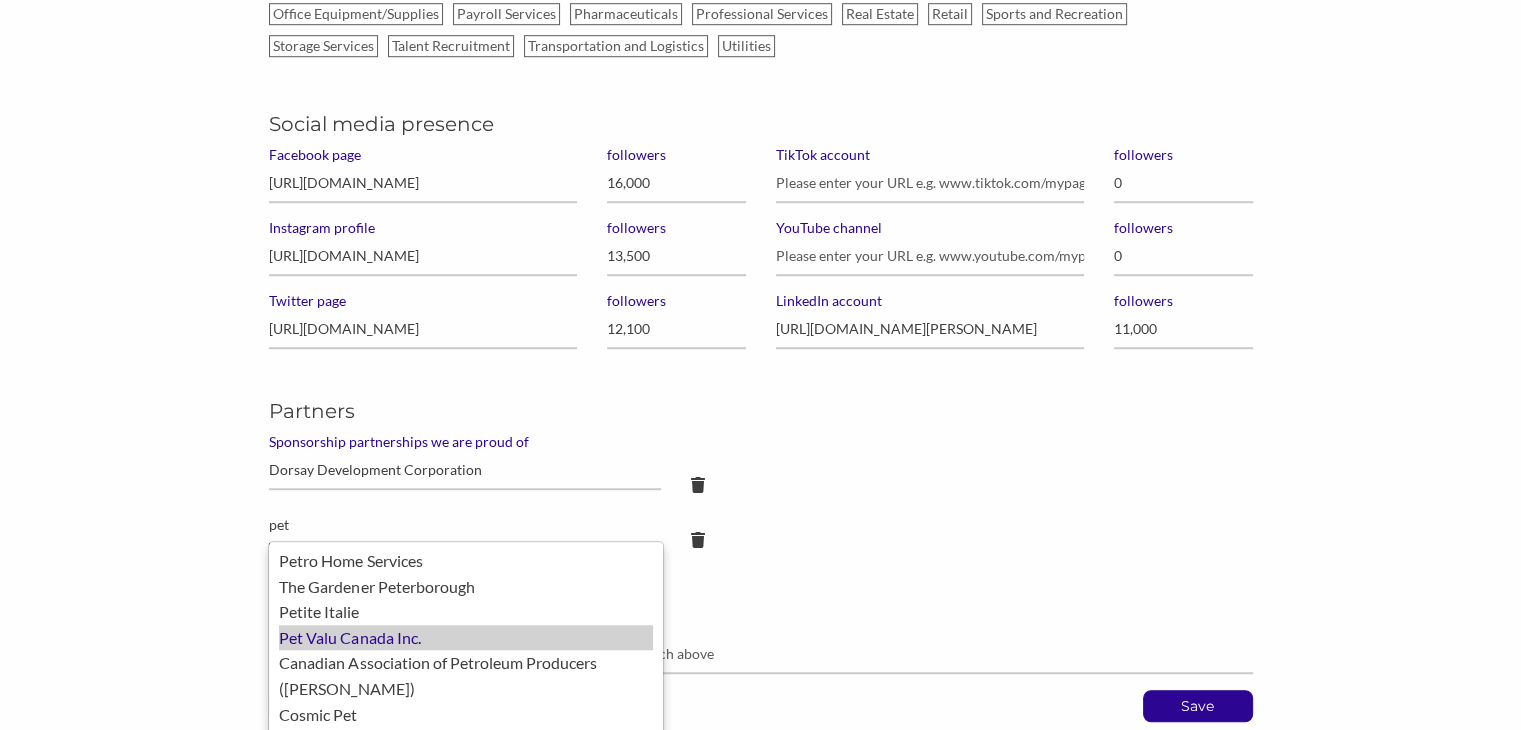 click on "Pet Valu Canada Inc." at bounding box center (466, 638) 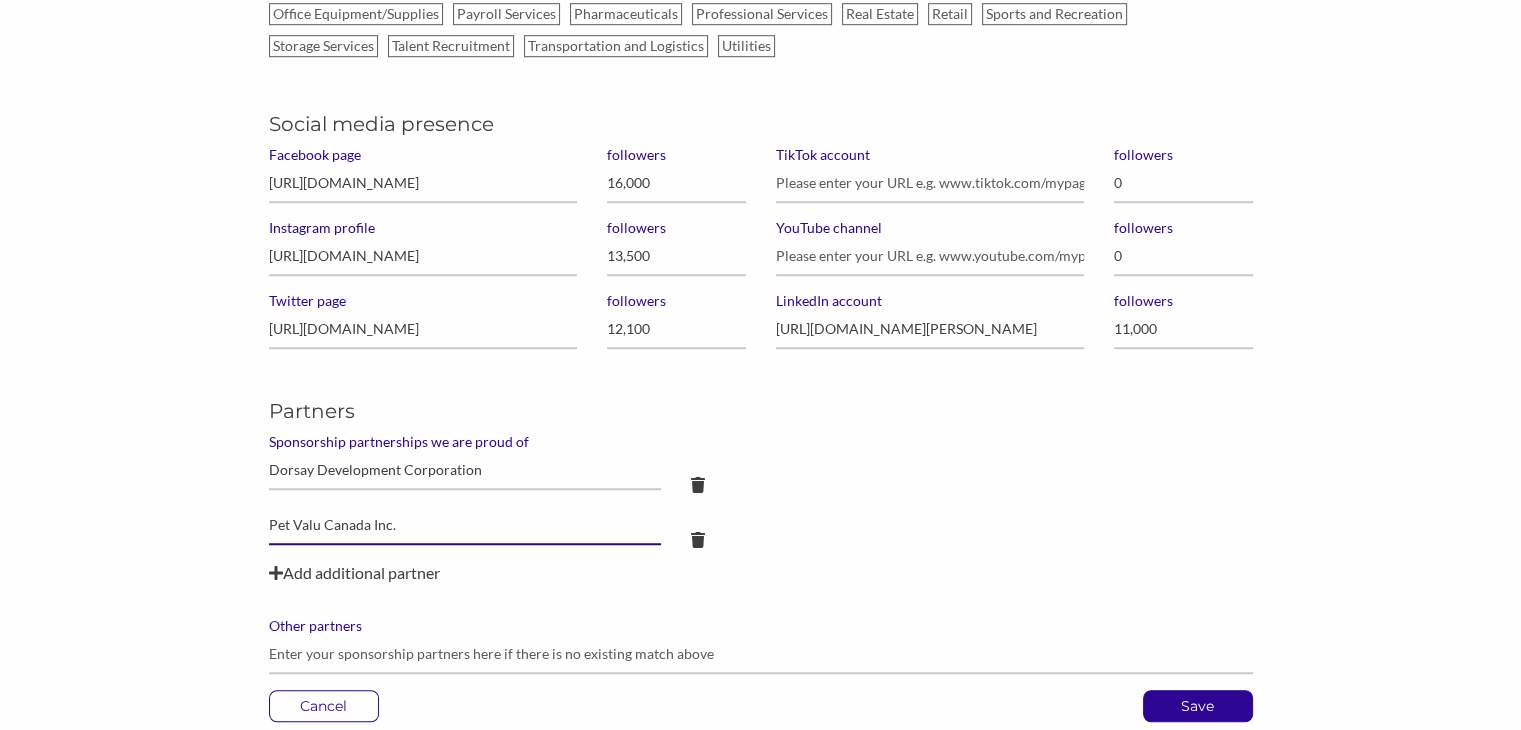 type on "Pet Valu Canada Inc." 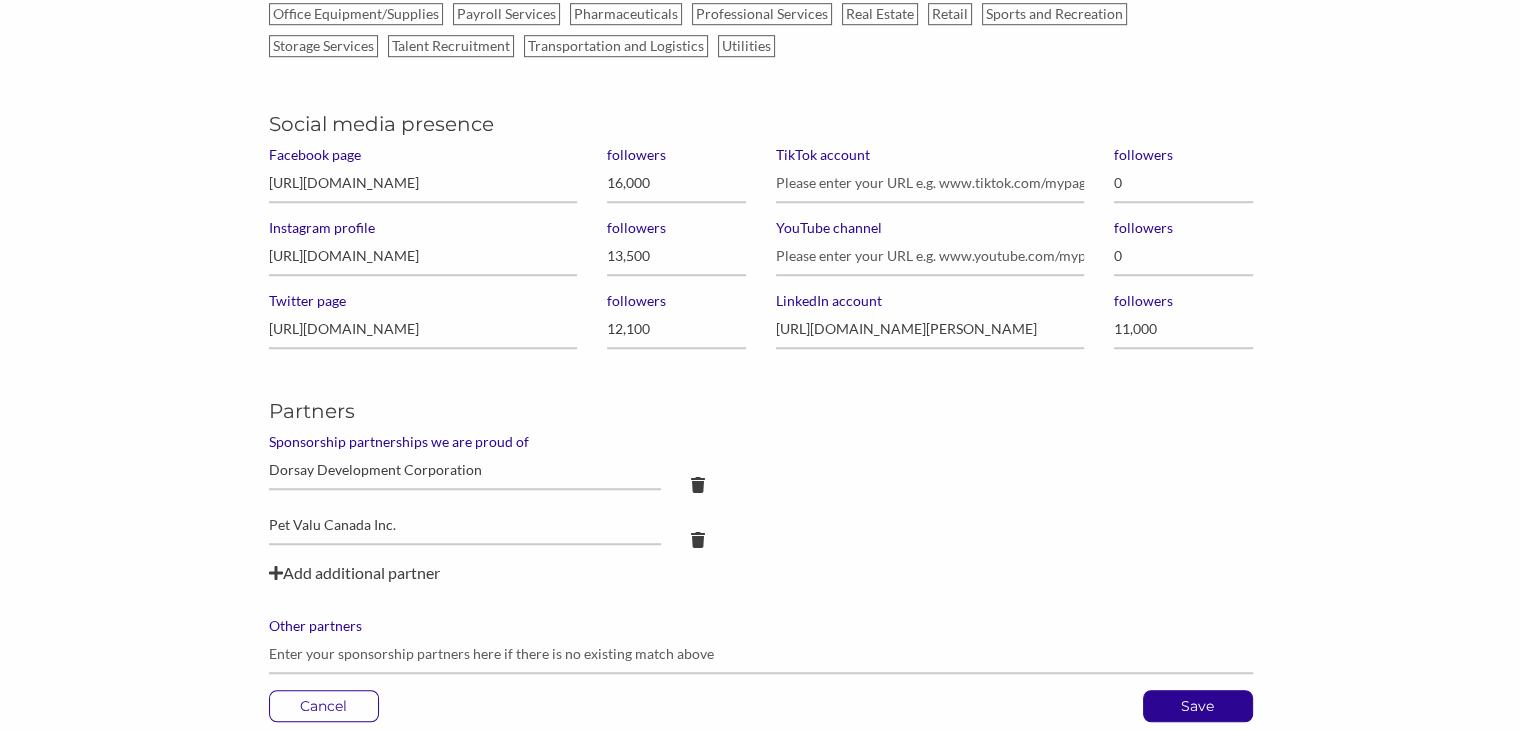 click on "Add additional partner" at bounding box center (761, 573) 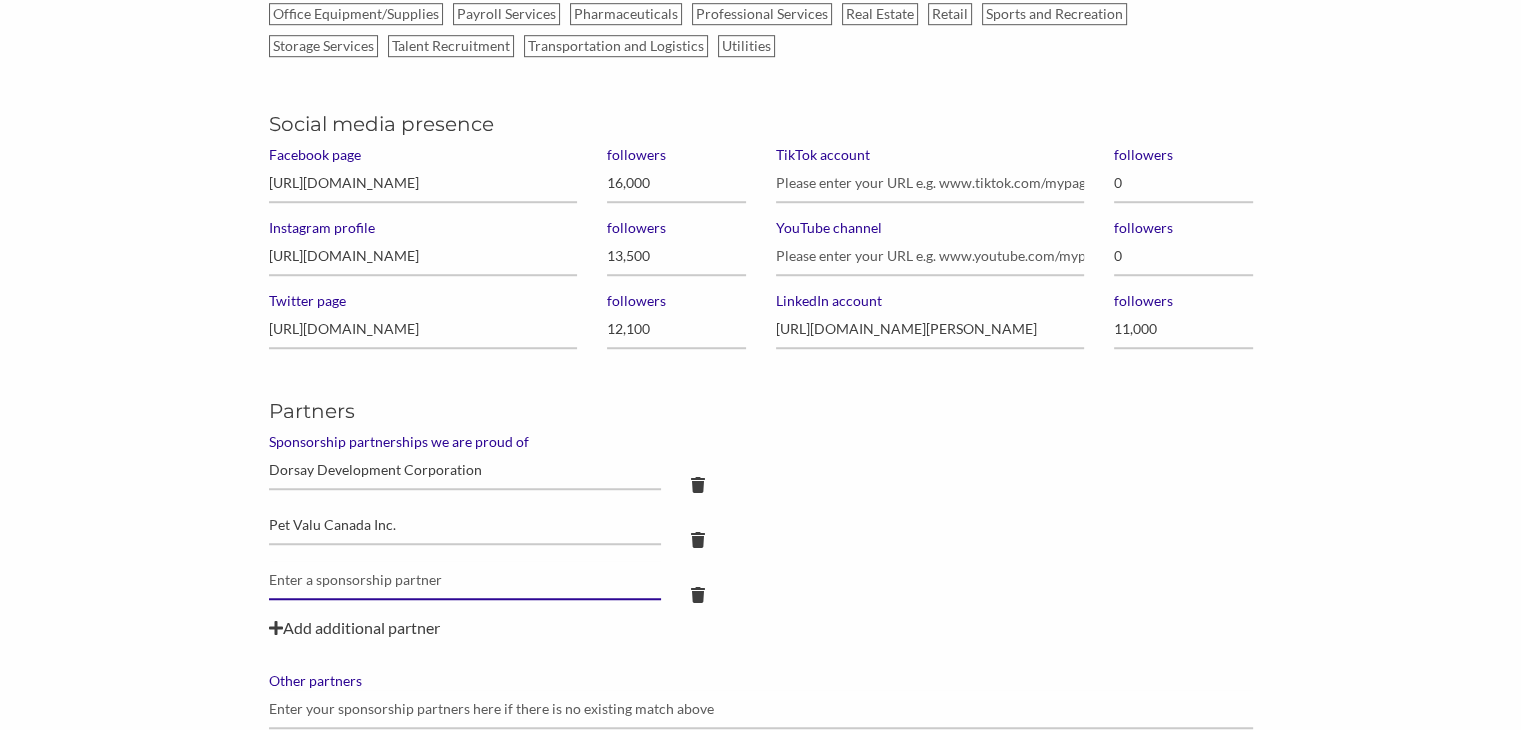 click at bounding box center [465, 470] 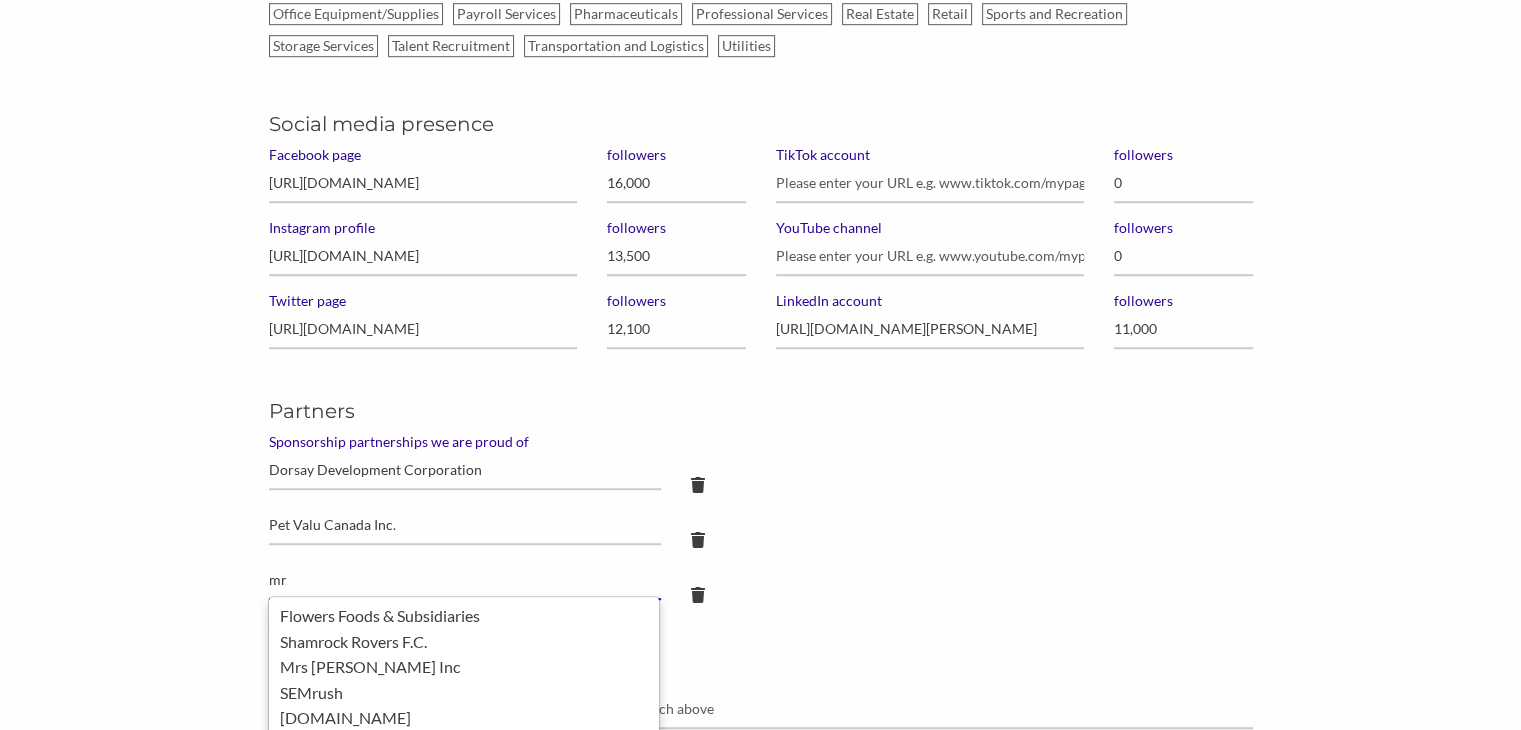 type on "m" 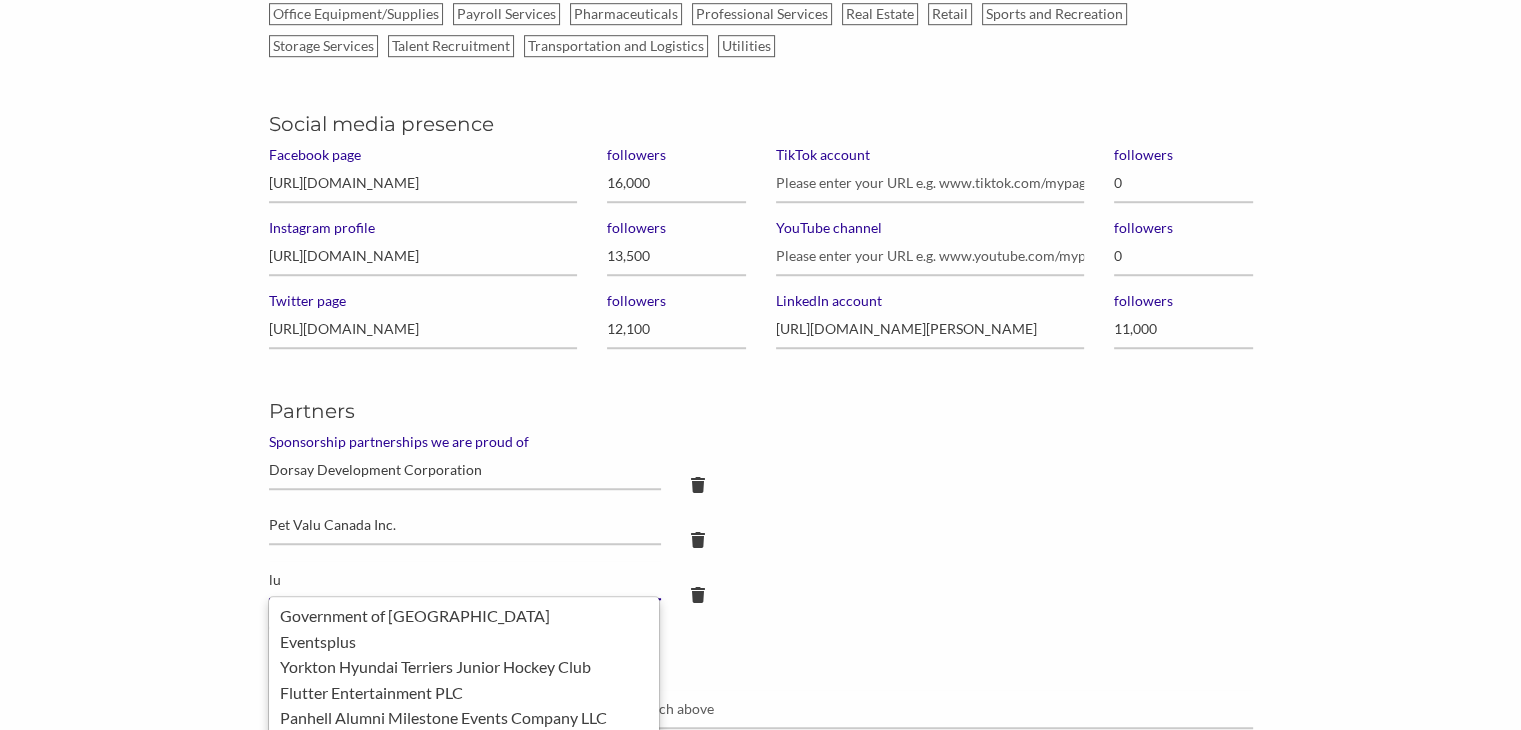 type on "l" 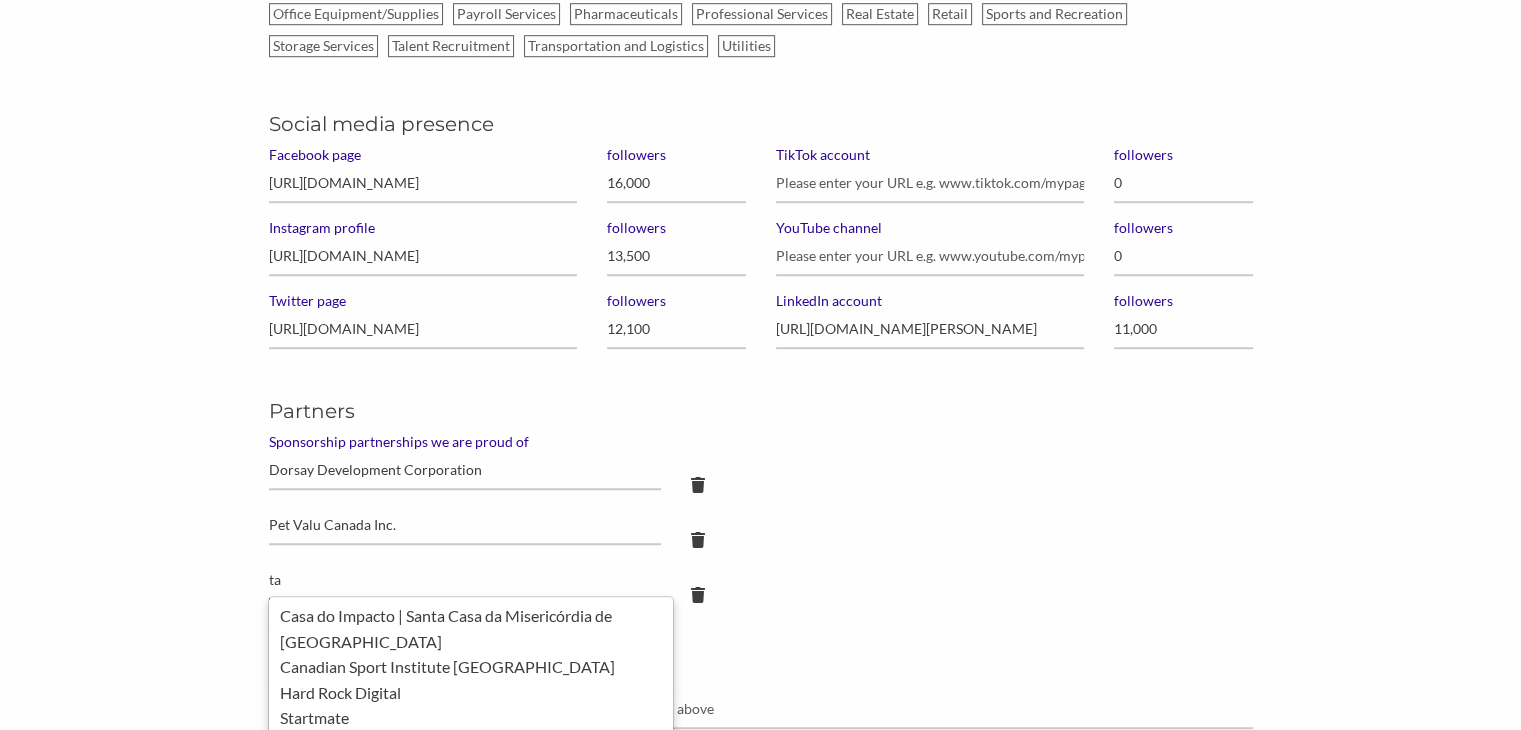 type on "t" 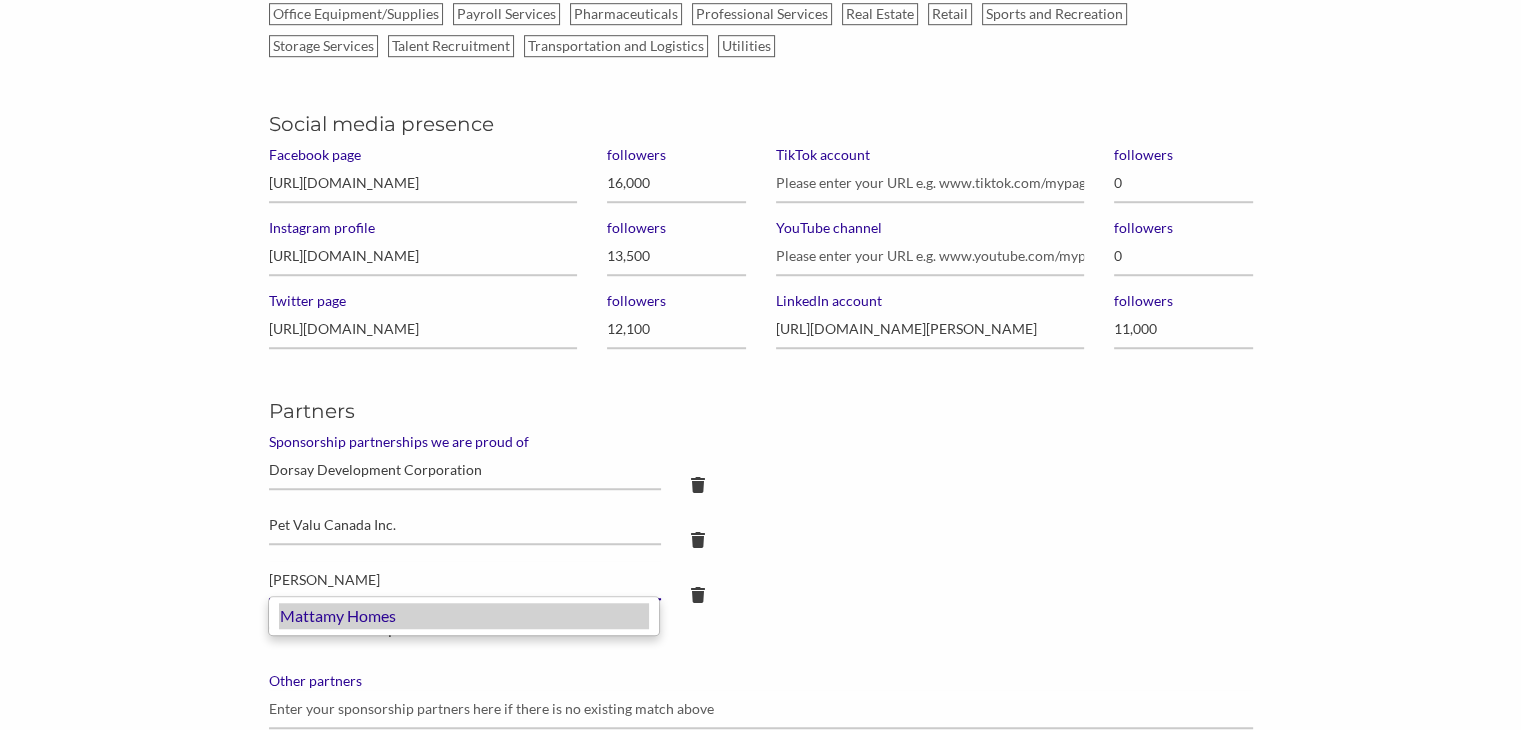 click on "Mattamy Homes" at bounding box center (464, 616) 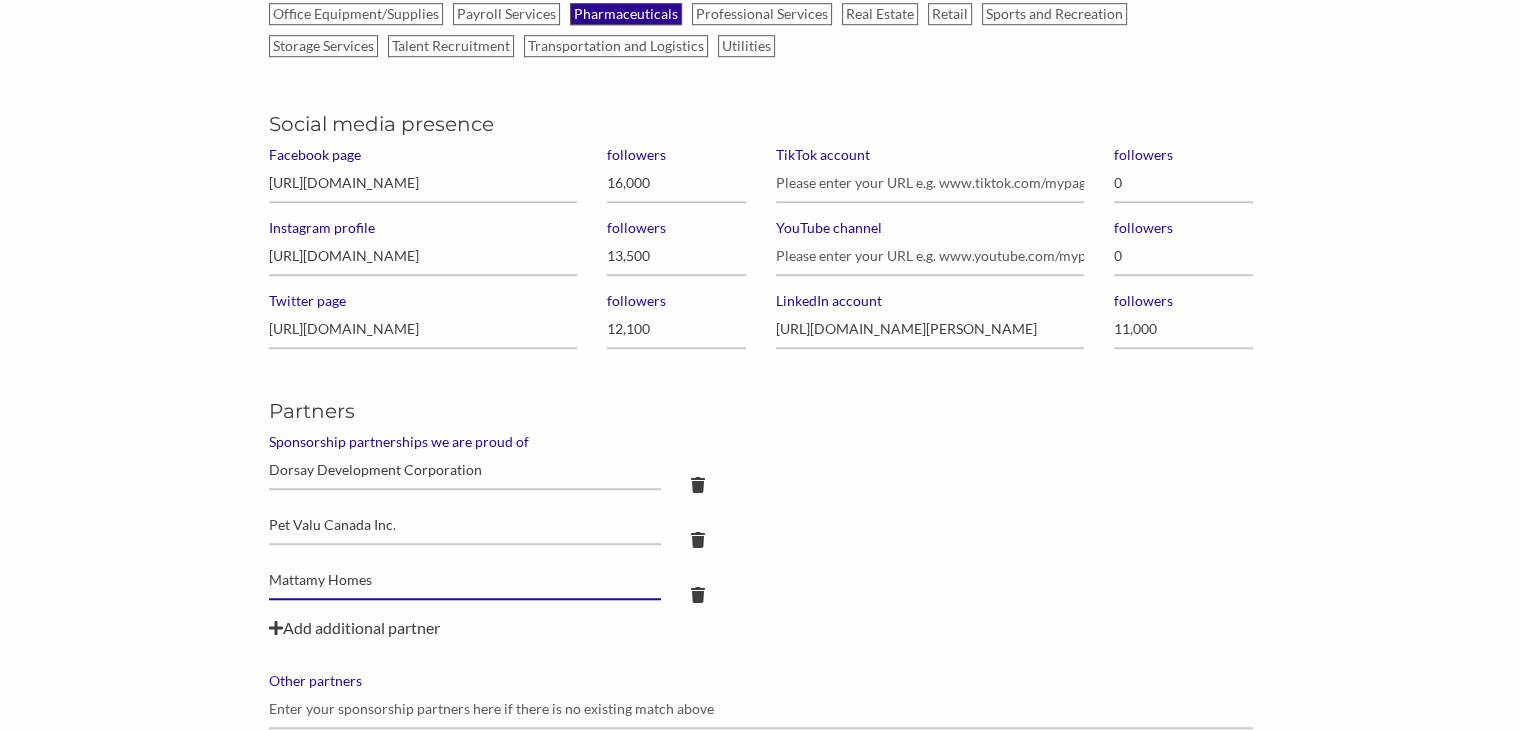 type on "Mattamy Homes" 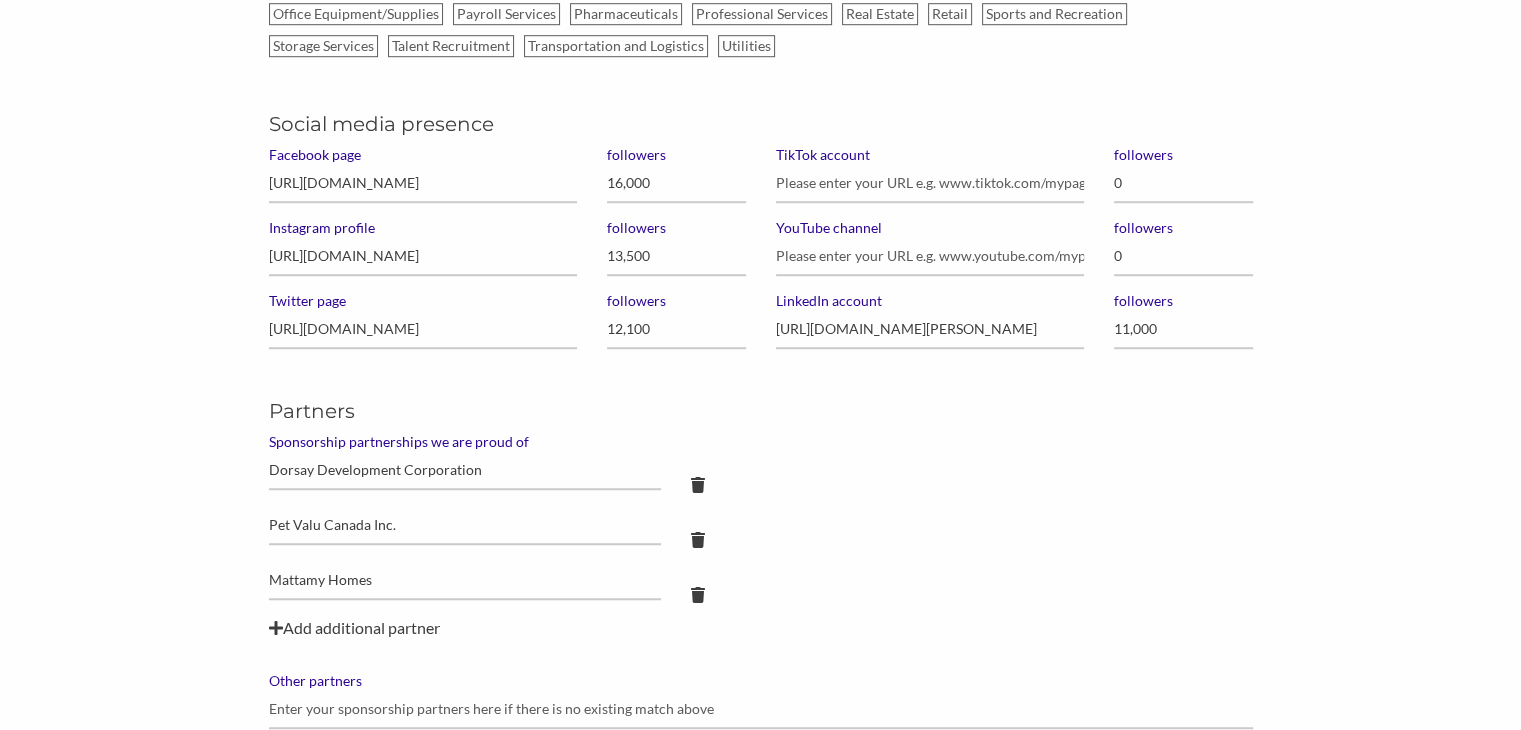 click on "Add additional partner" at bounding box center [761, 628] 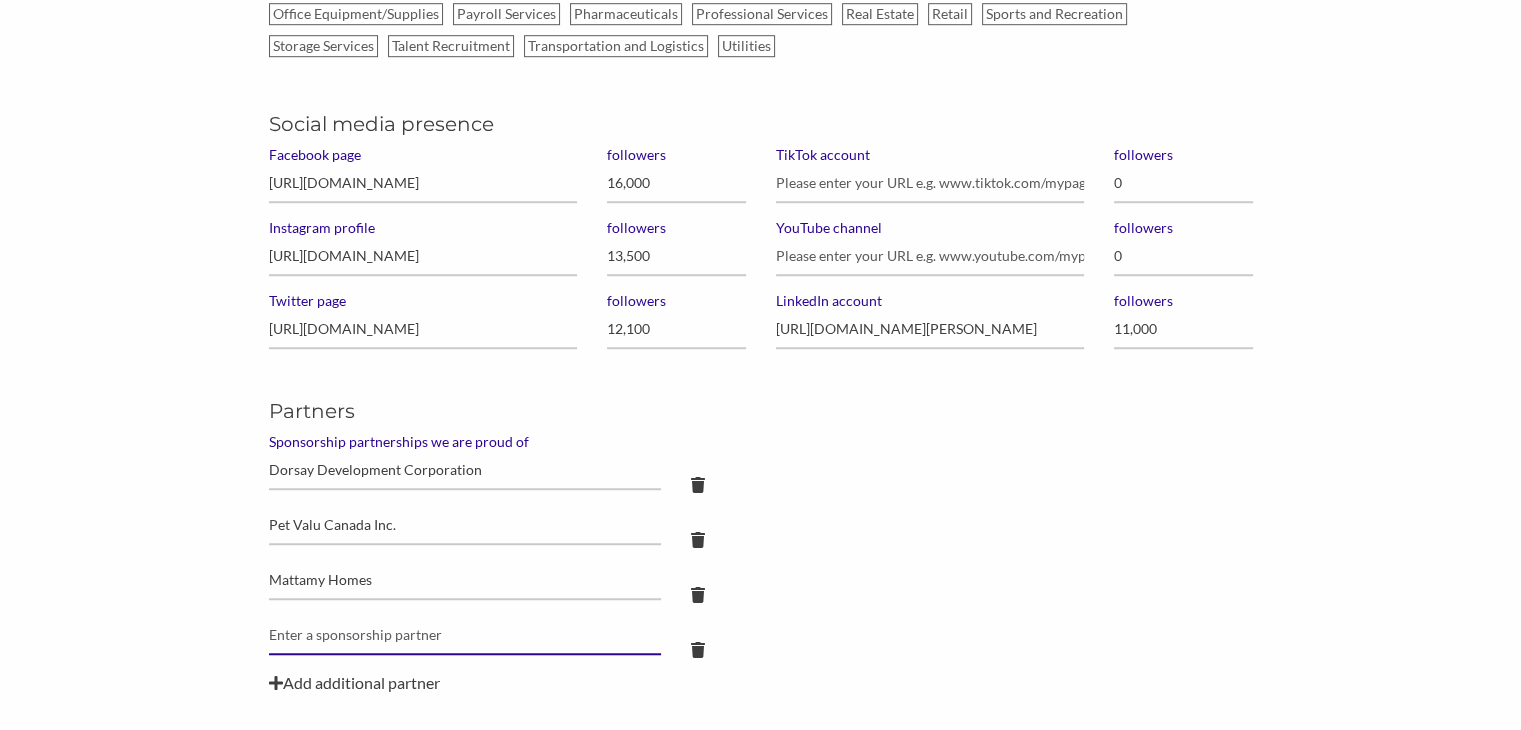 click at bounding box center (465, 470) 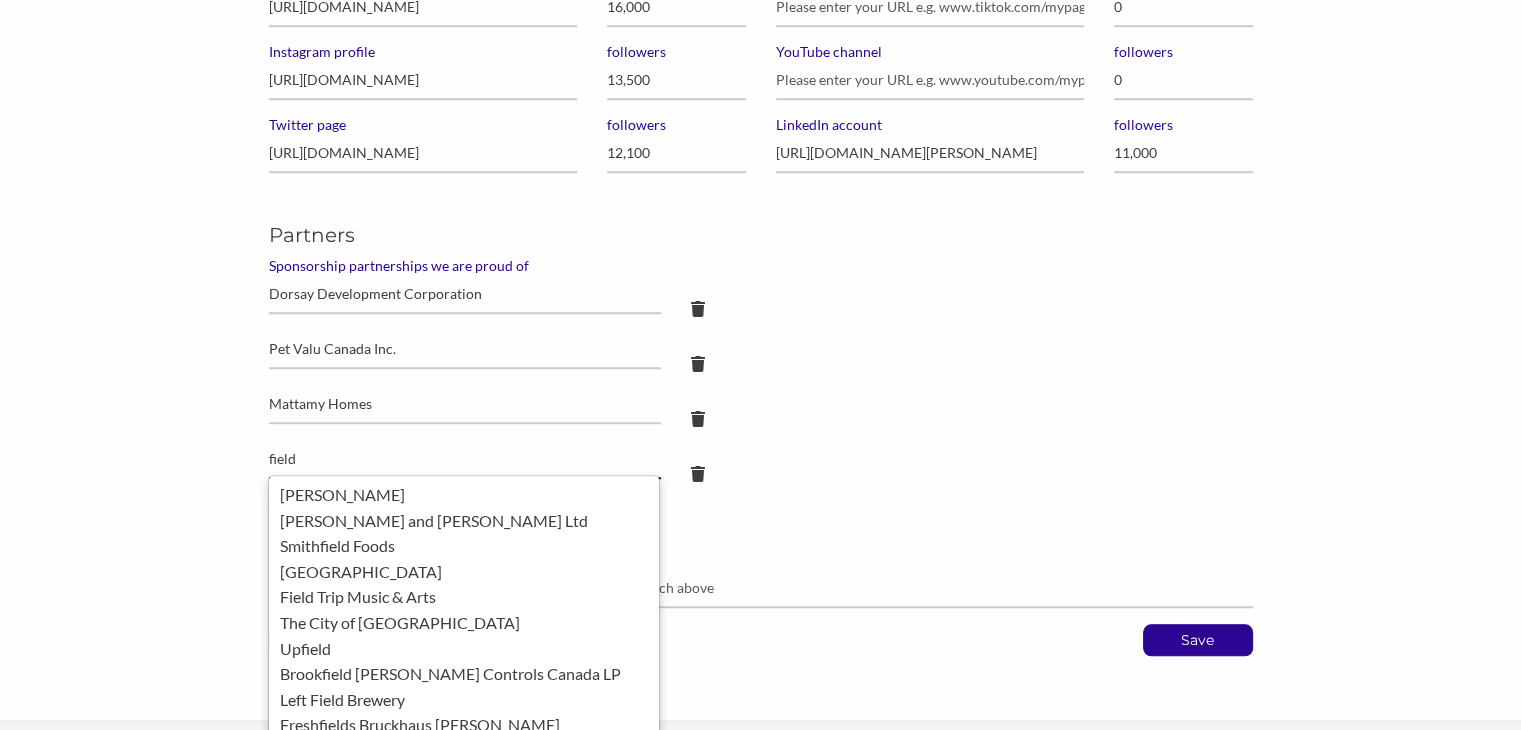 scroll, scrollTop: 1592, scrollLeft: 0, axis: vertical 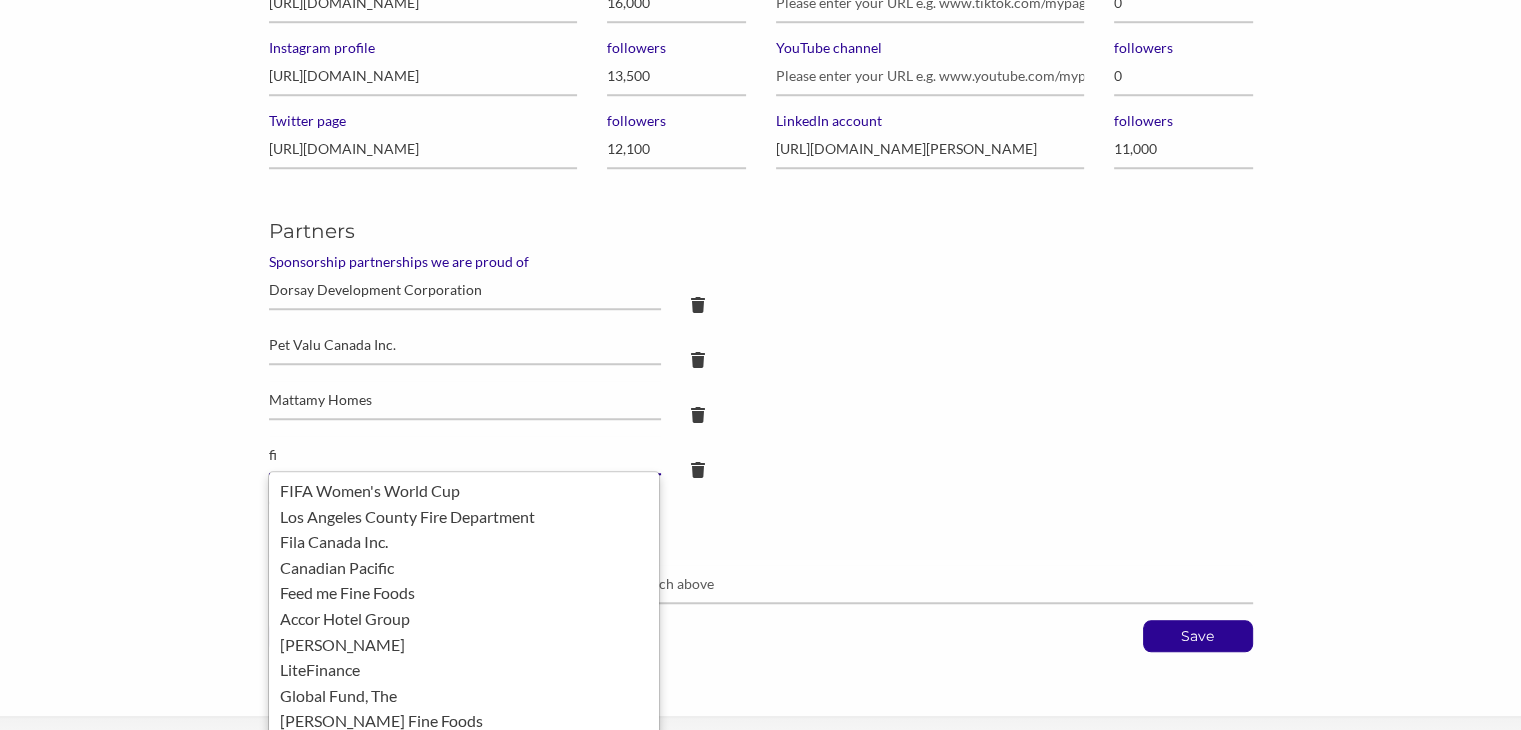 type on "f" 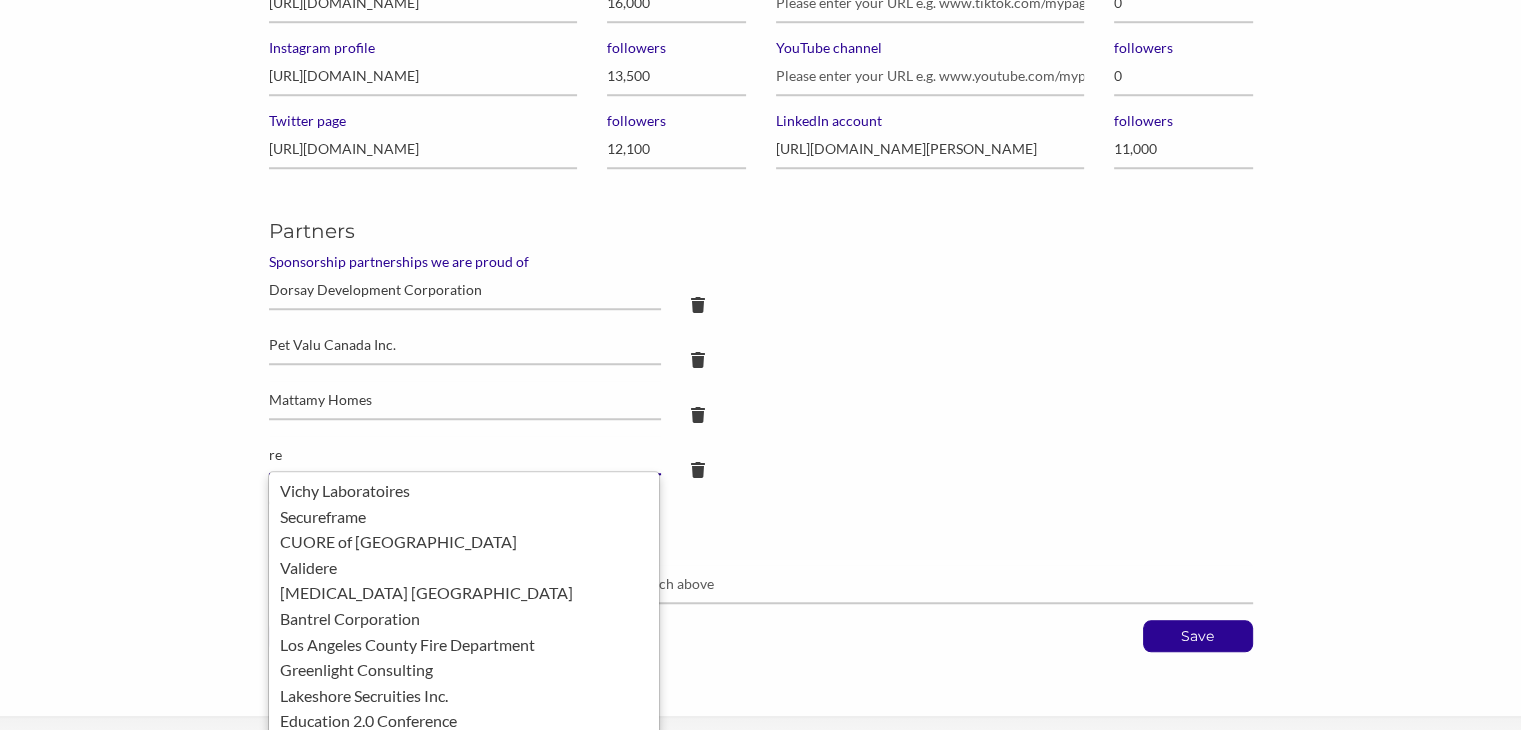 type on "r" 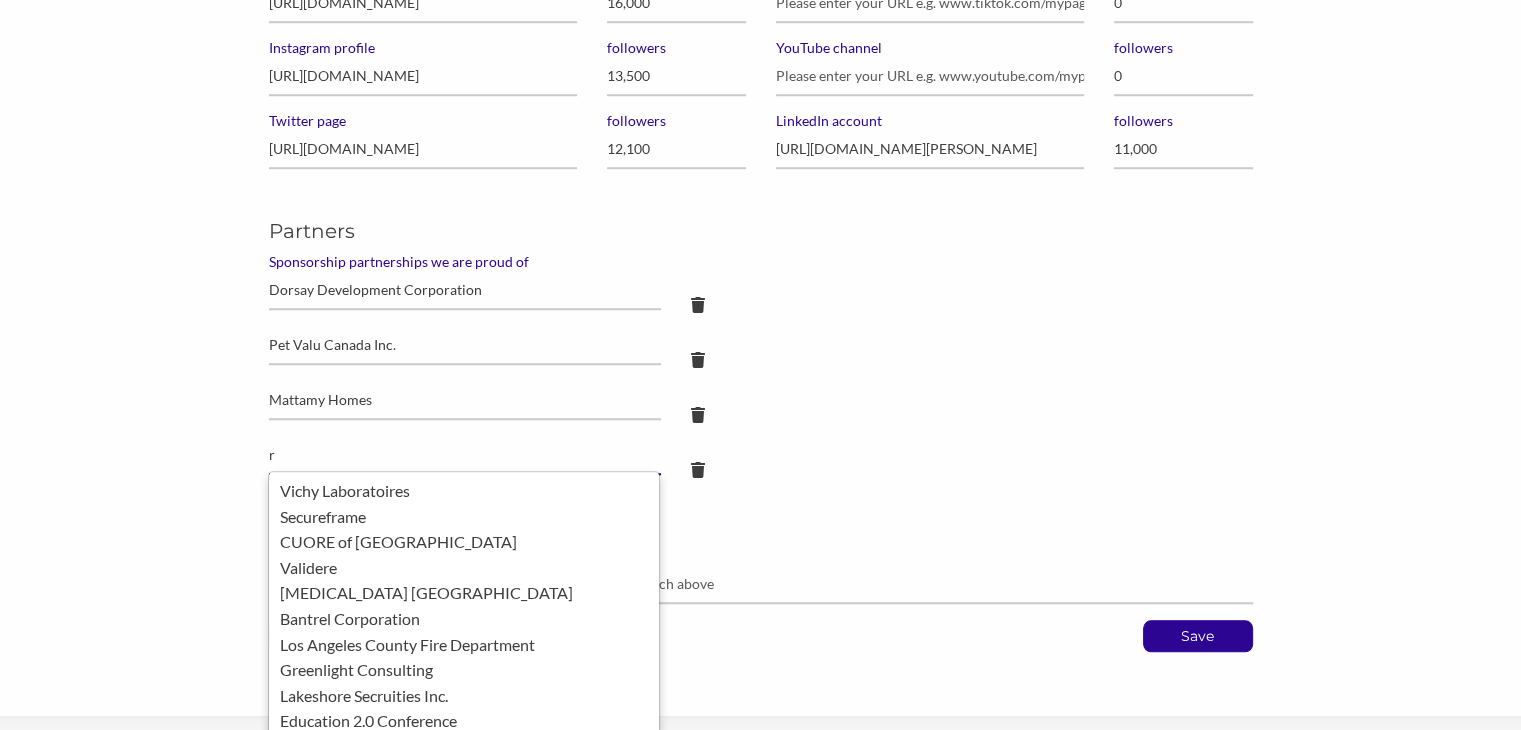 type 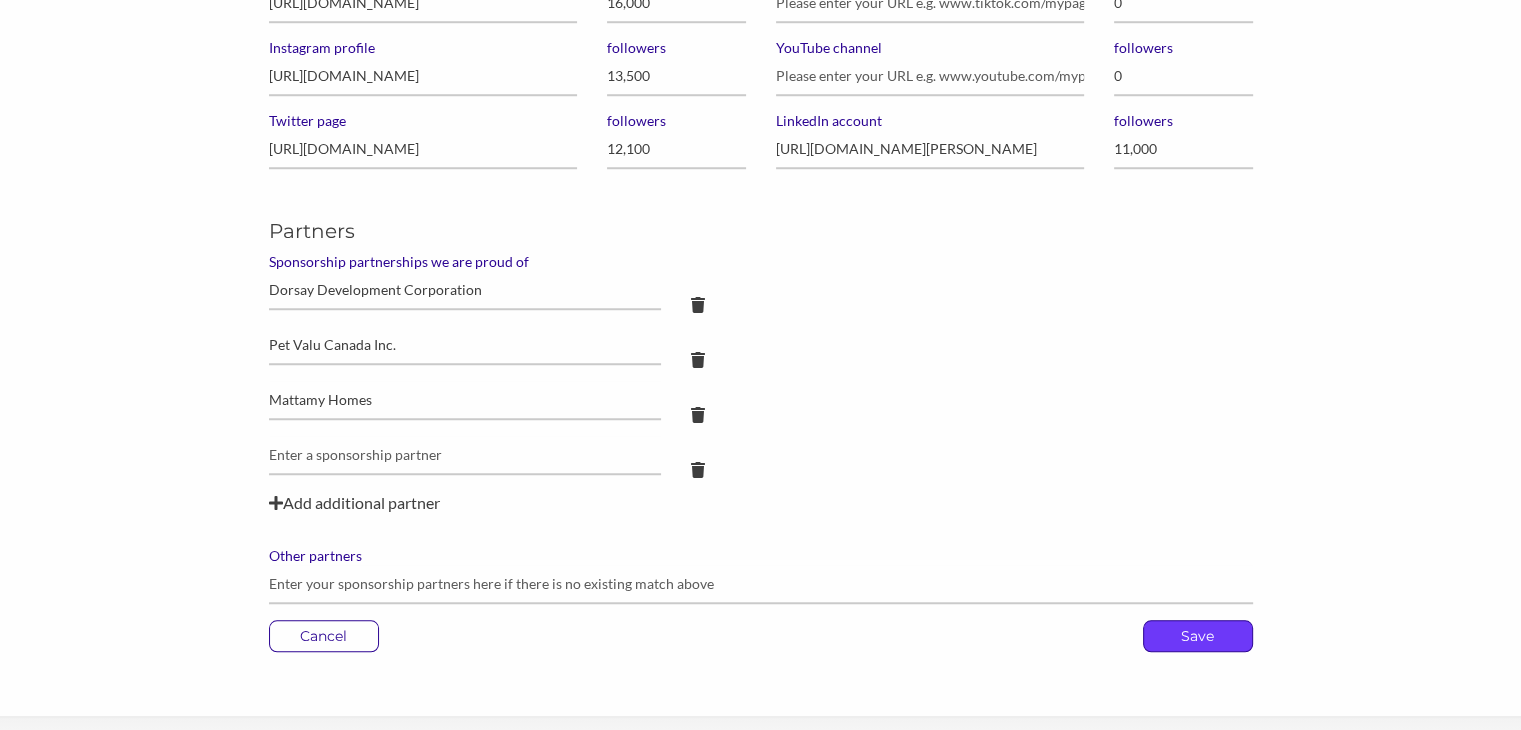 click on "Save" at bounding box center [1198, 636] 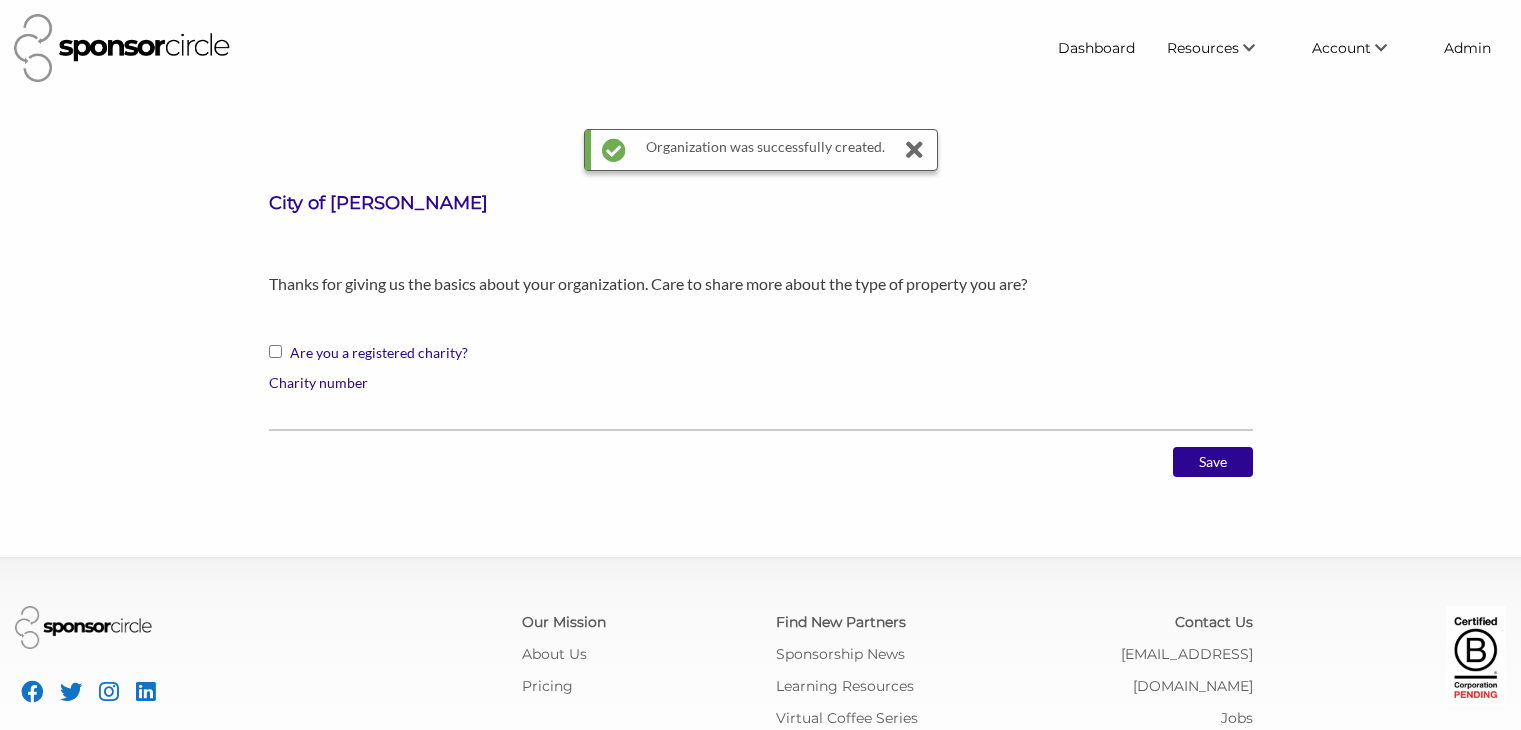 scroll, scrollTop: 0, scrollLeft: 0, axis: both 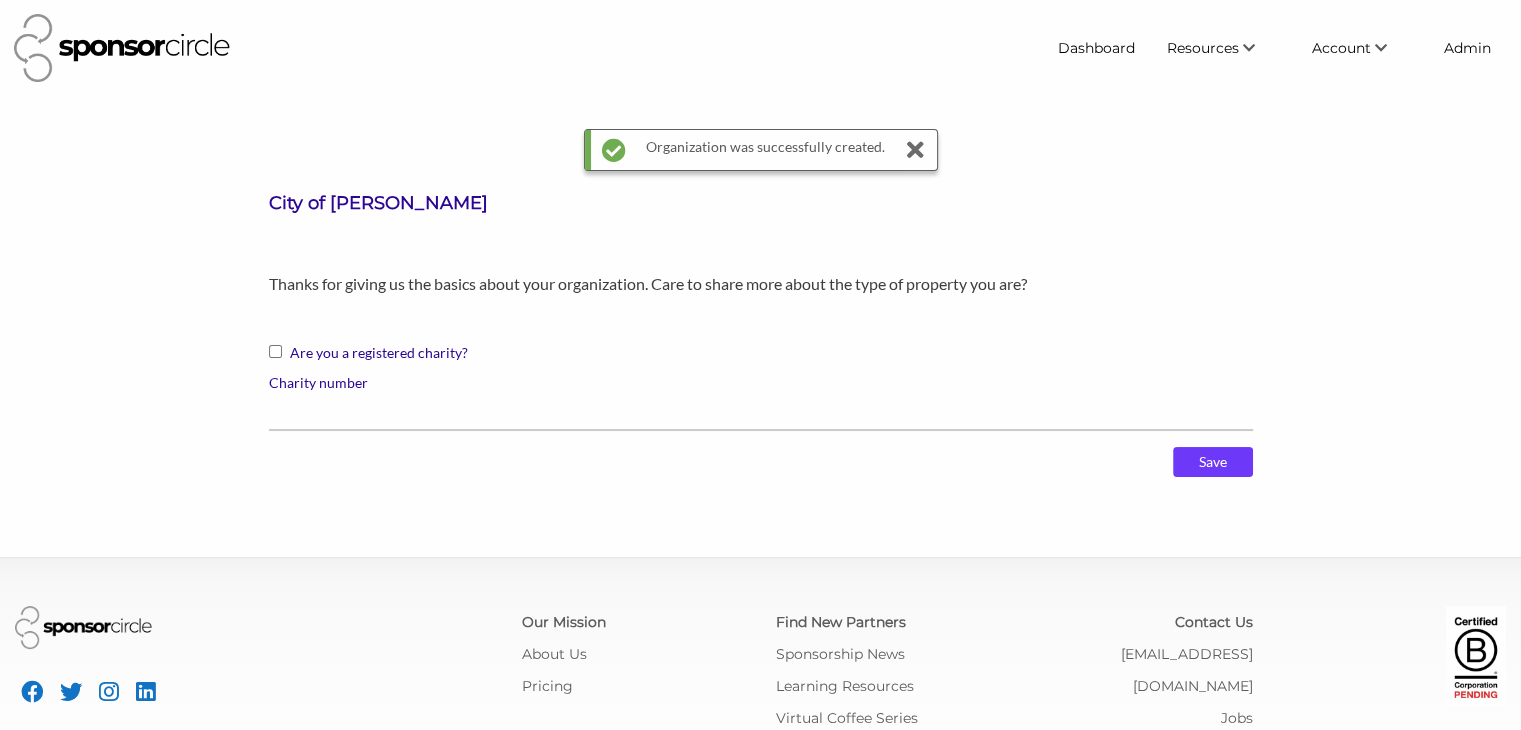 click on "Save" at bounding box center [1213, 462] 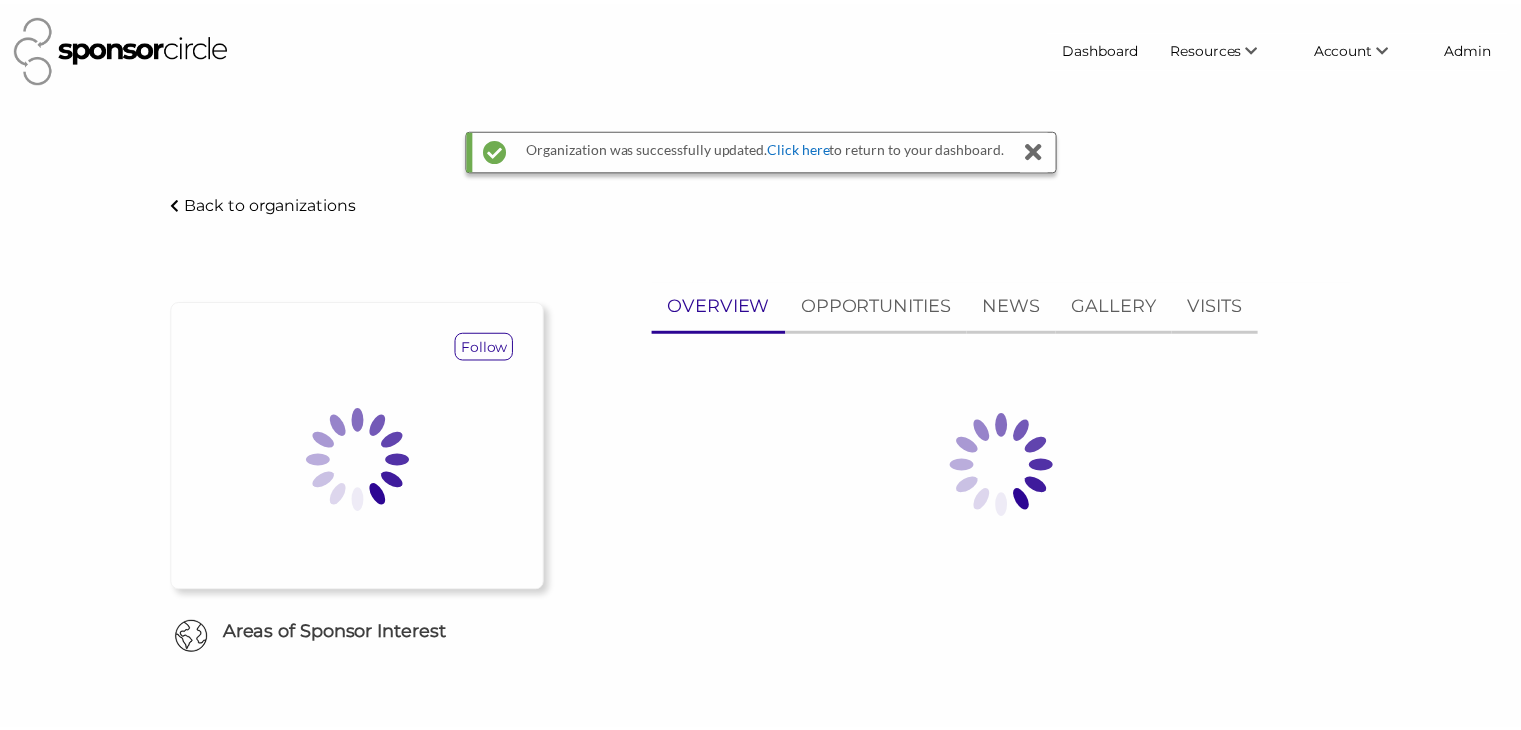 scroll, scrollTop: 0, scrollLeft: 0, axis: both 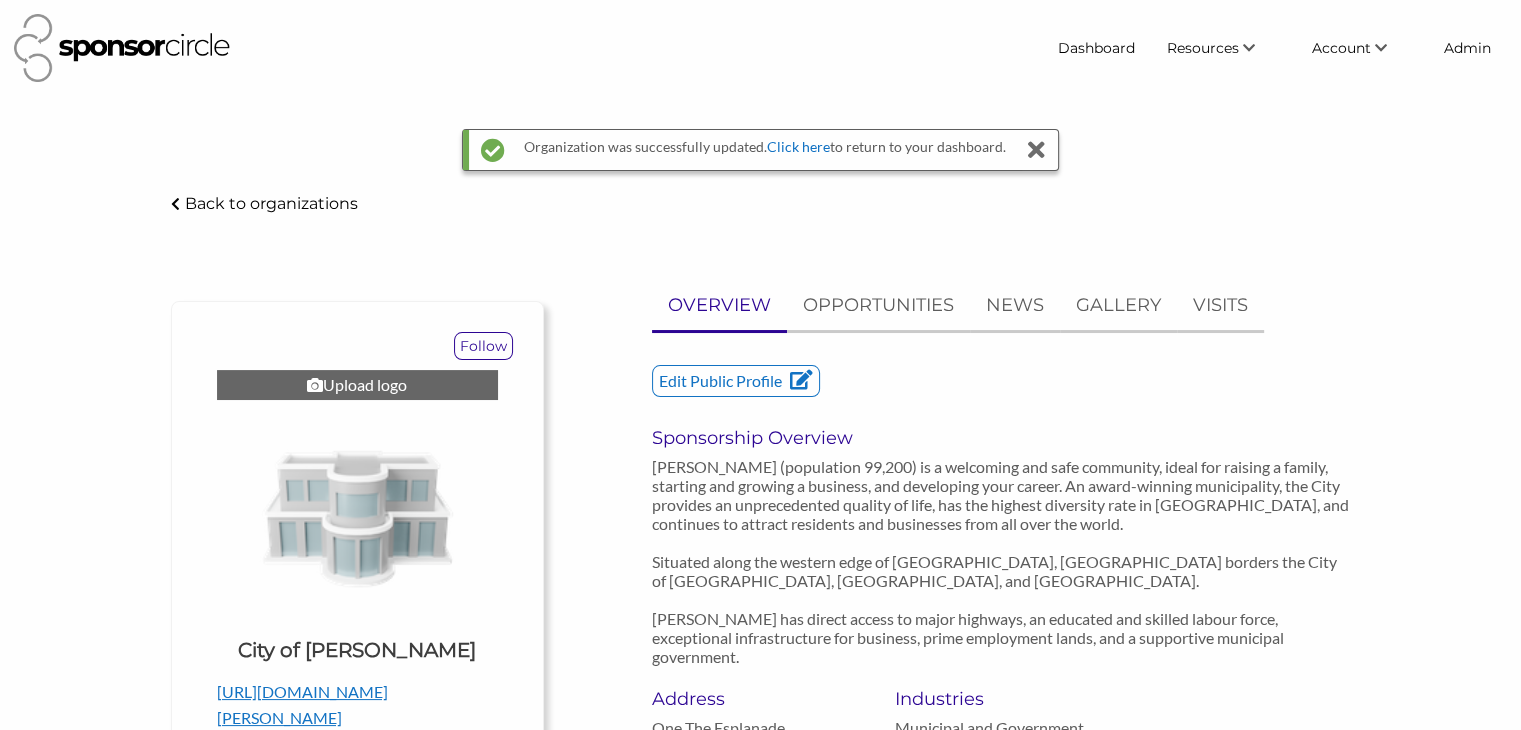 click on "Upload logo" at bounding box center (357, 385) 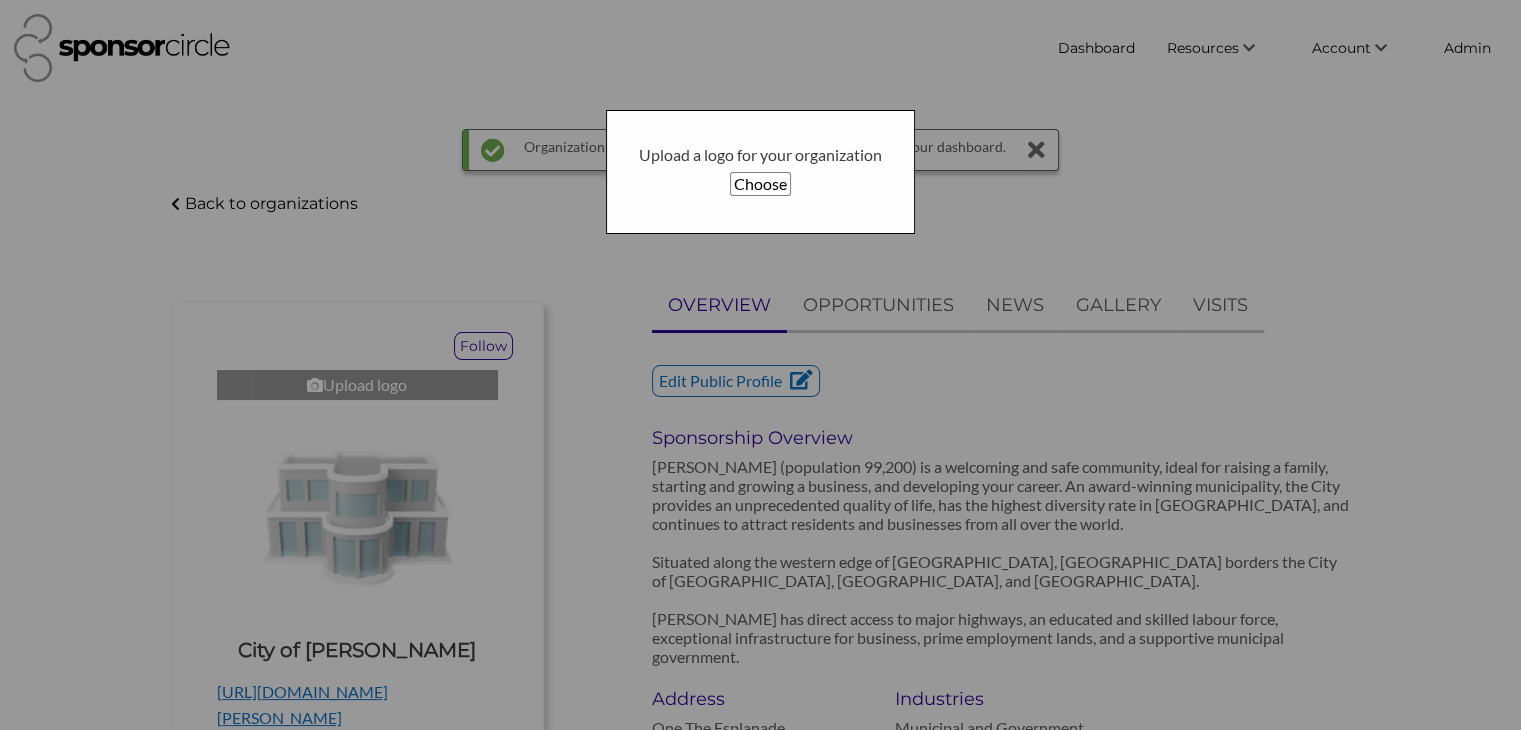 click on "Choose" at bounding box center [760, 184] 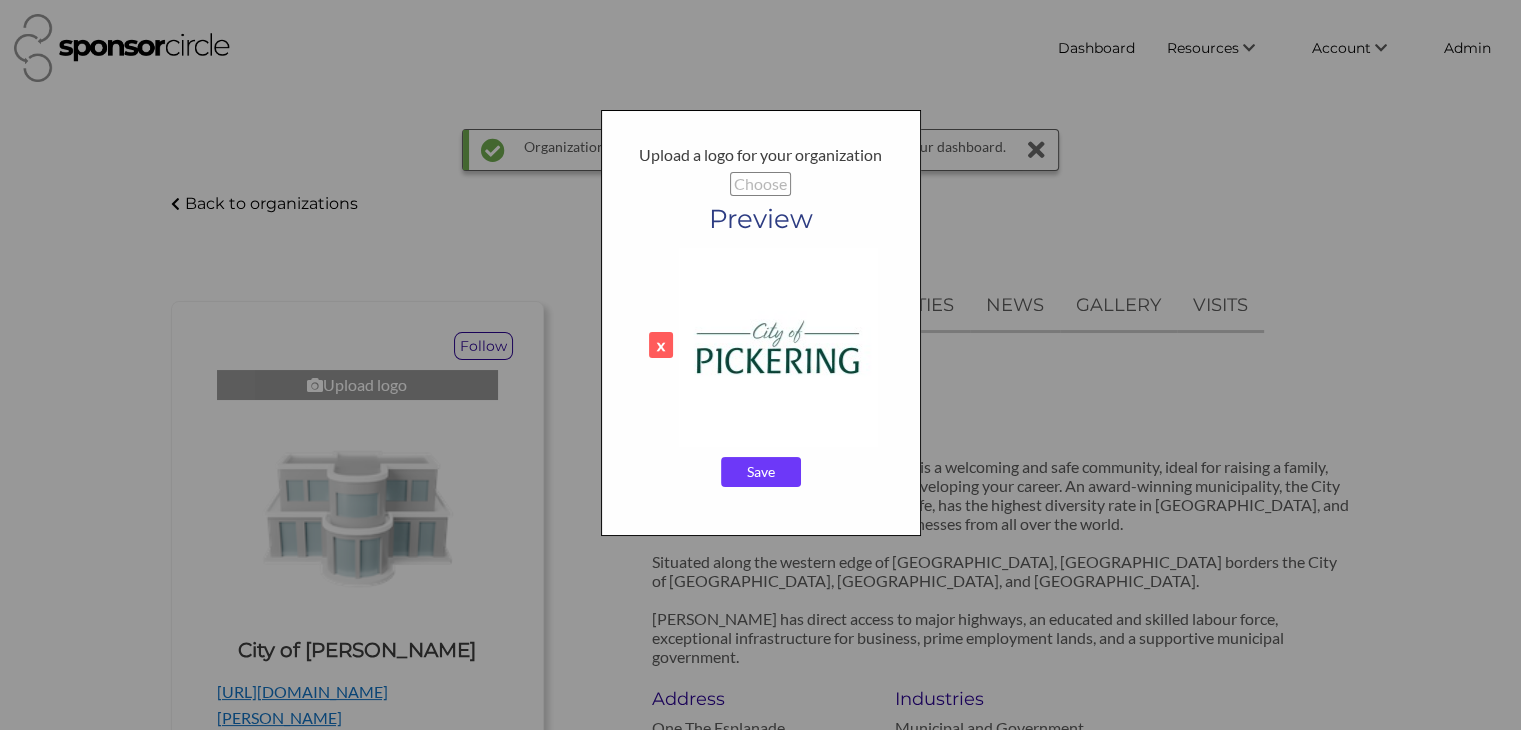 click on "Save" at bounding box center [761, 472] 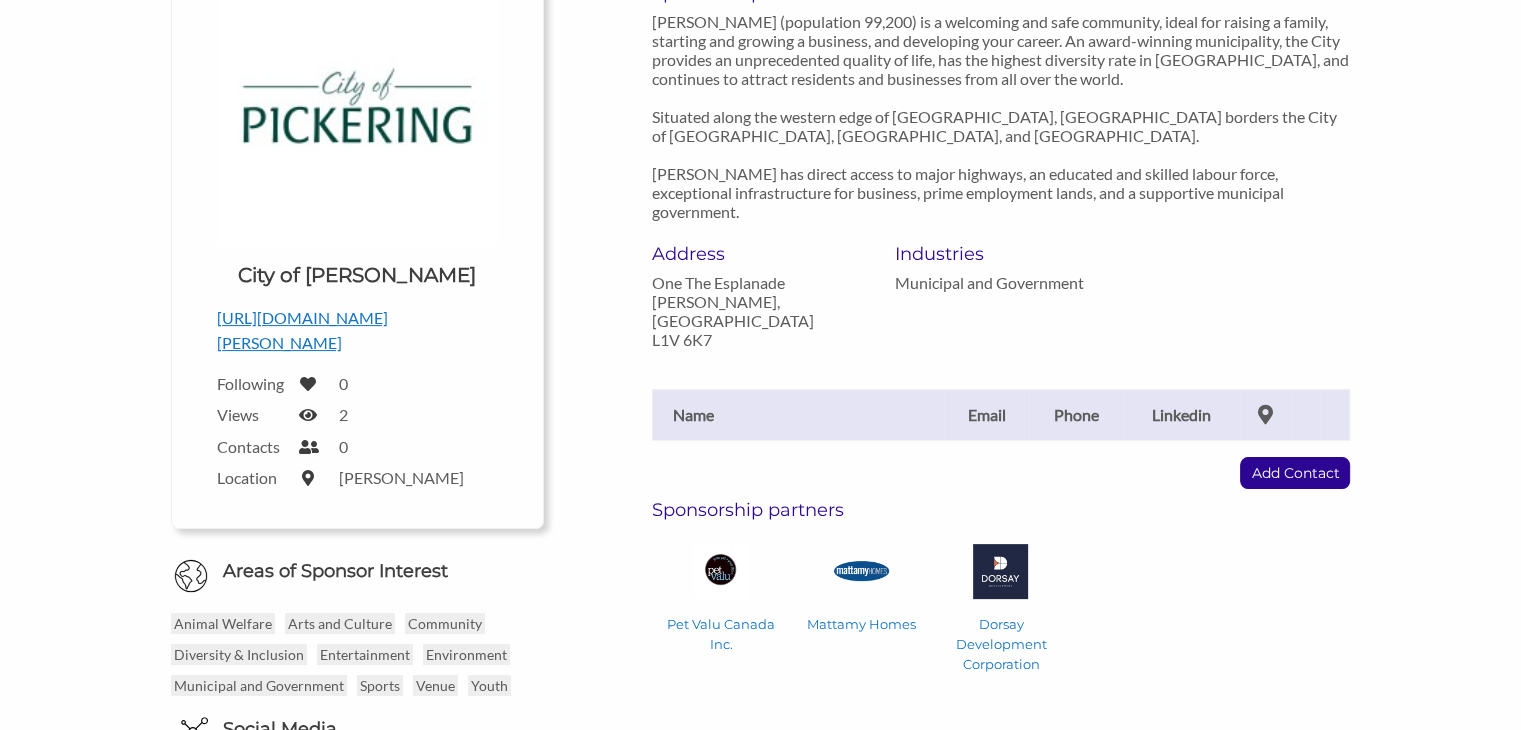 scroll, scrollTop: 384, scrollLeft: 0, axis: vertical 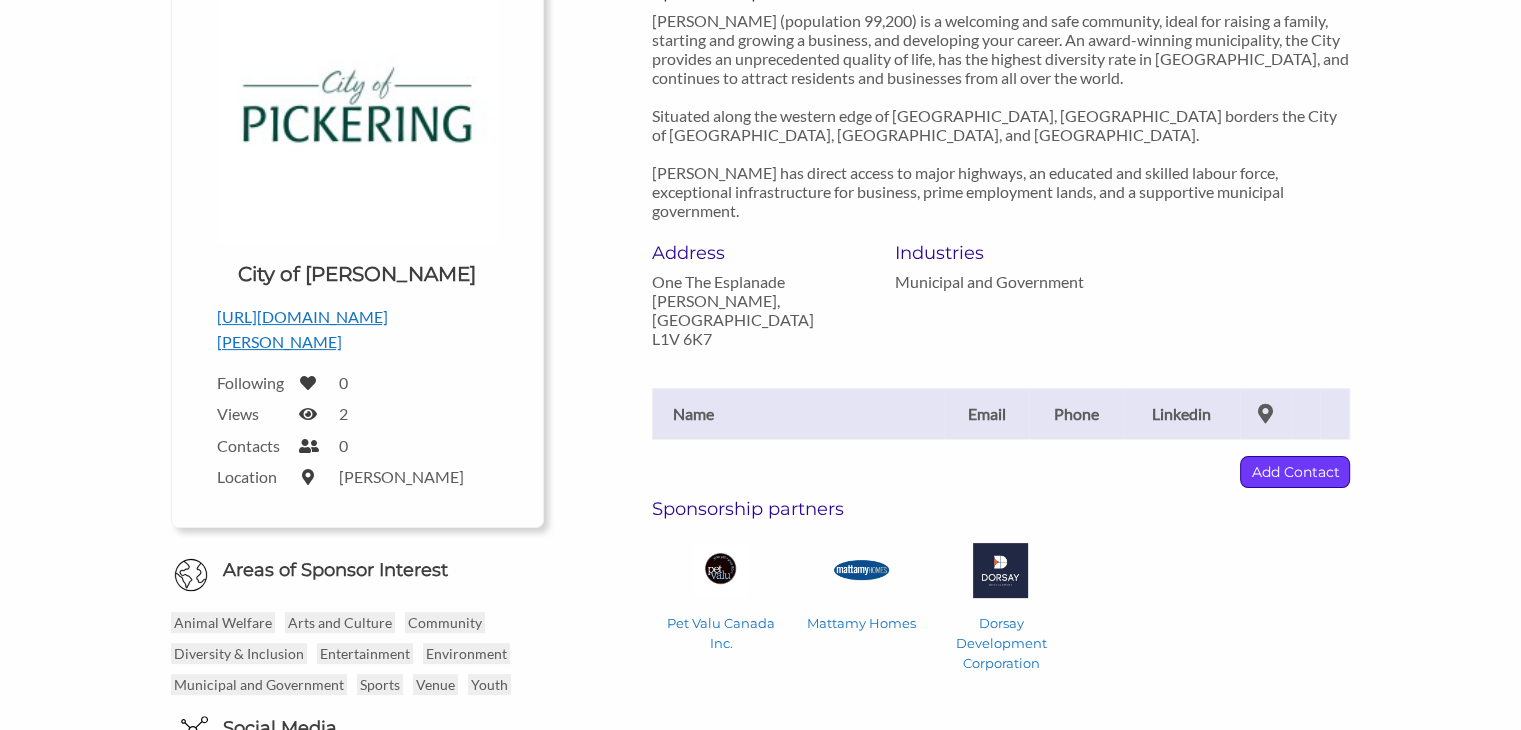 click on "Add Contact" at bounding box center [1295, 472] 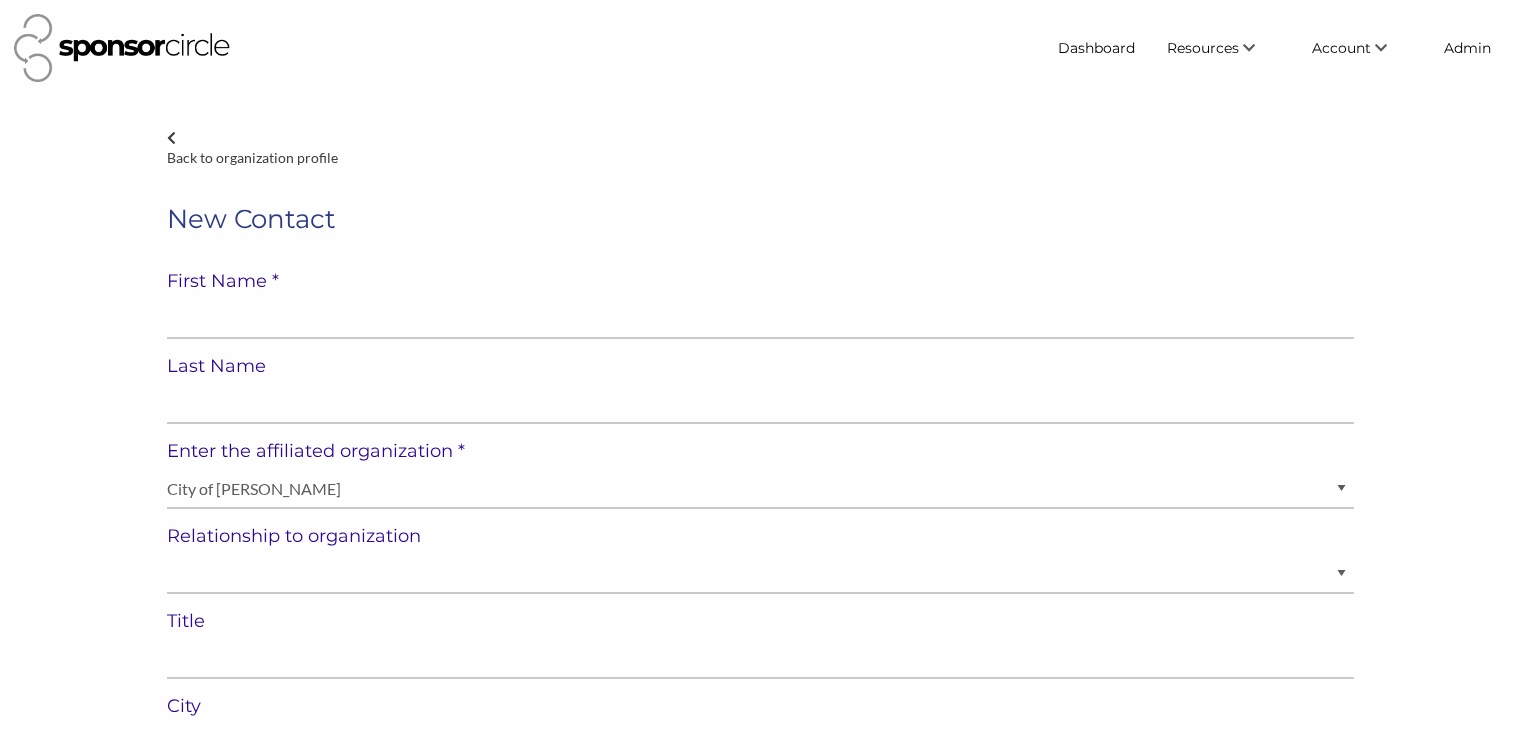 scroll, scrollTop: 0, scrollLeft: 0, axis: both 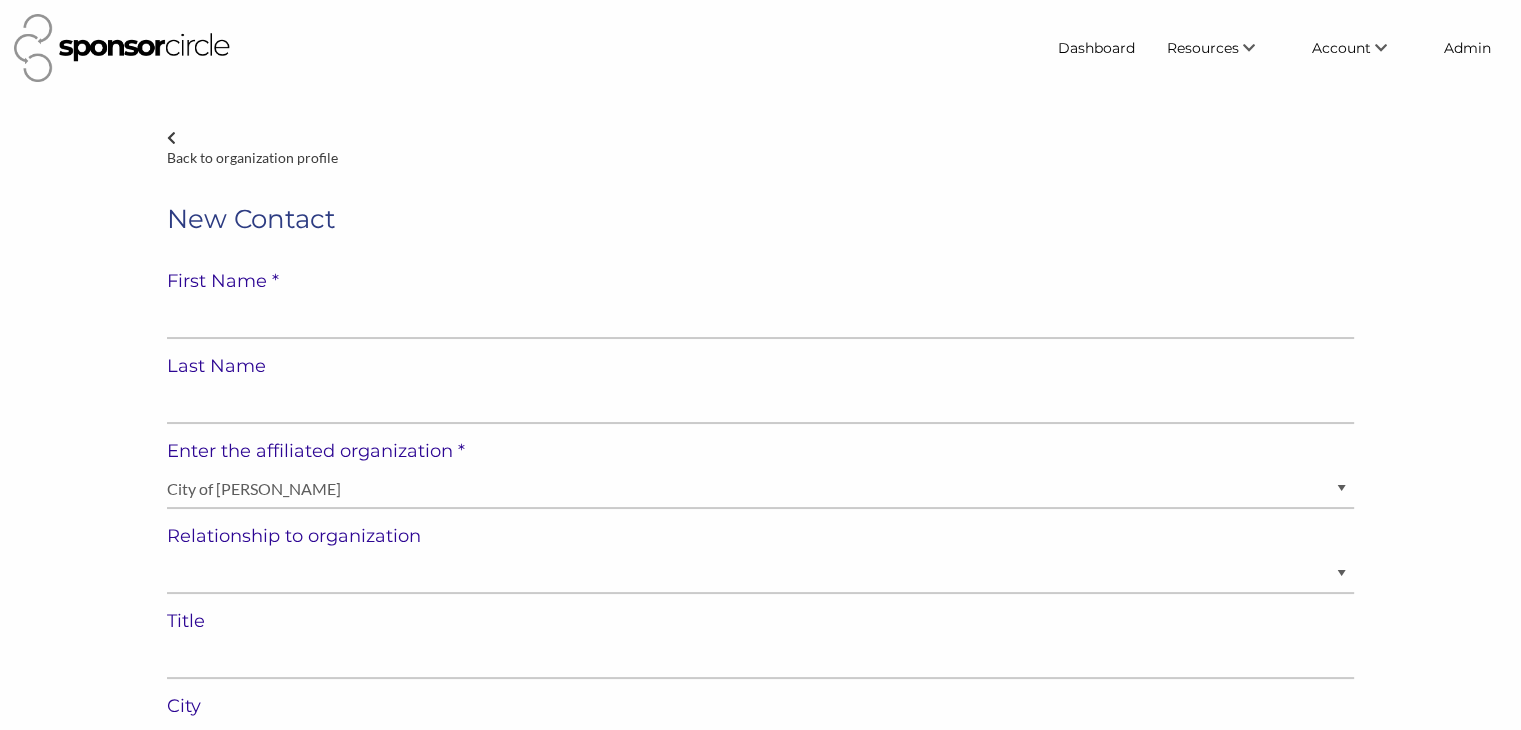 select on "[GEOGRAPHIC_DATA]" 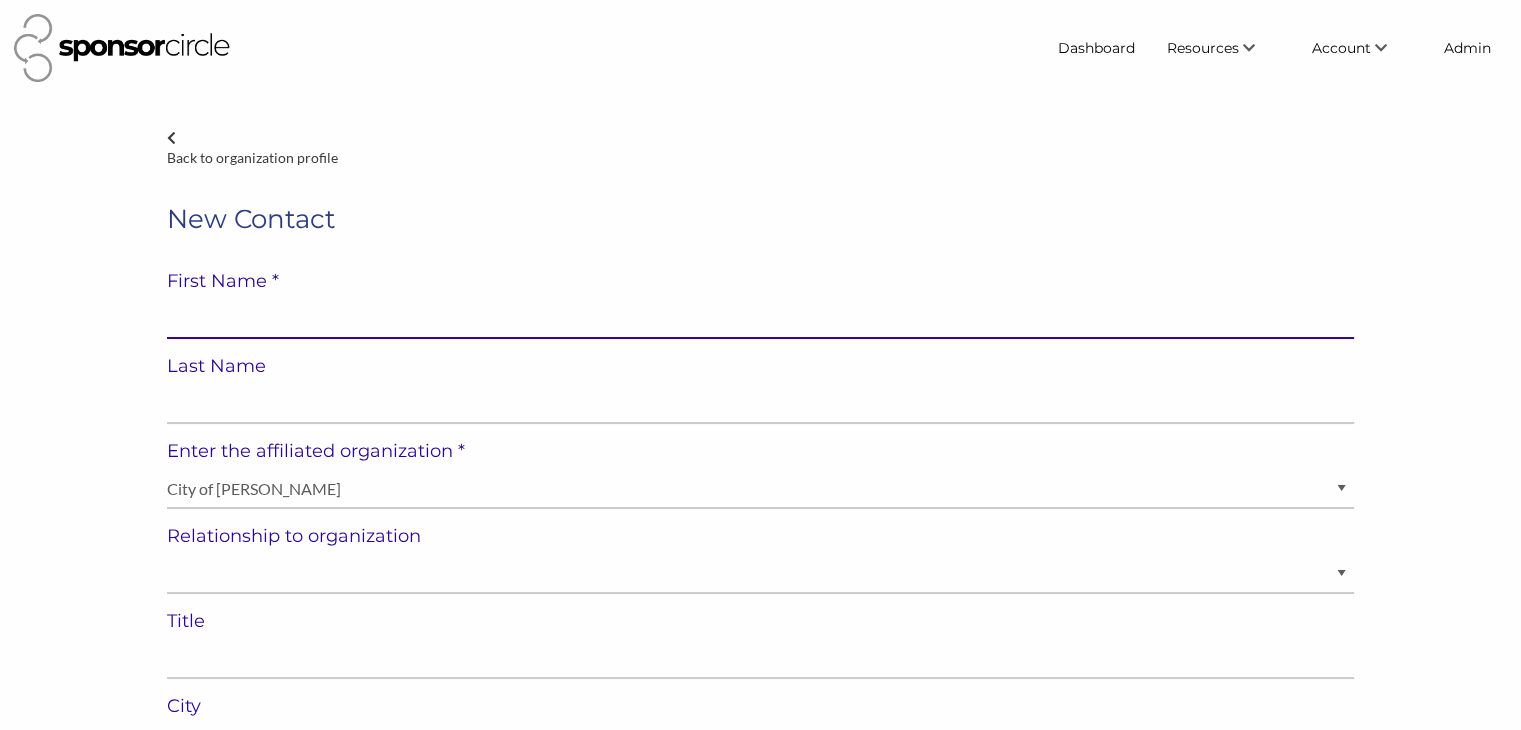 click at bounding box center [760, 319] 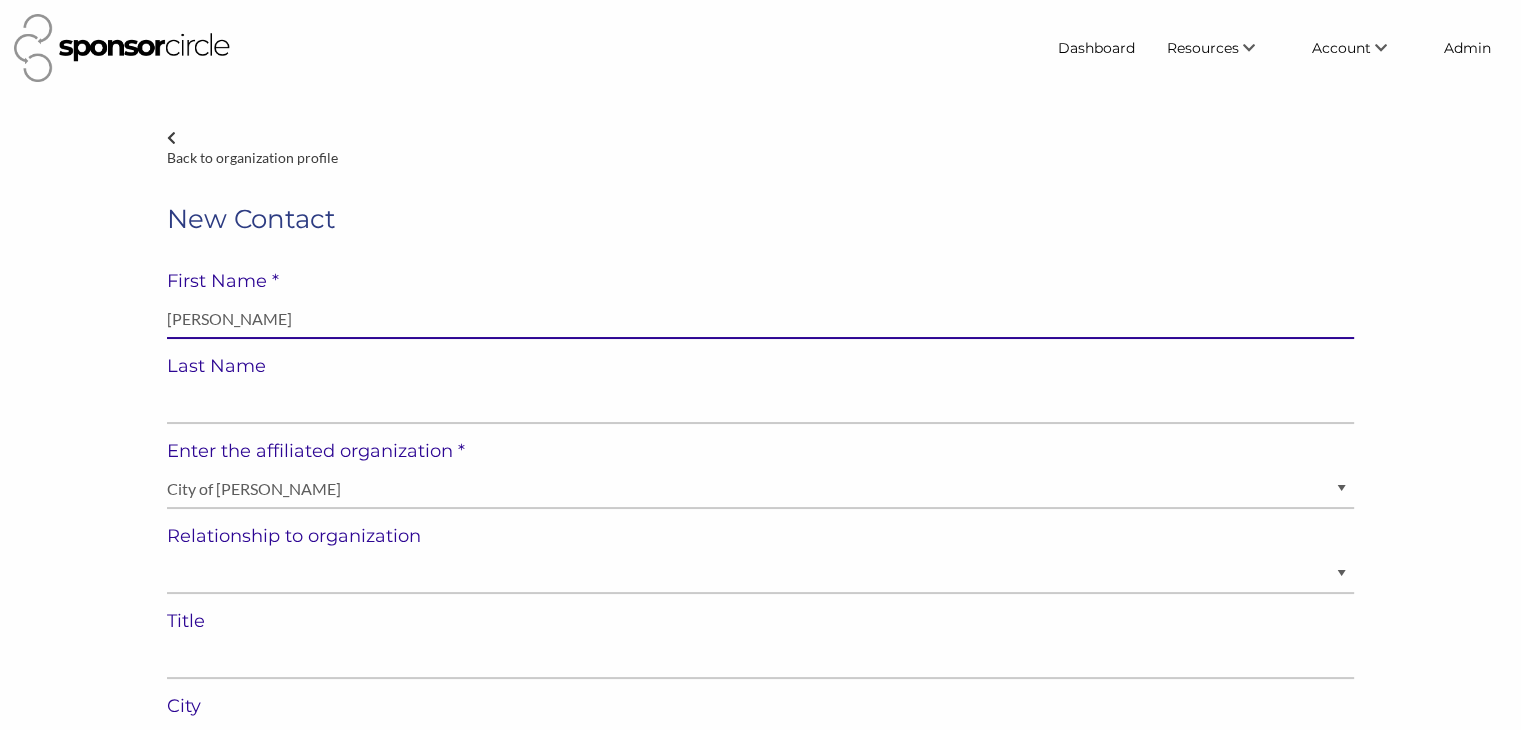 type on "[PERSON_NAME]" 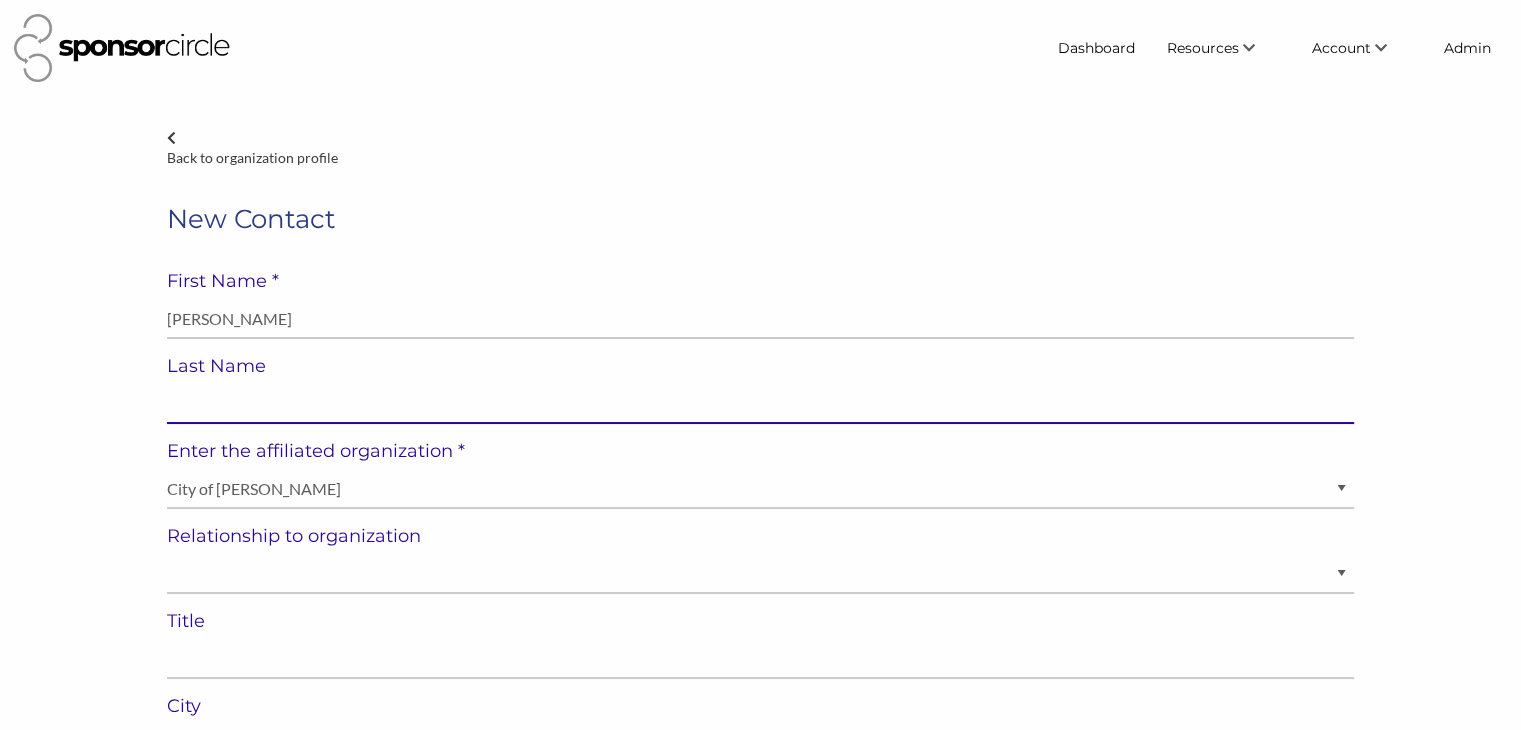 click at bounding box center [760, 404] 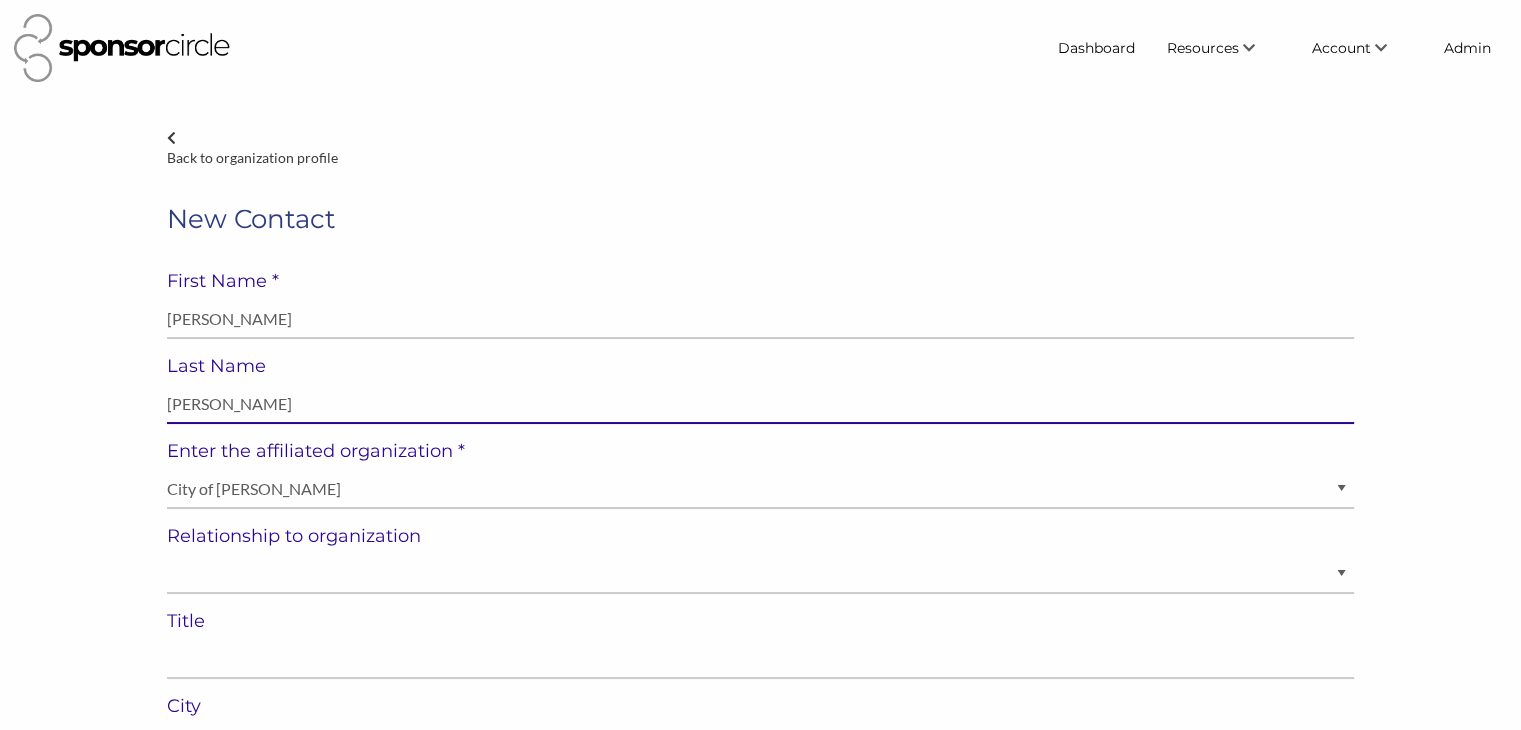type on "[PERSON_NAME]" 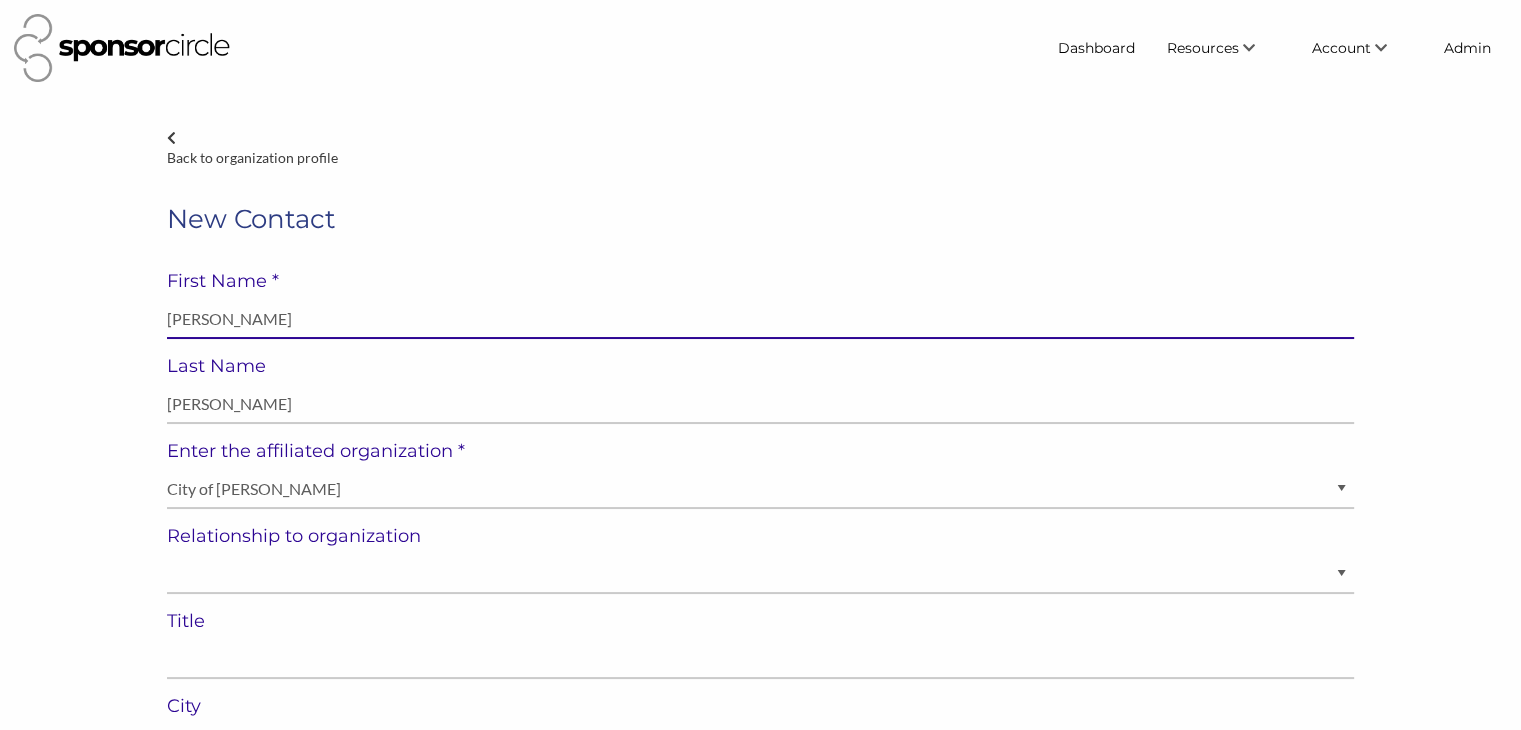 click on "[PERSON_NAME]" at bounding box center [760, 319] 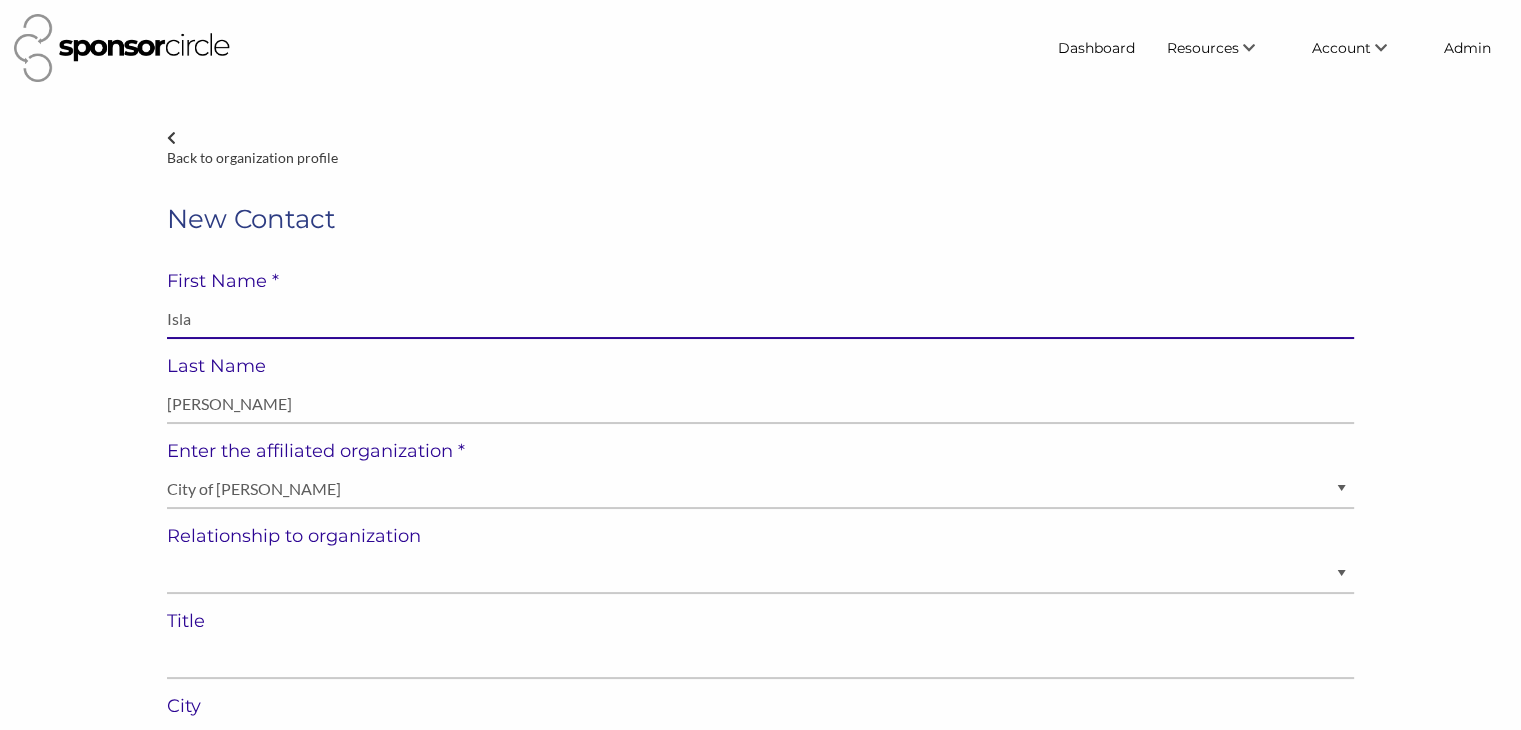 type on "Isla" 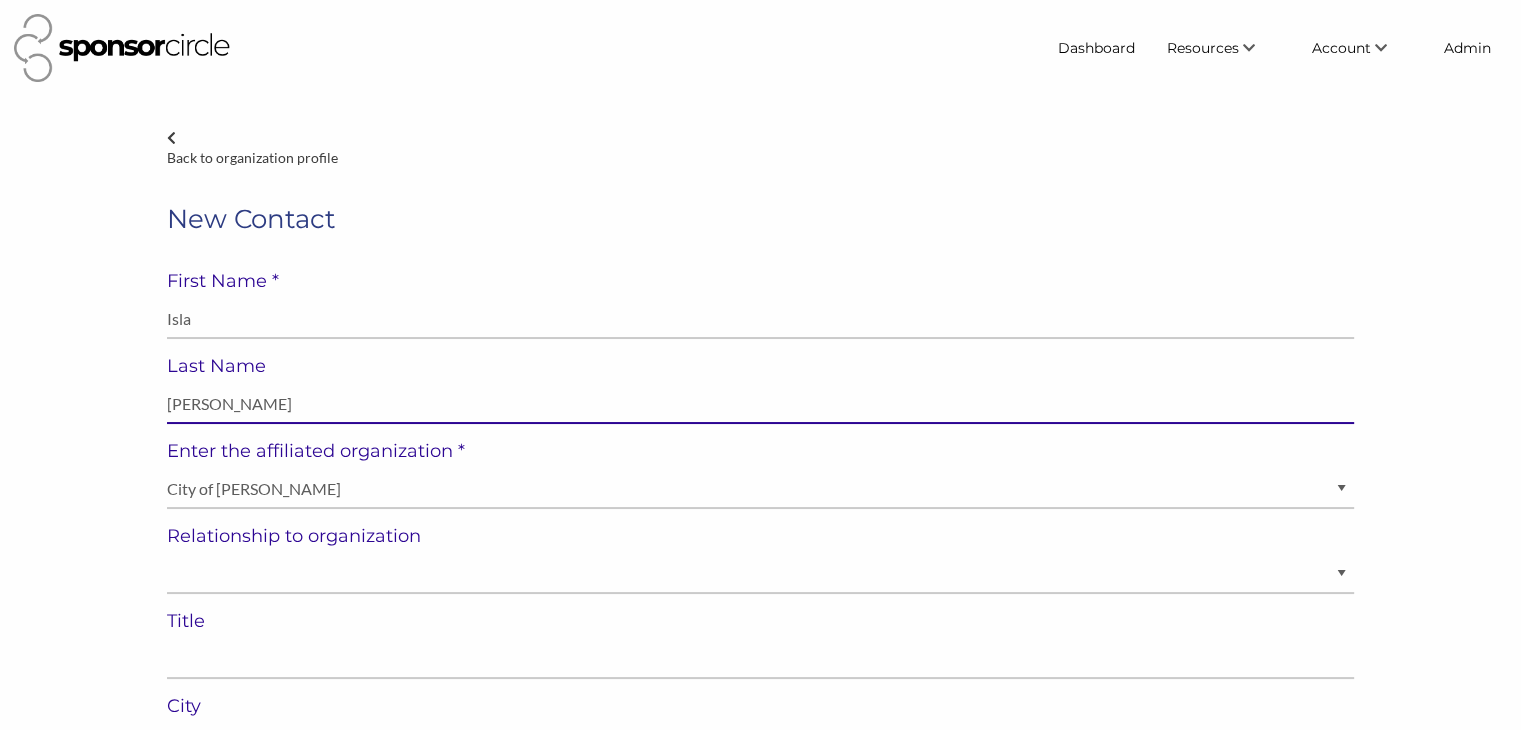 click on "[PERSON_NAME]" at bounding box center [760, 404] 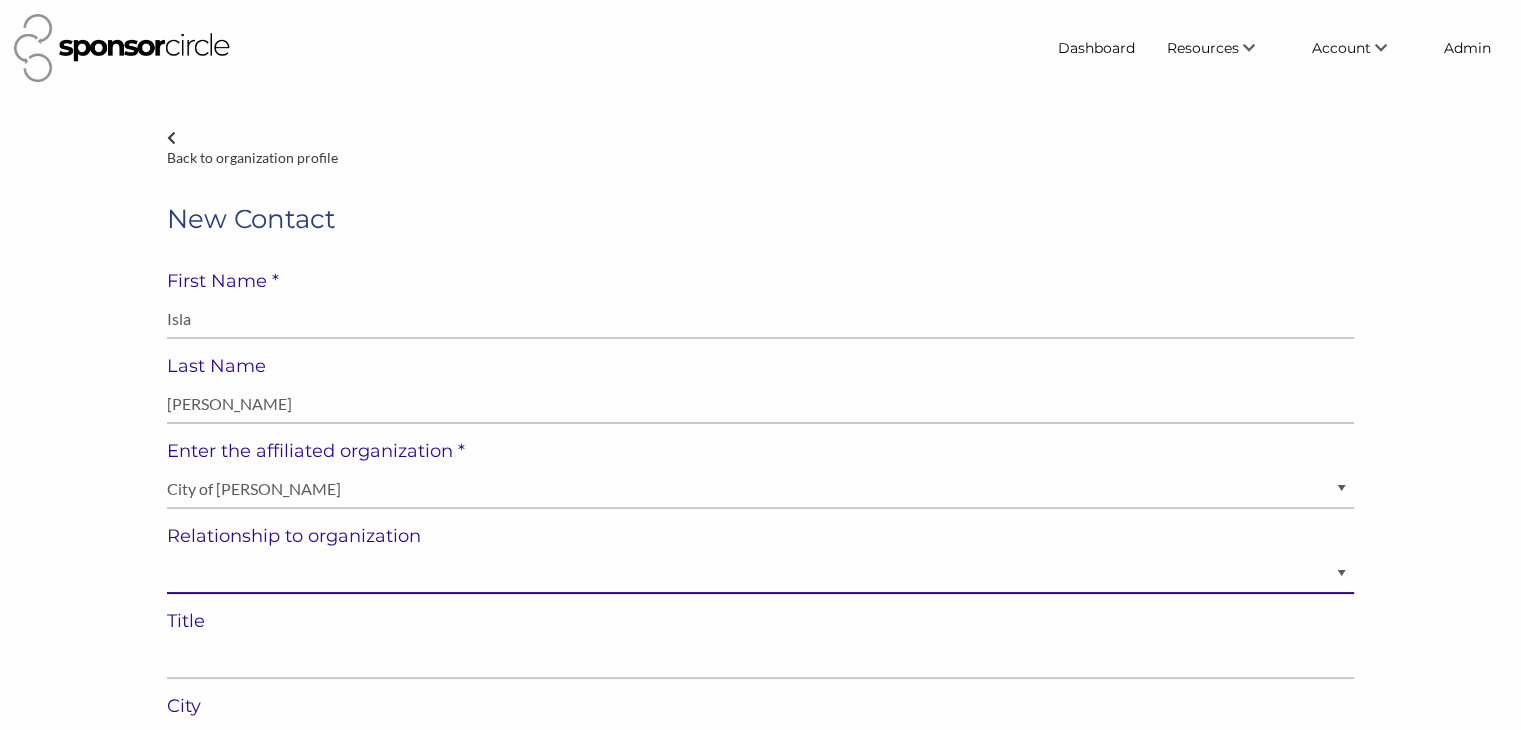 click on "Staff Volunteer" at bounding box center [760, 574] 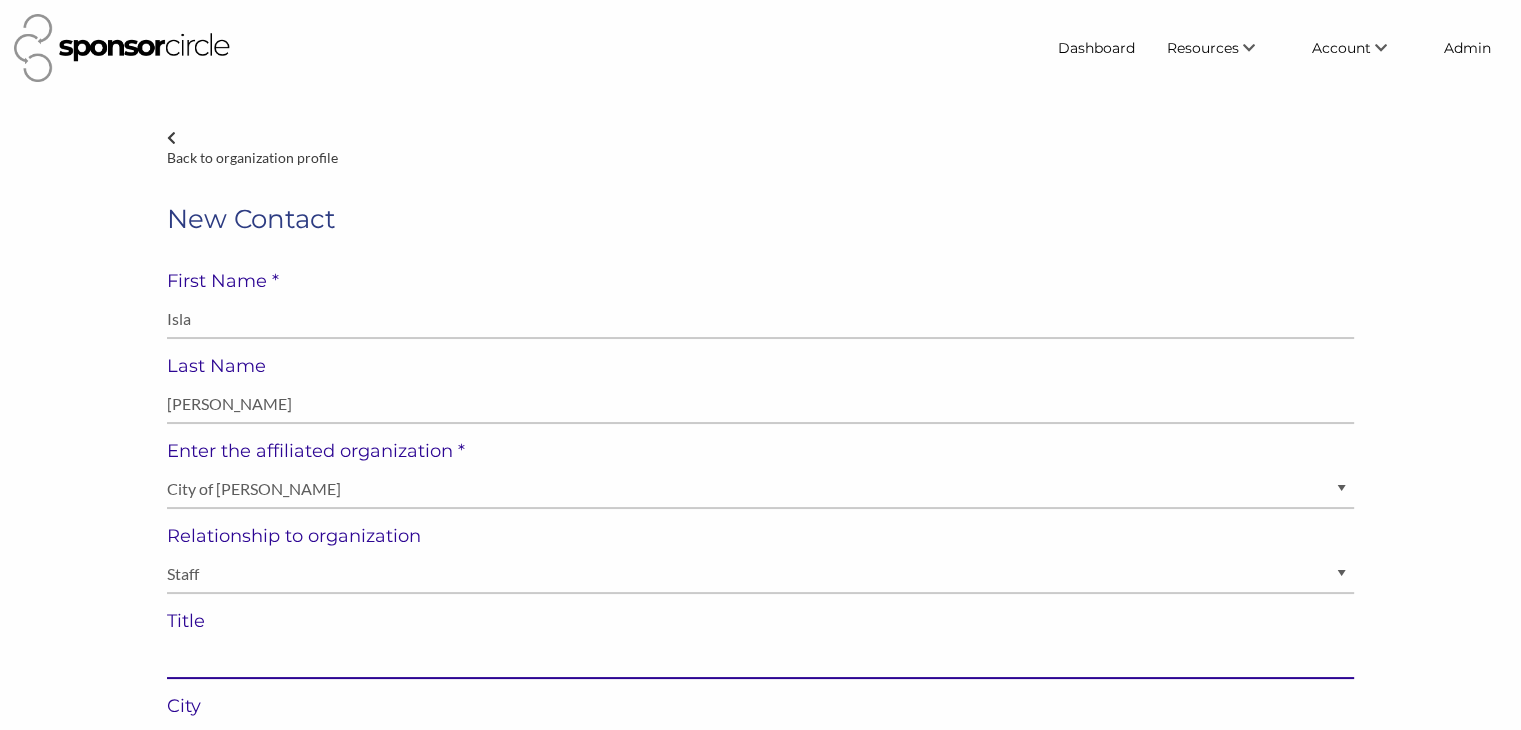 click at bounding box center (760, 659) 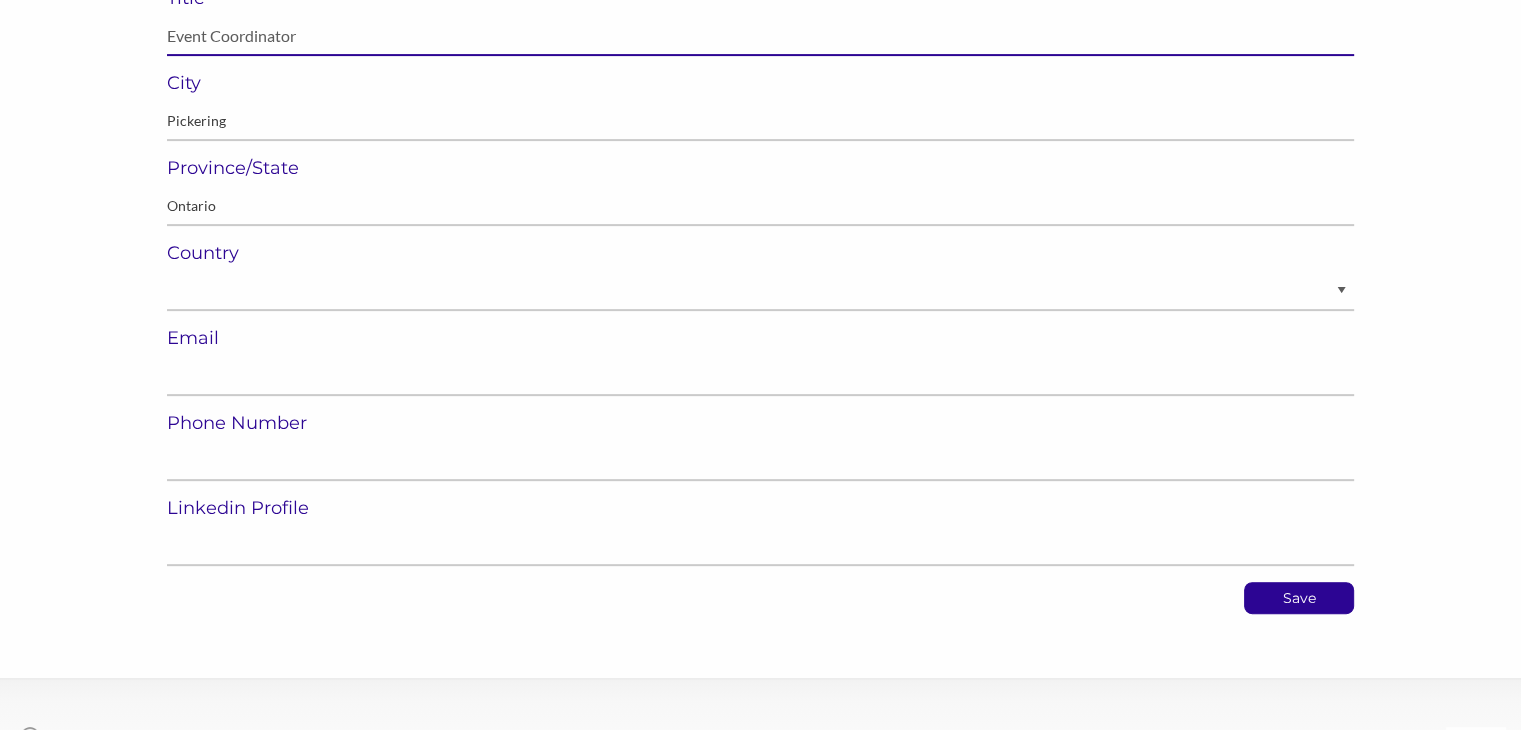 scroll, scrollTop: 624, scrollLeft: 0, axis: vertical 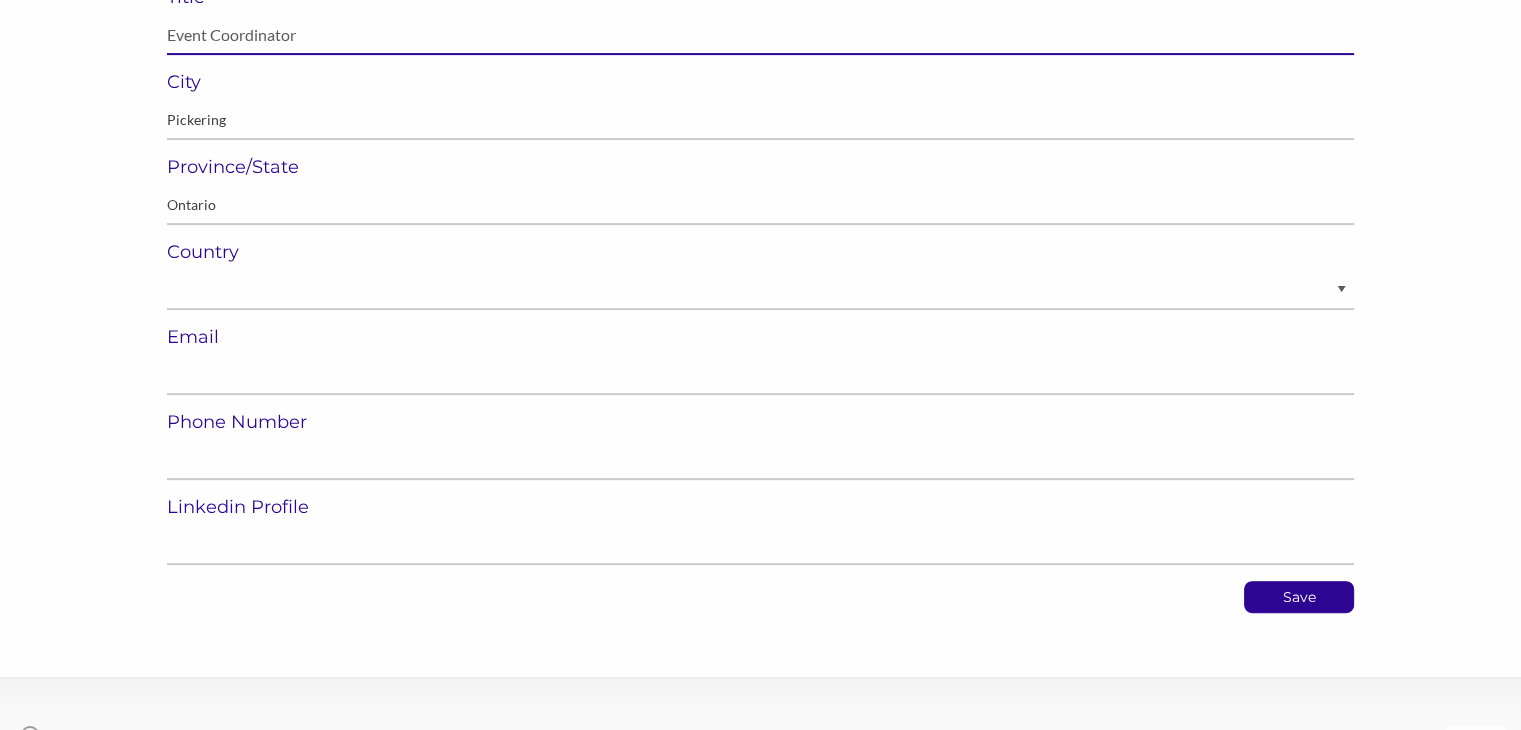 type on "Event Coordinator" 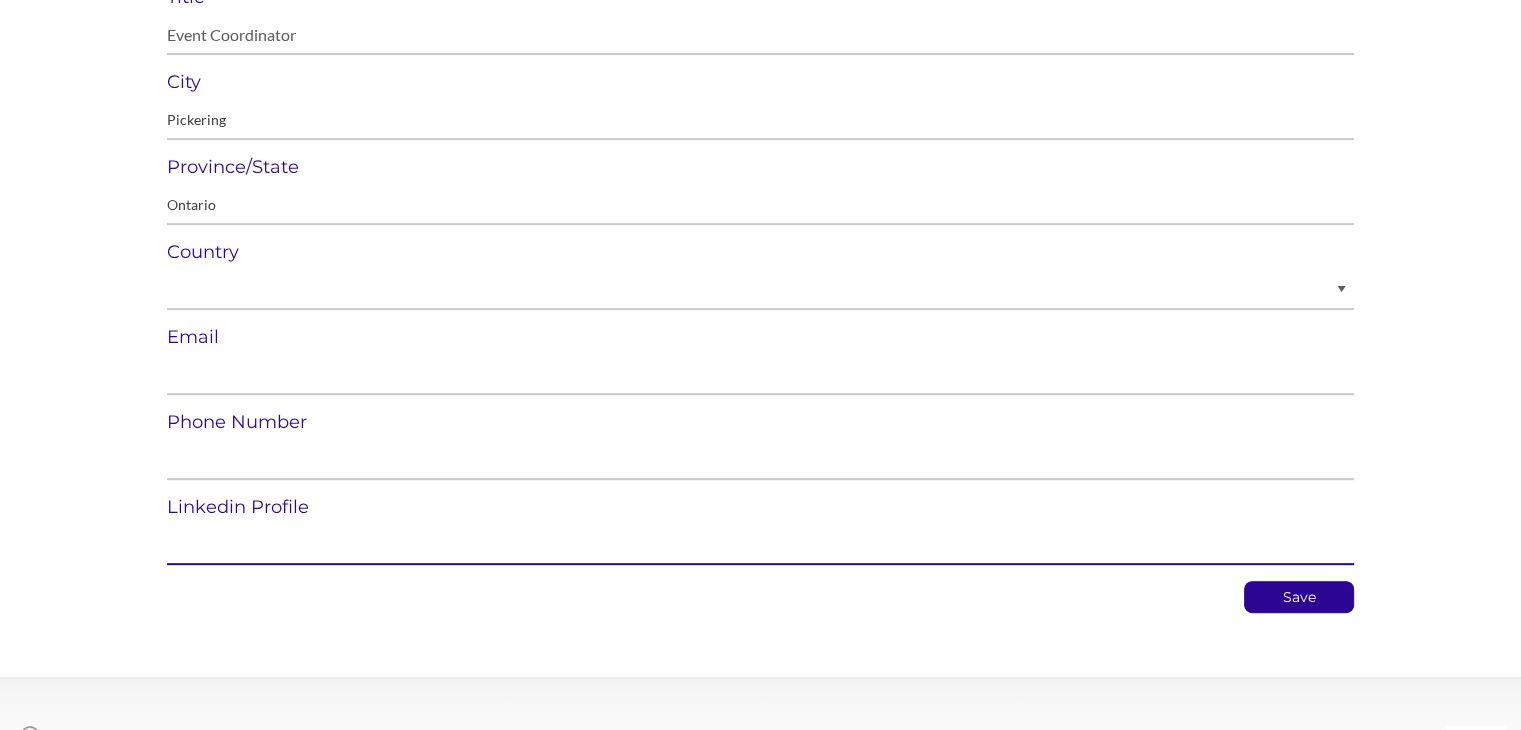 click at bounding box center (760, 545) 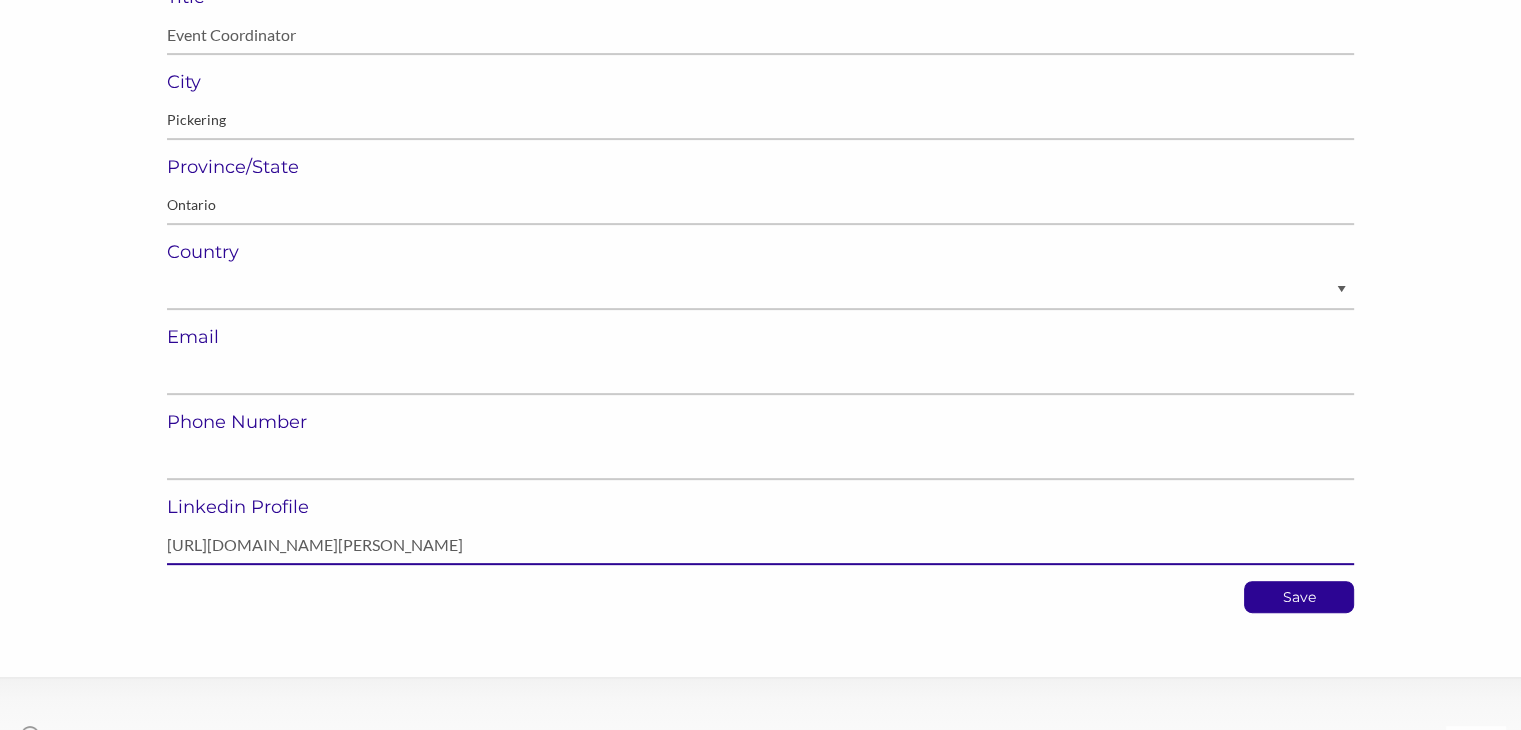 type on "[URL][DOMAIN_NAME][PERSON_NAME]" 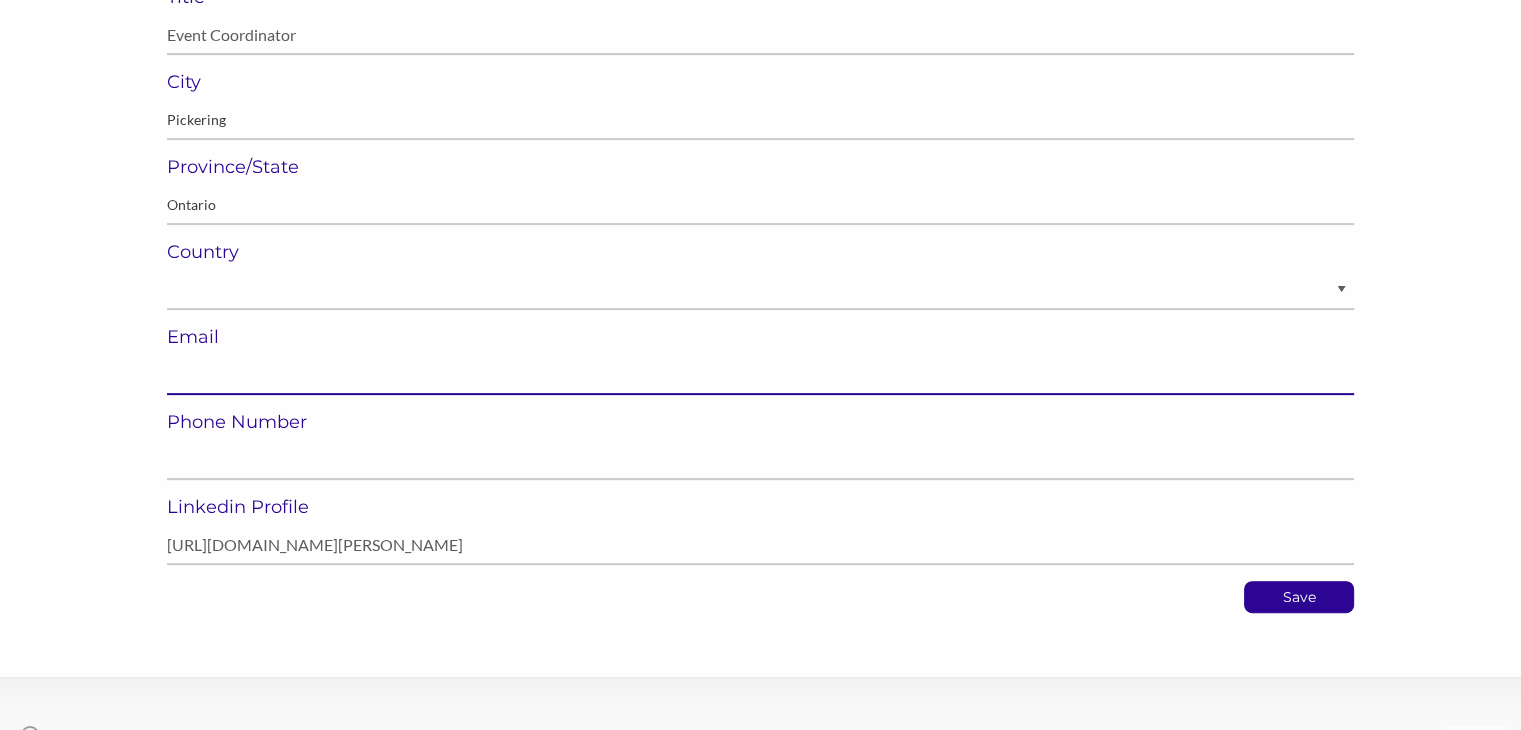 click at bounding box center (760, 375) 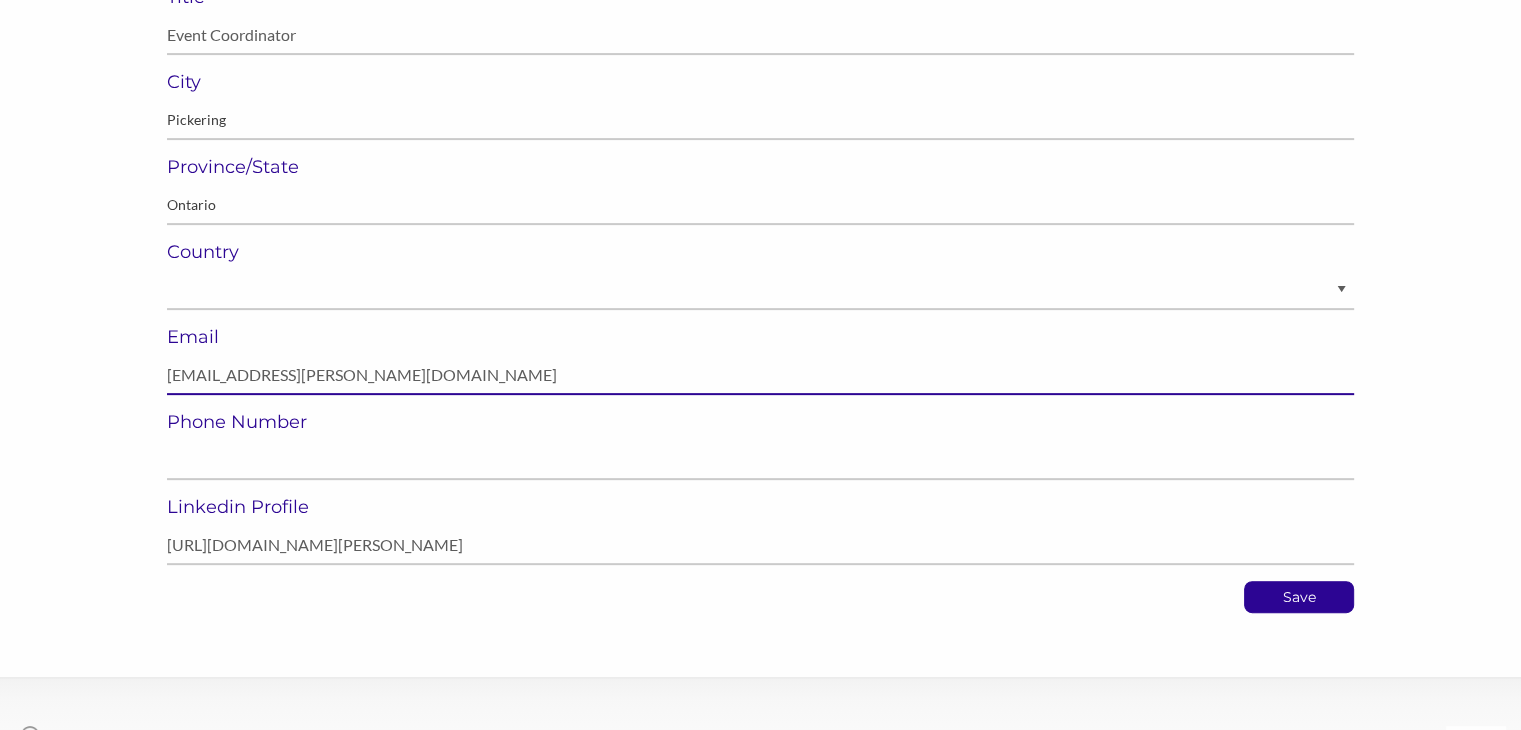 type on "imclaughlin@pickering.ca" 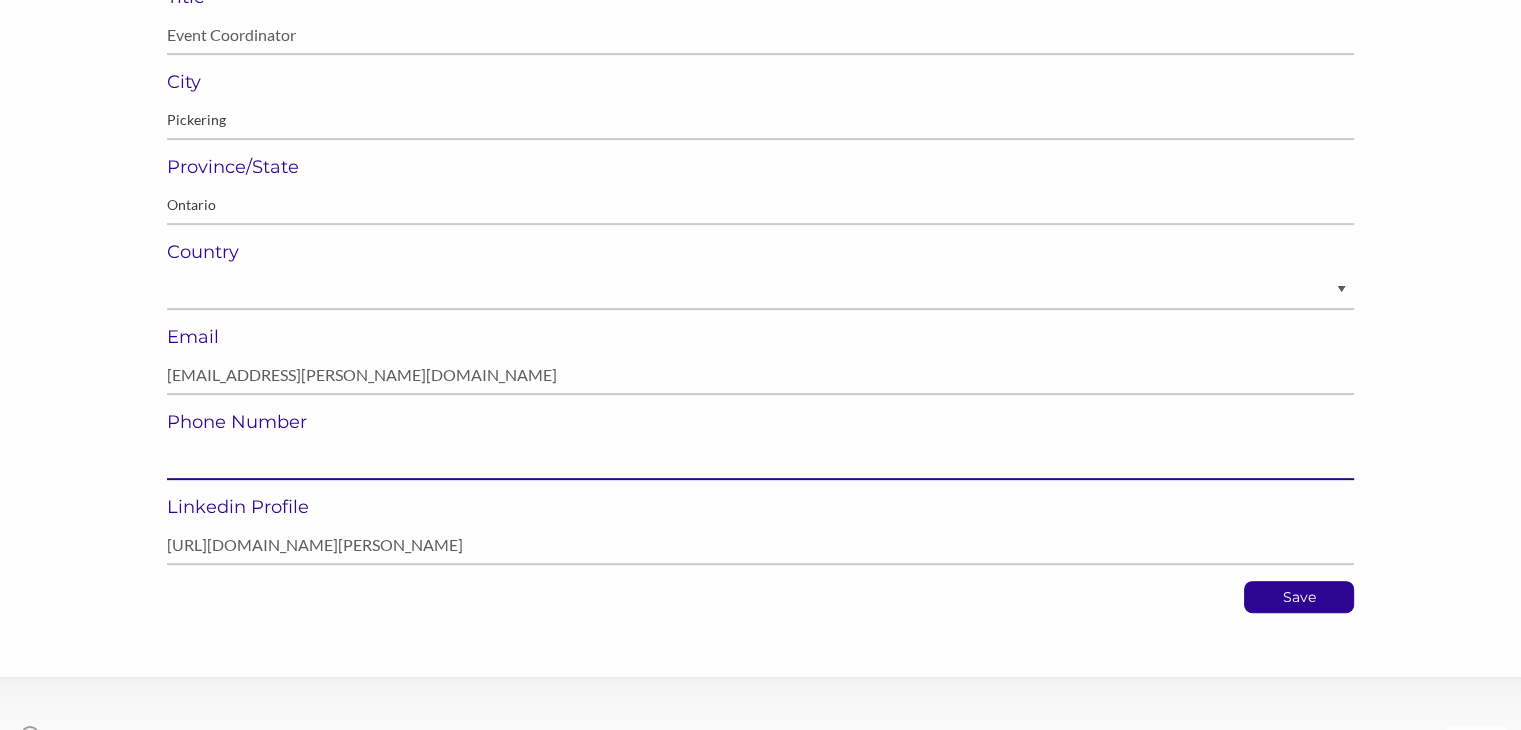 click at bounding box center (760, 460) 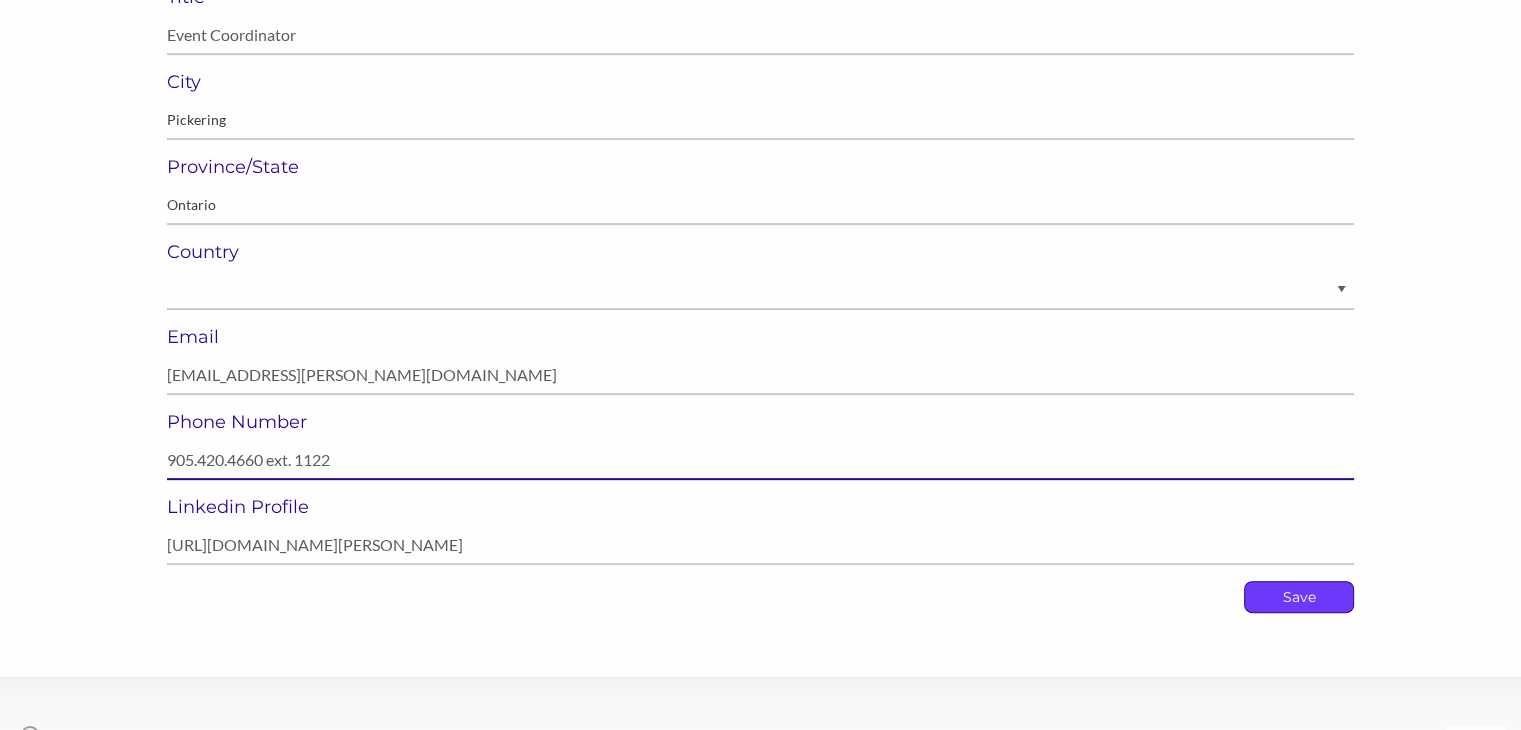 type on "905.420.4660 ext. 1122" 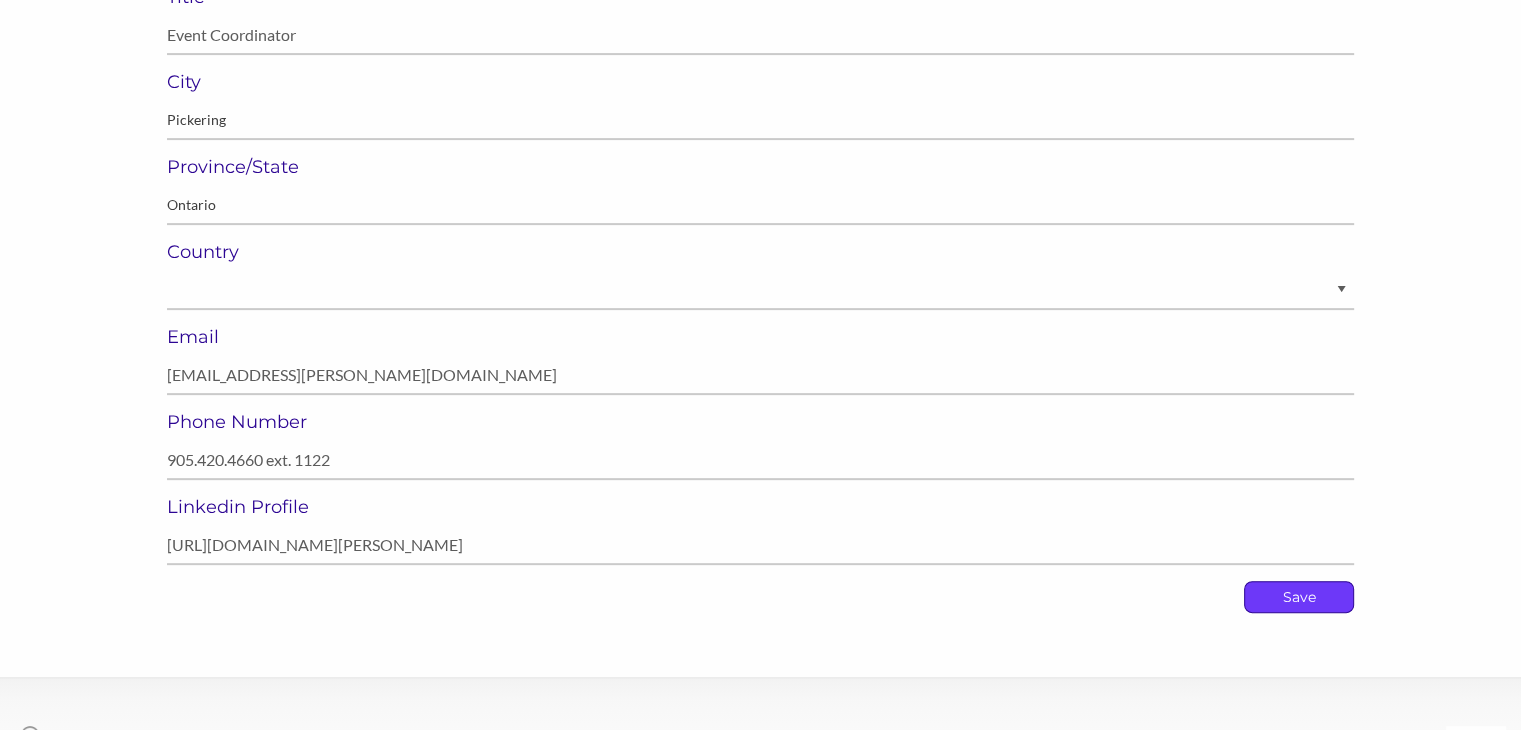 click on "Save" at bounding box center [1299, 597] 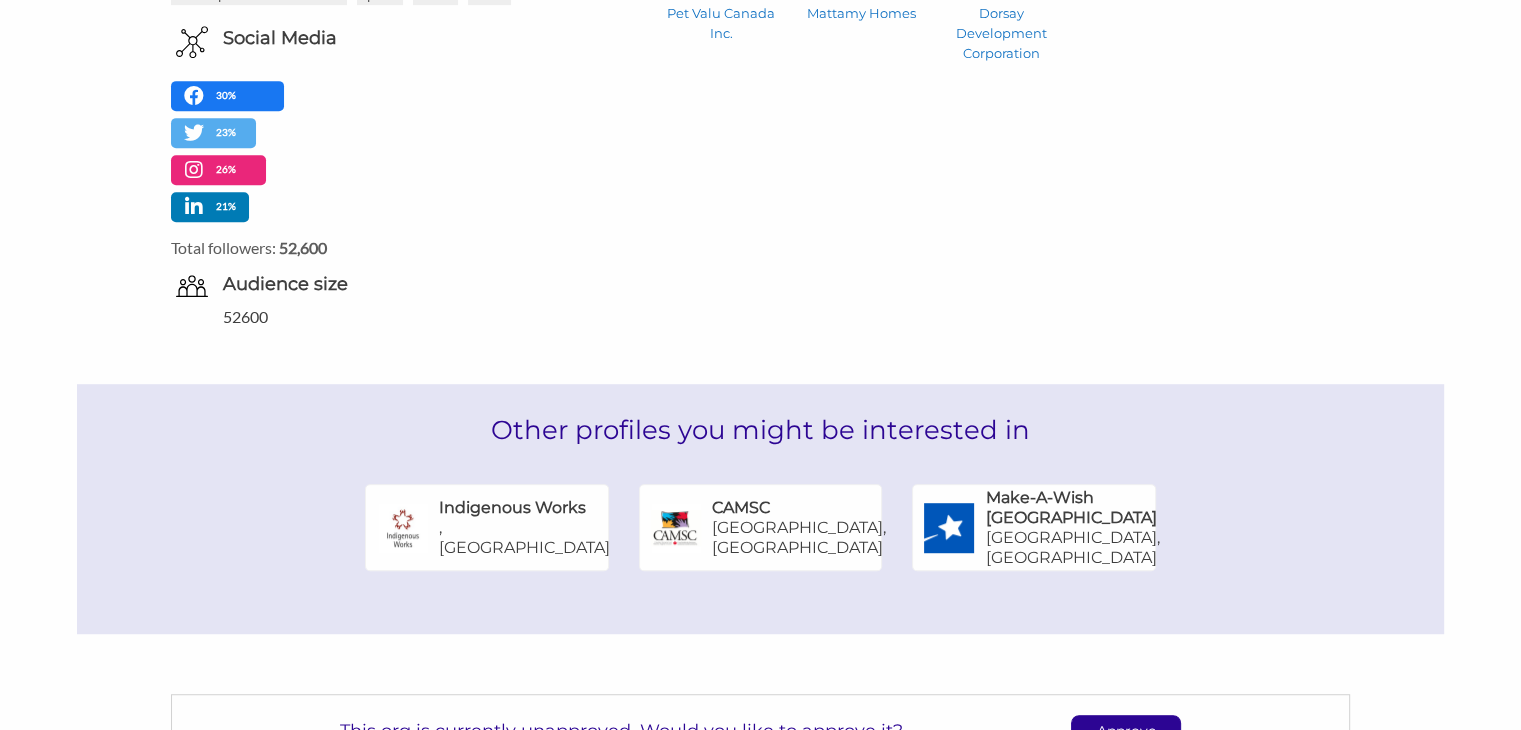scroll, scrollTop: 1075, scrollLeft: 0, axis: vertical 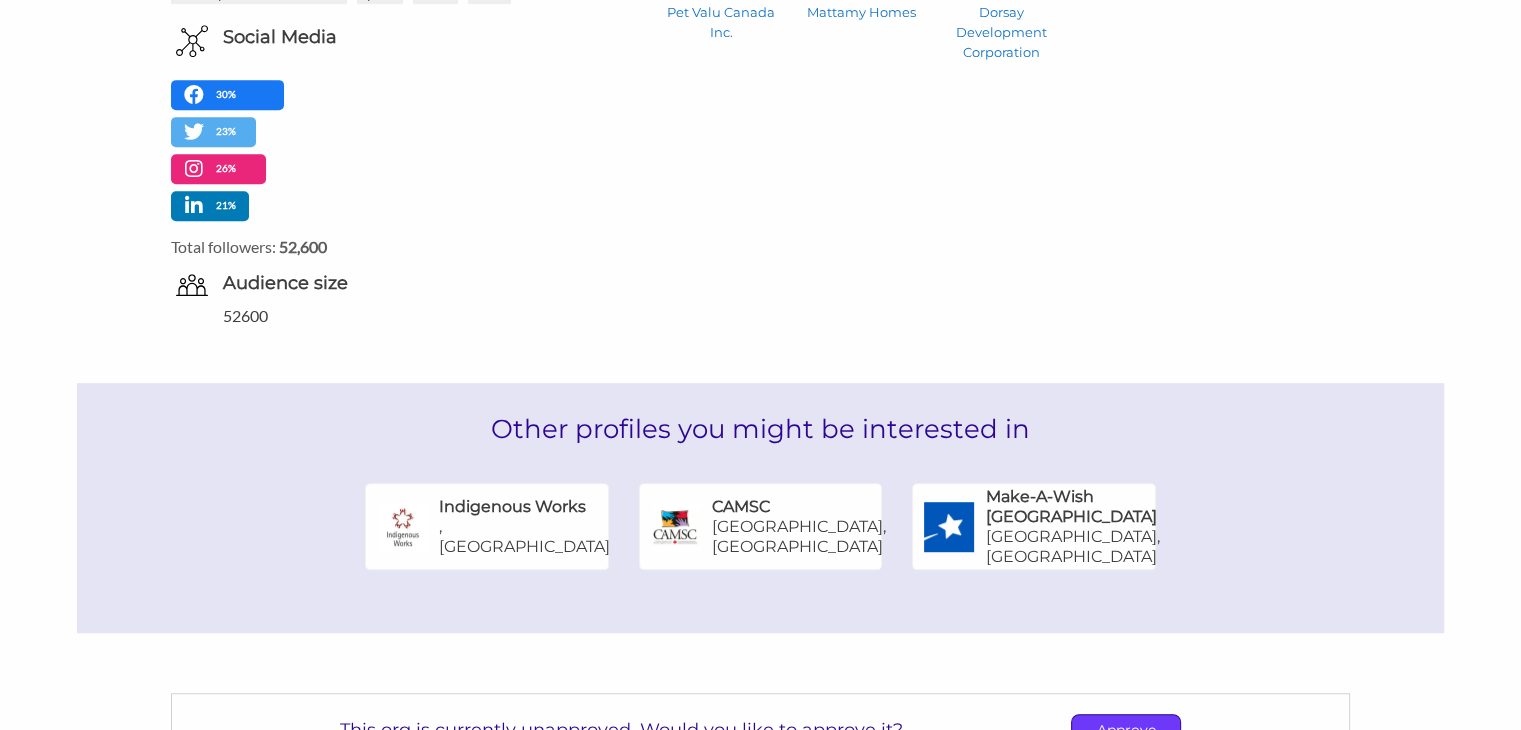 click on "Approve" at bounding box center (1126, 730) 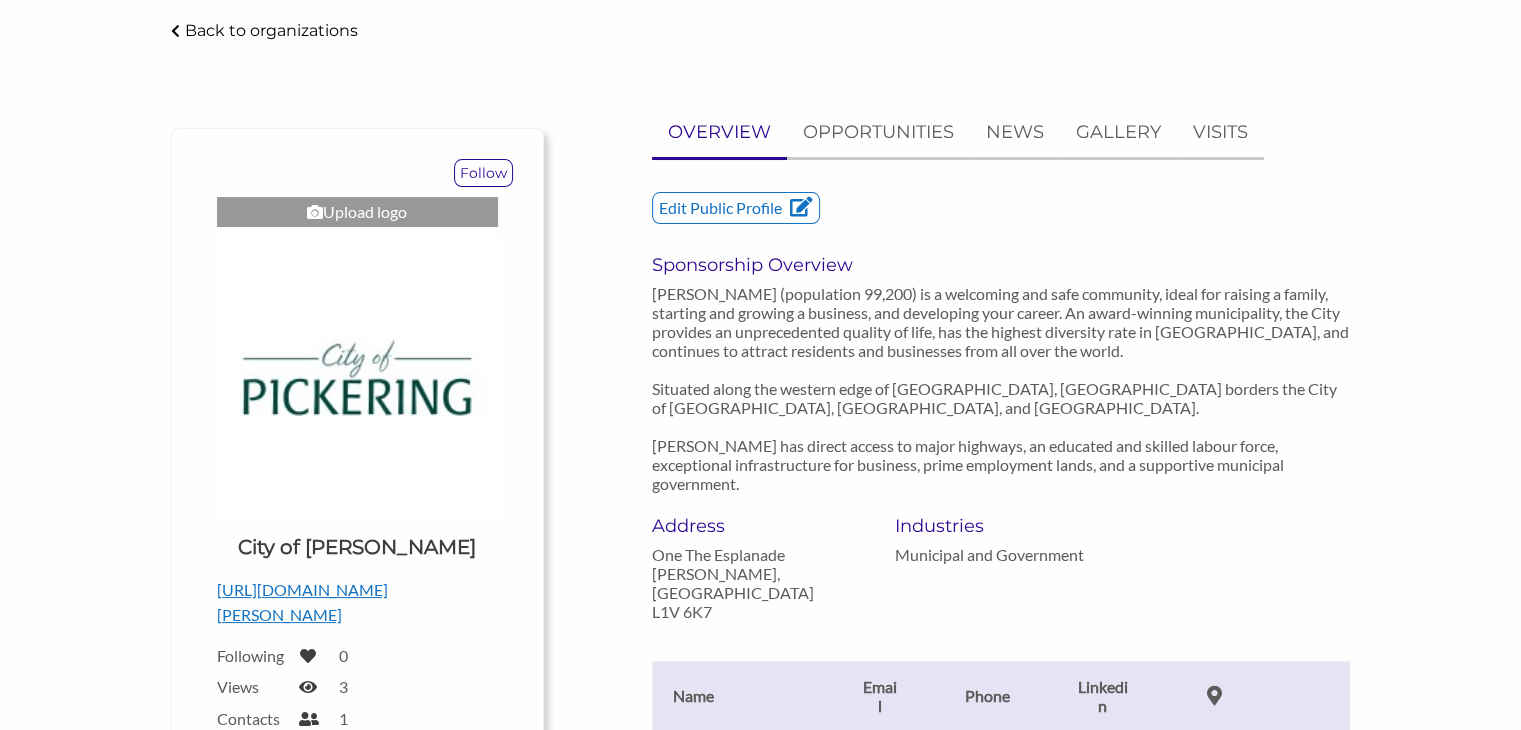 scroll, scrollTop: 0, scrollLeft: 0, axis: both 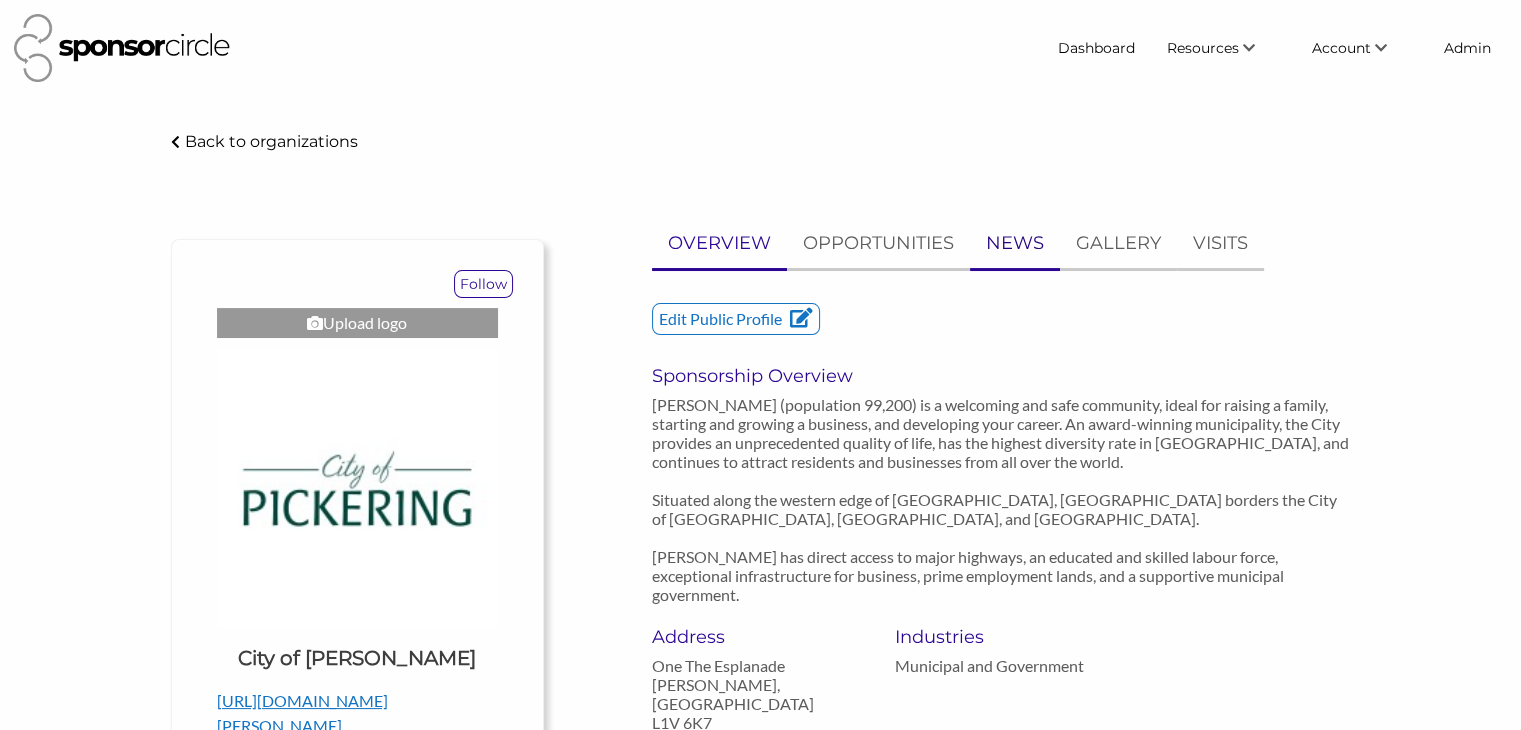 click on "NEWS" at bounding box center [1015, 243] 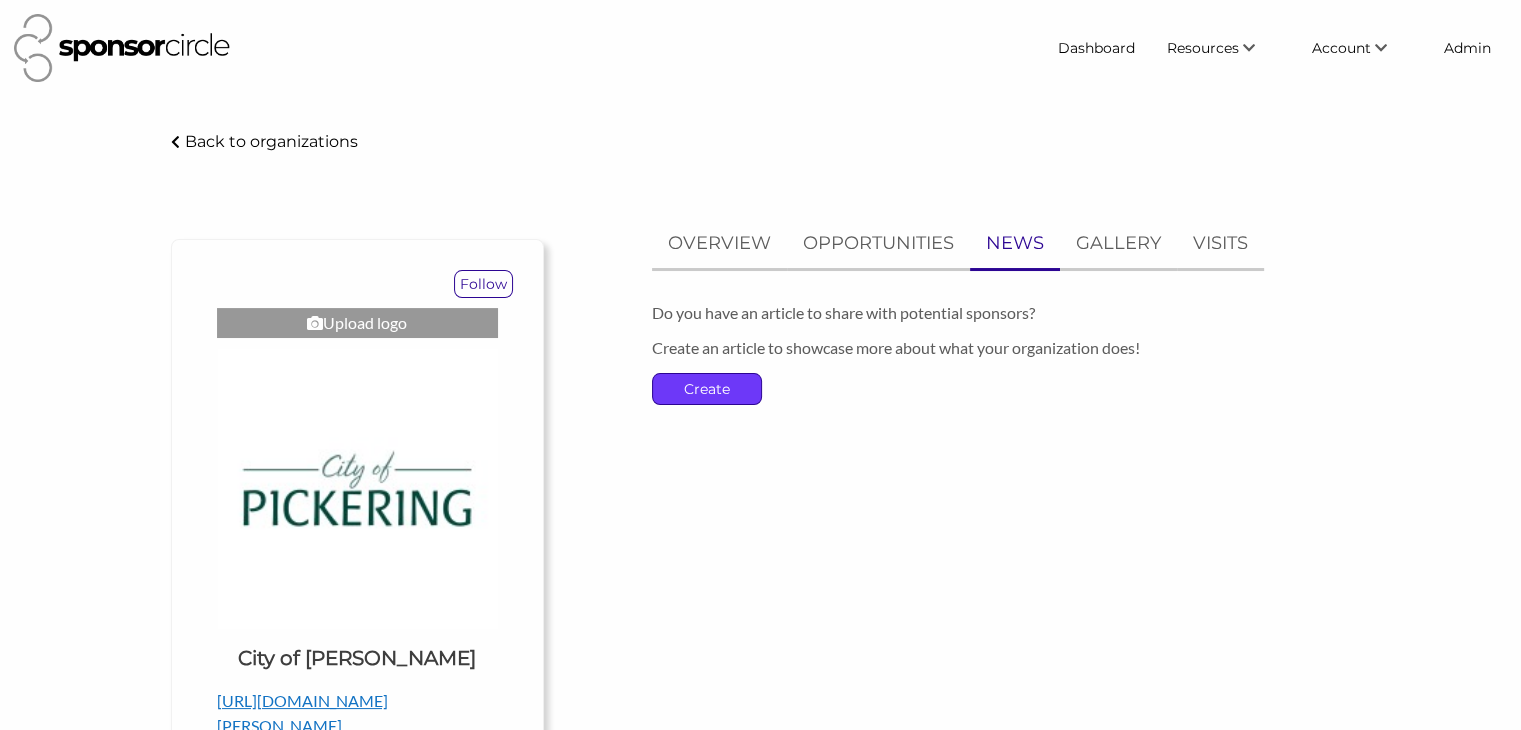 click on "Create" at bounding box center (707, 389) 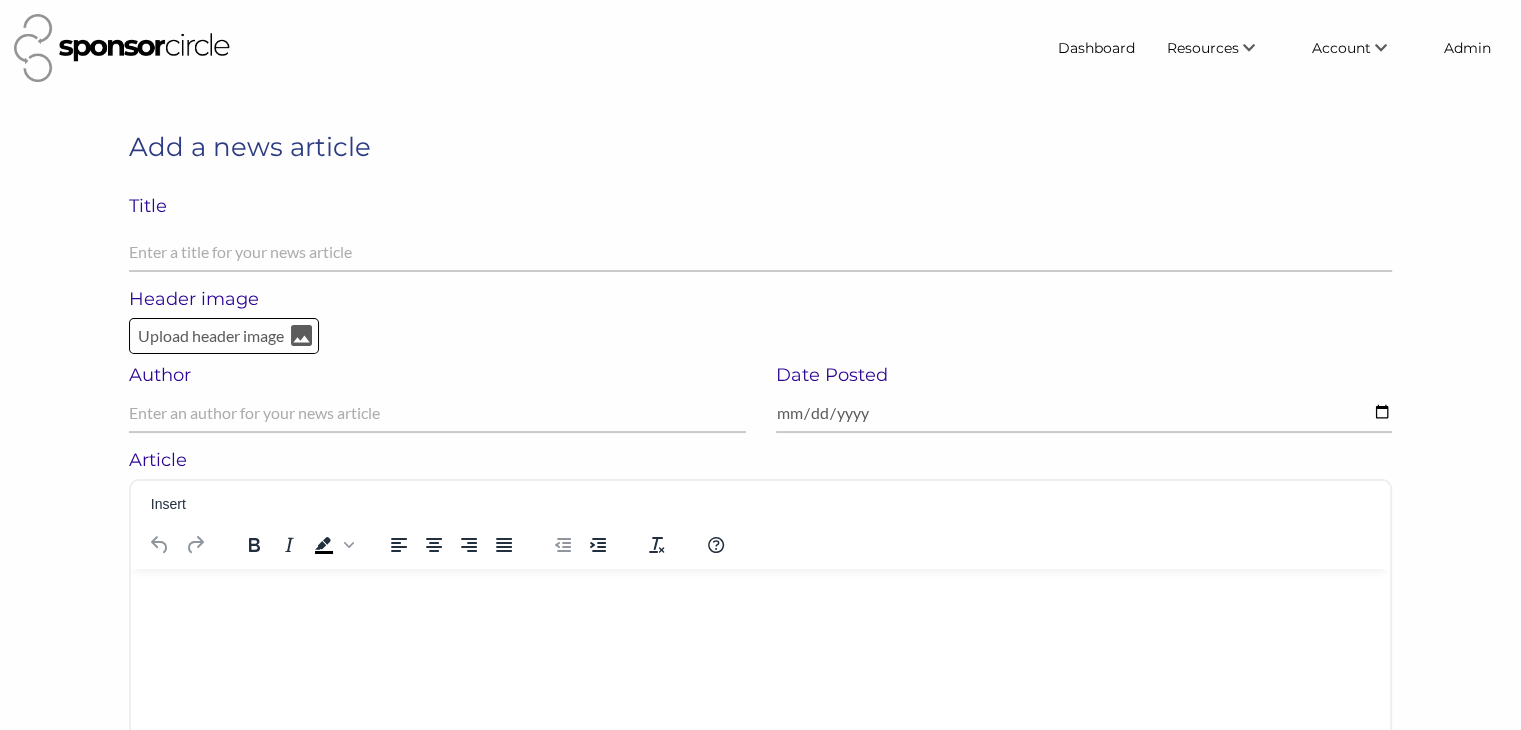 scroll, scrollTop: 0, scrollLeft: 0, axis: both 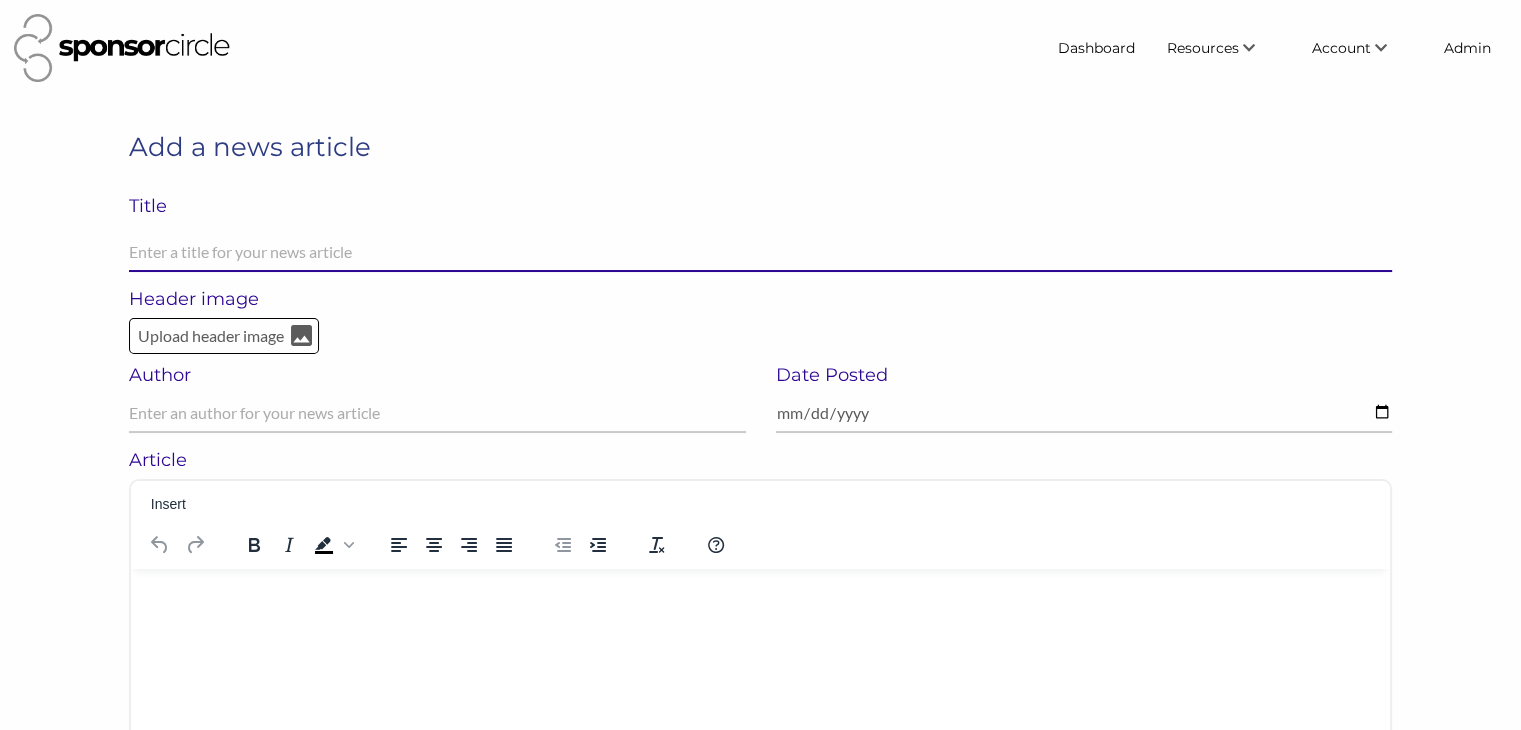 click at bounding box center (760, 252) 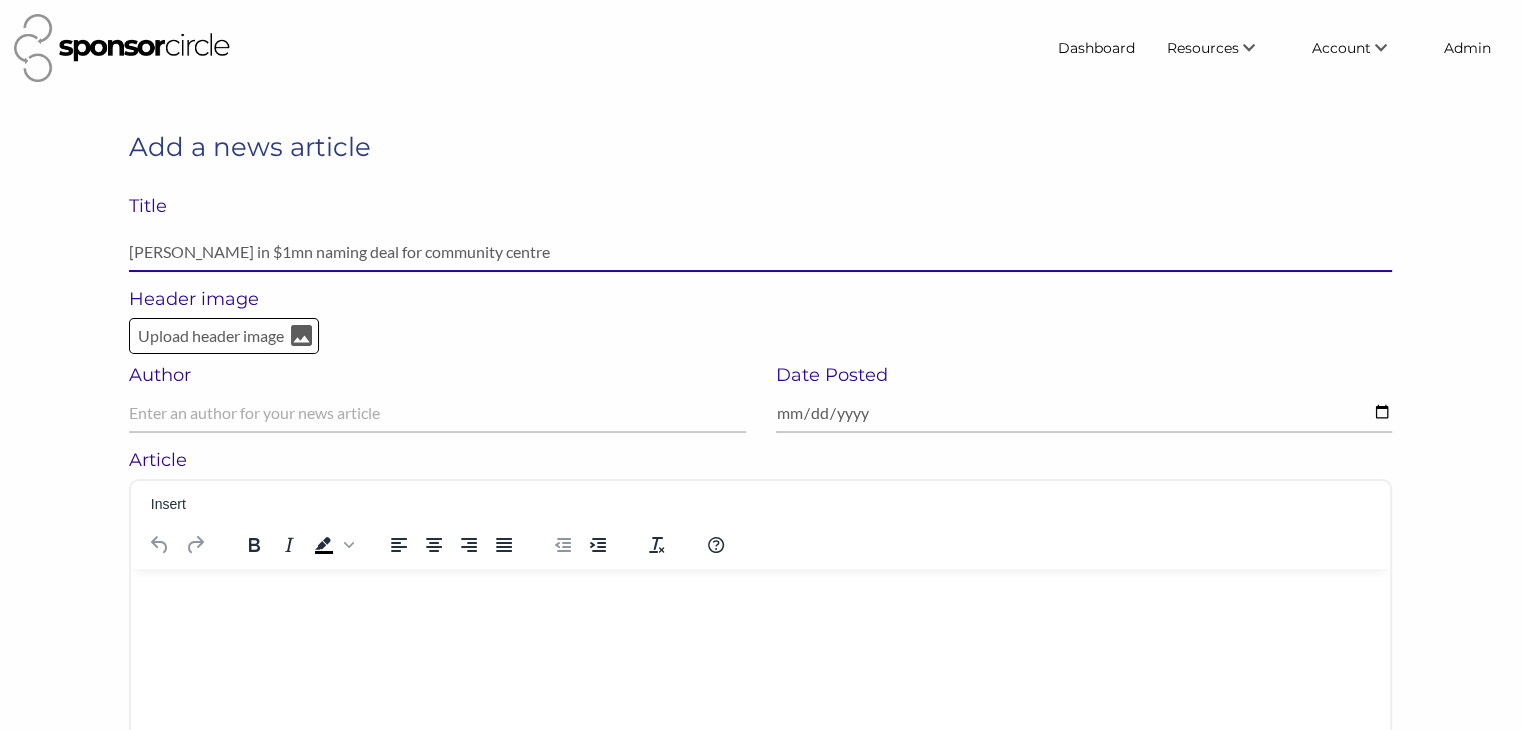 type on "[PERSON_NAME] in $1mn naming deal for community centre" 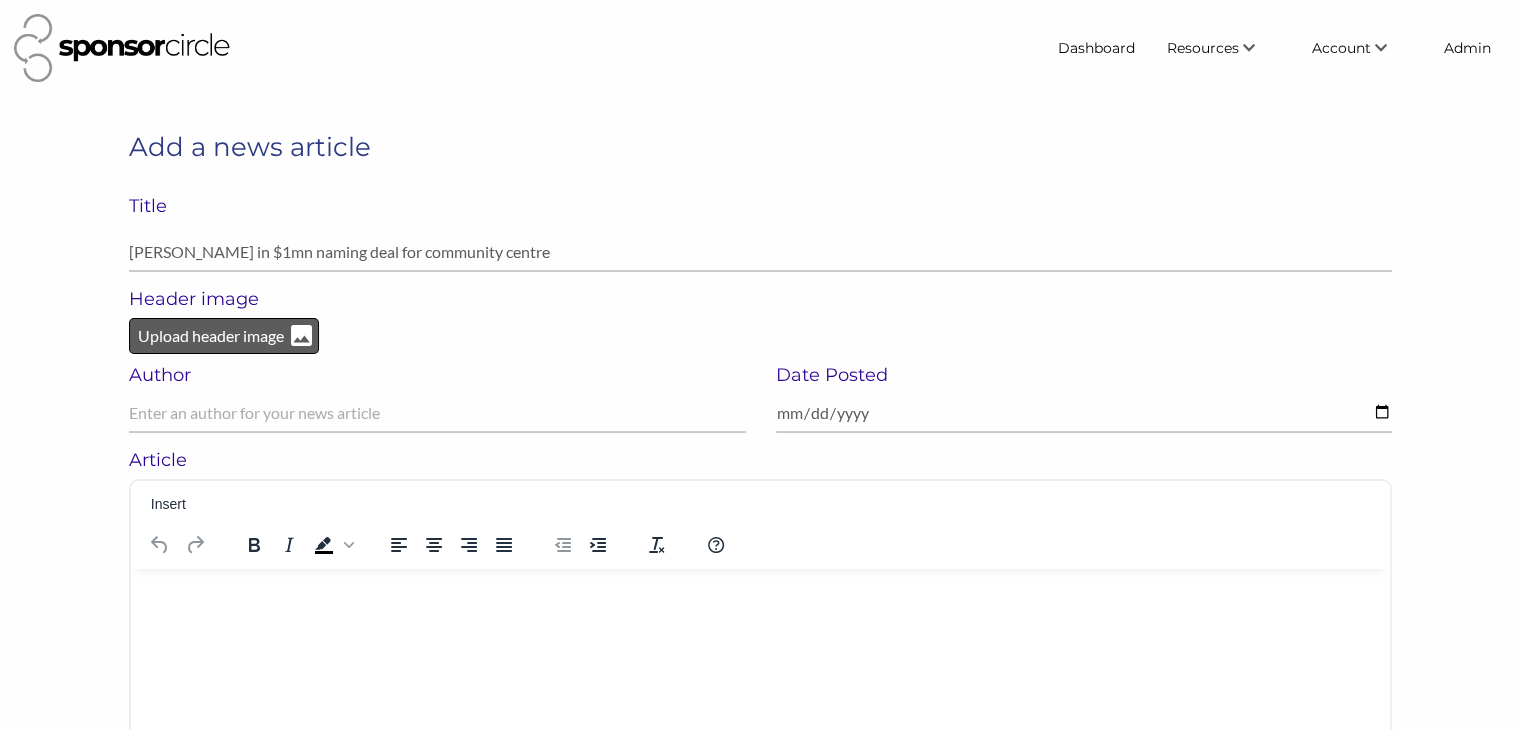 click on "Upload header image" at bounding box center (211, 336) 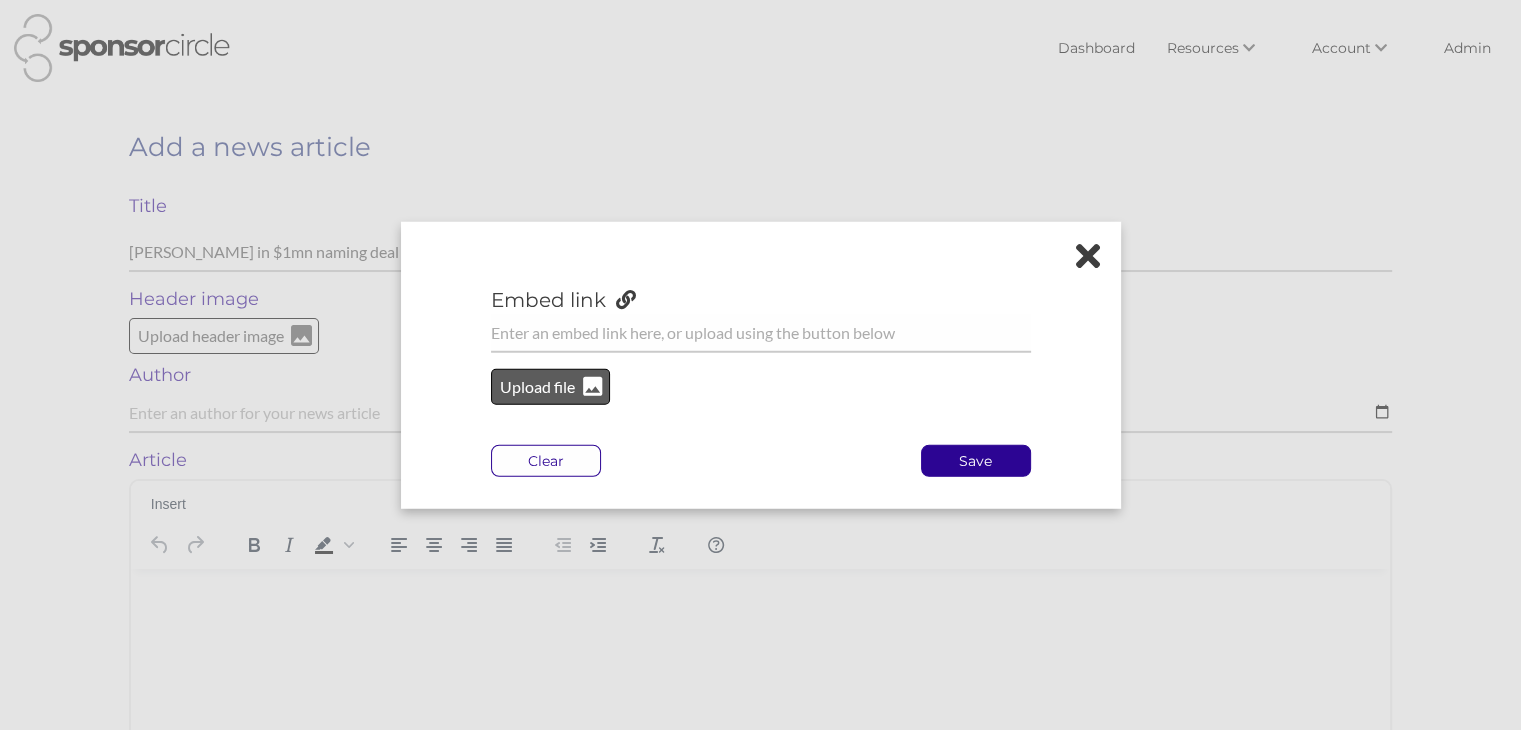 click on "Upload file" at bounding box center [538, 387] 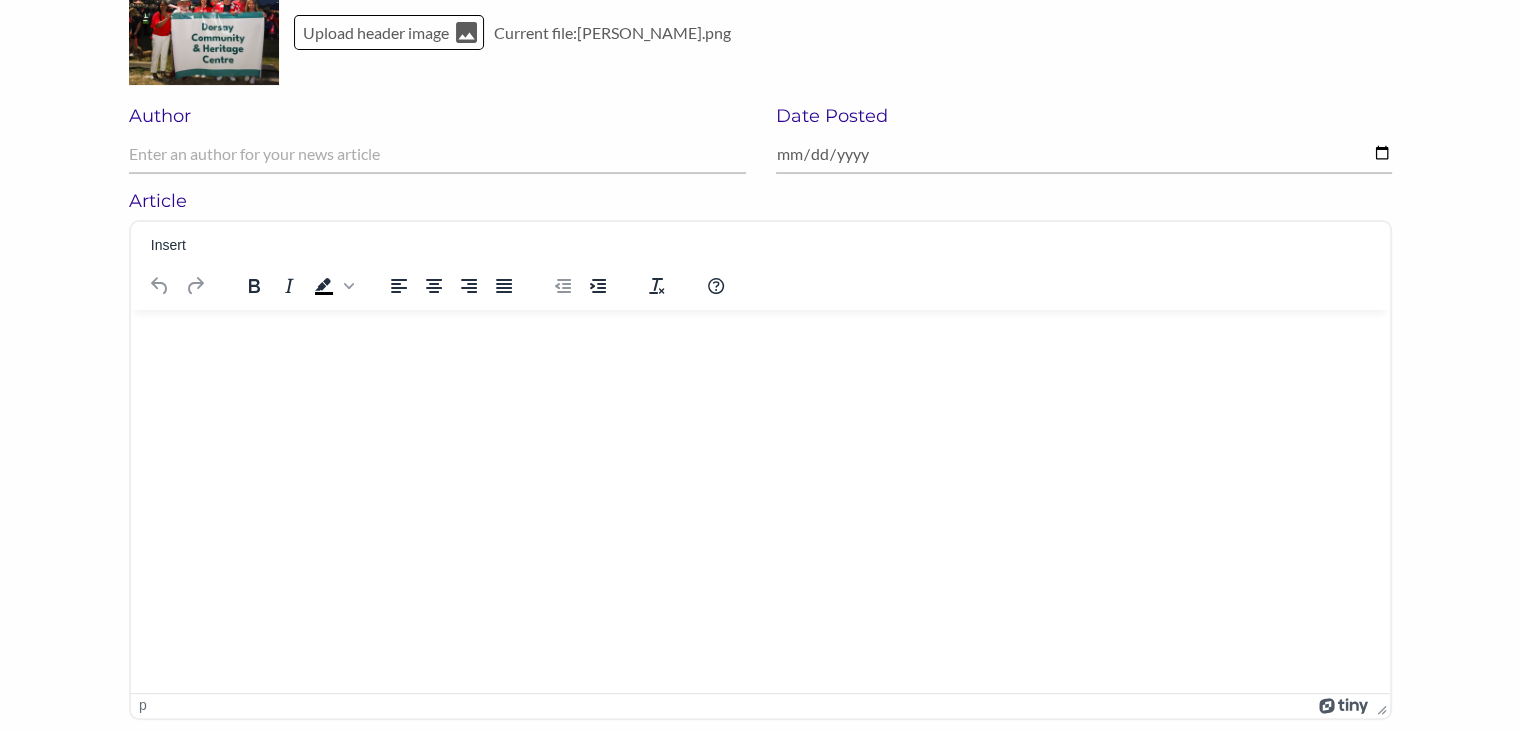 scroll, scrollTop: 347, scrollLeft: 0, axis: vertical 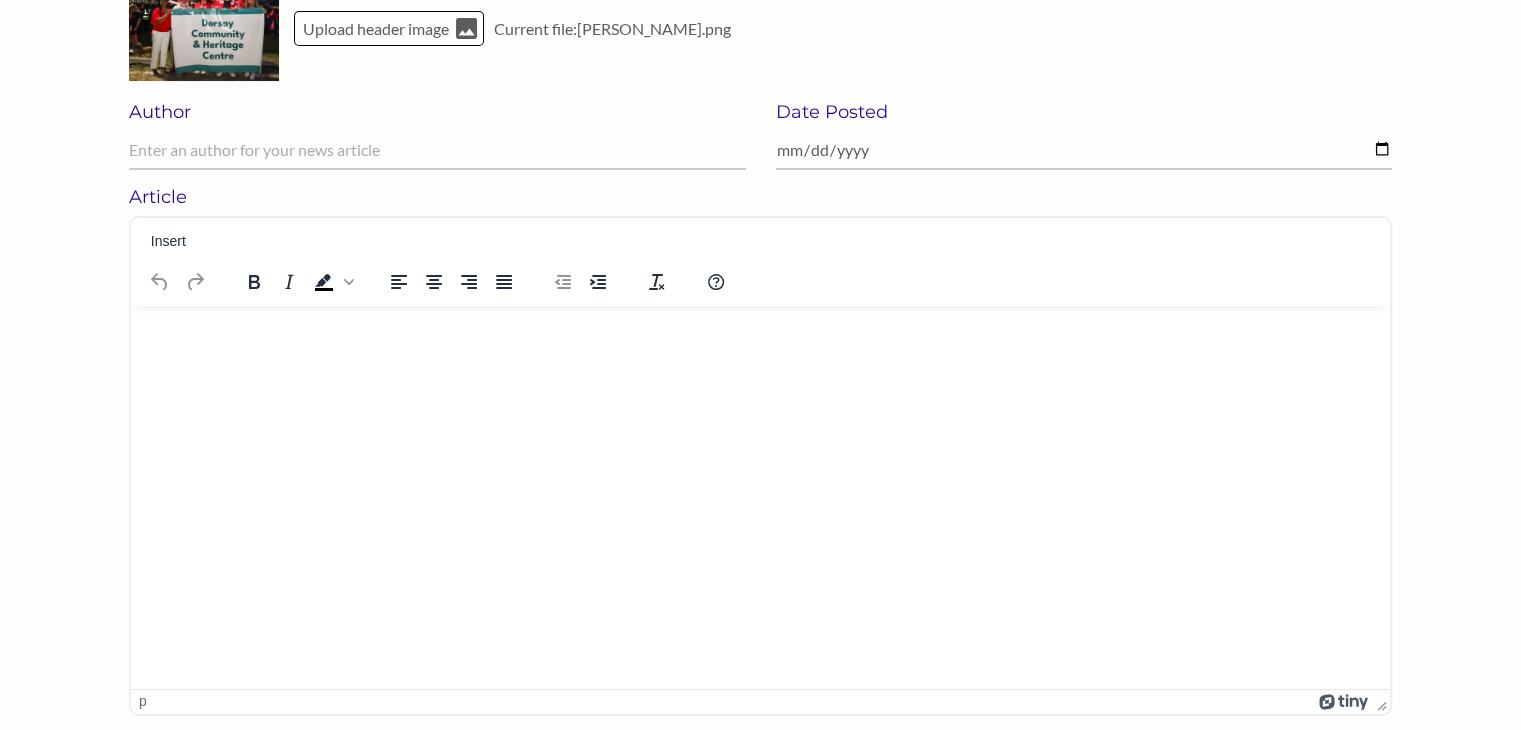 click at bounding box center (760, 331) 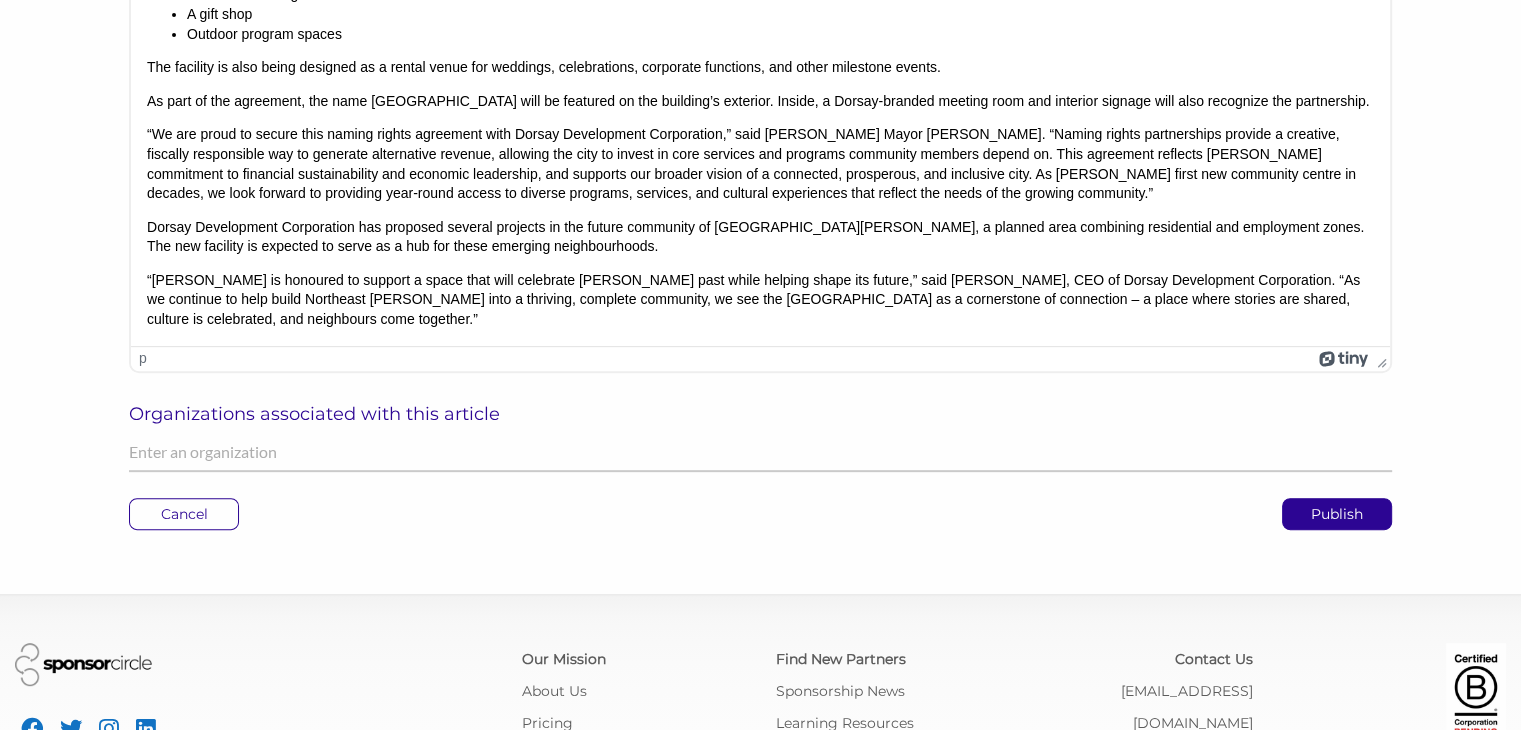 scroll, scrollTop: 691, scrollLeft: 0, axis: vertical 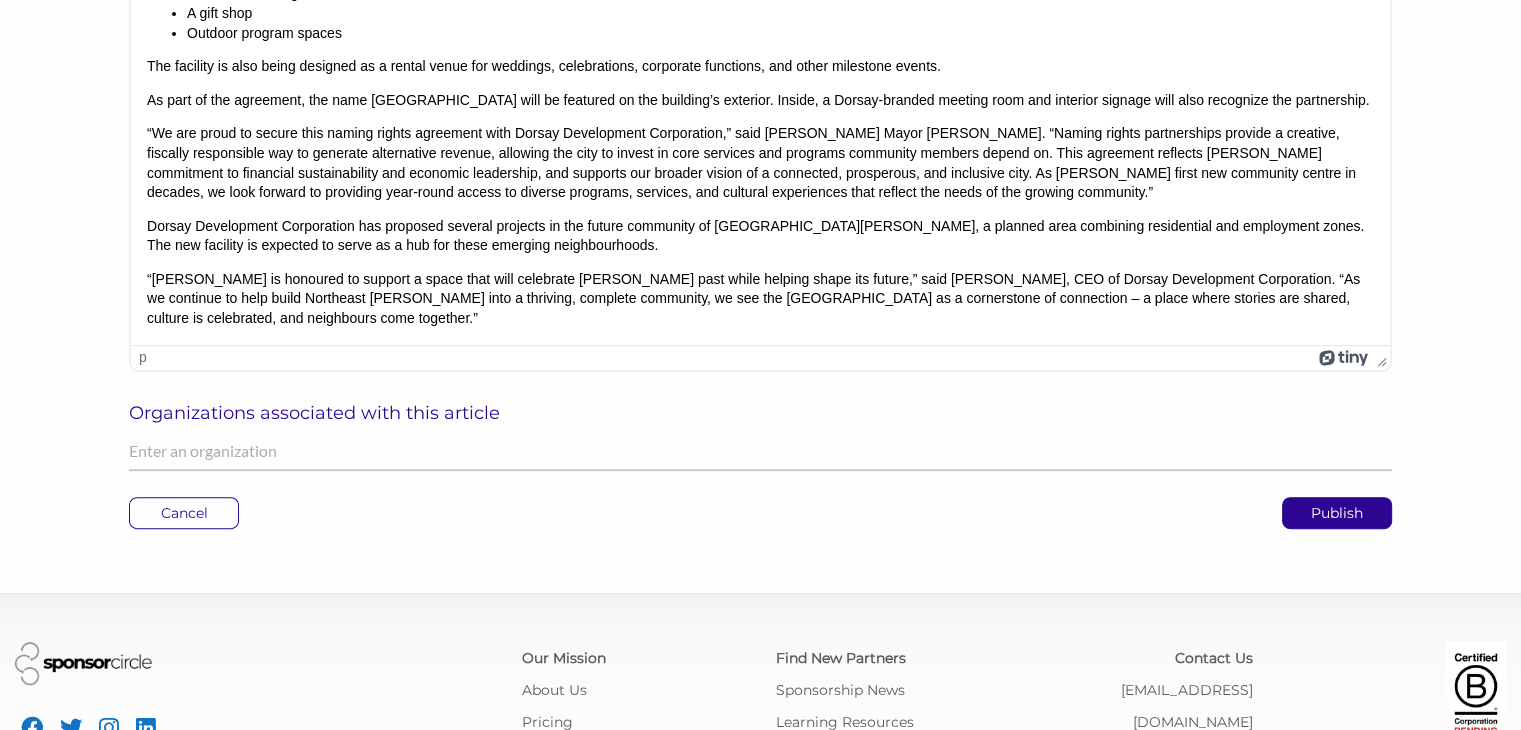 click at bounding box center (760, 451) 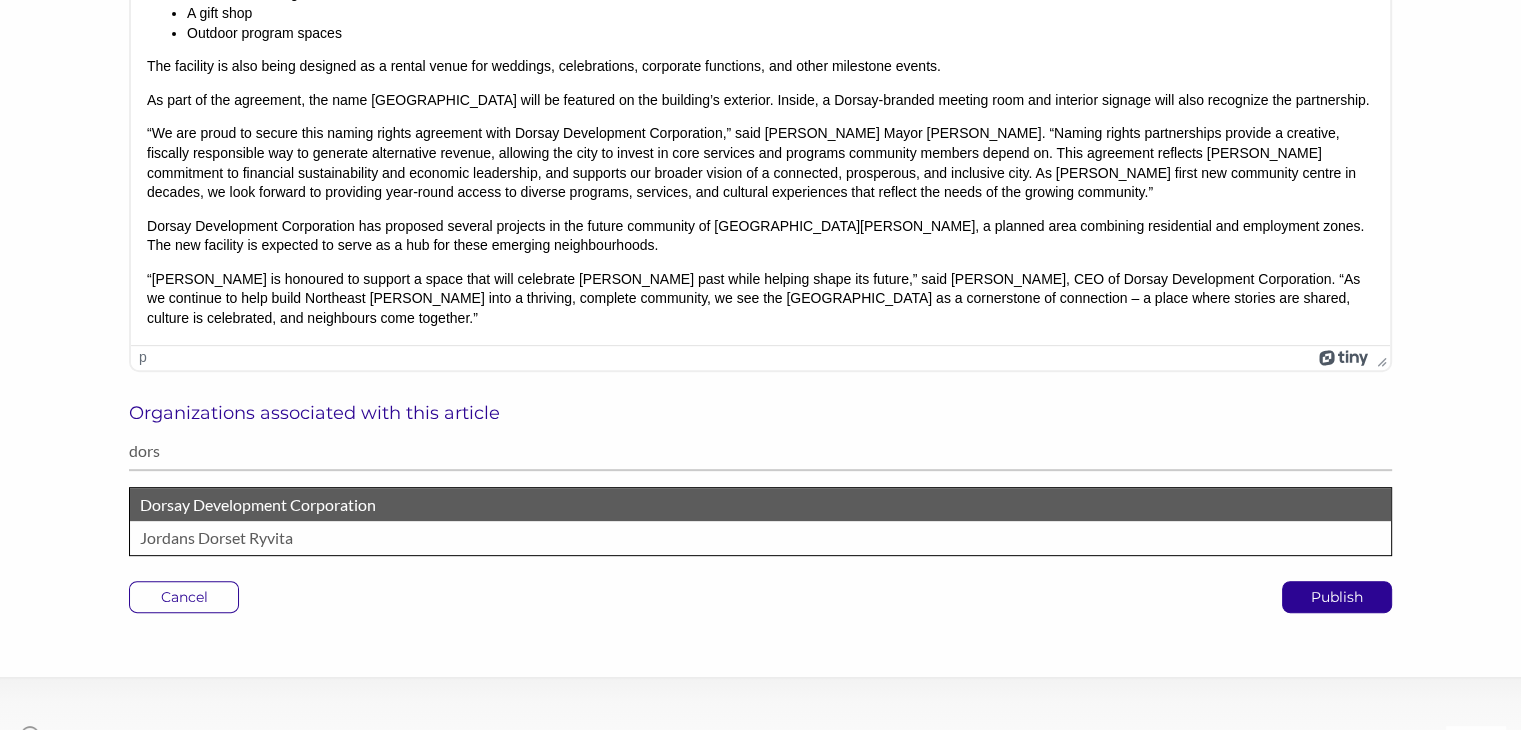 type on "dors" 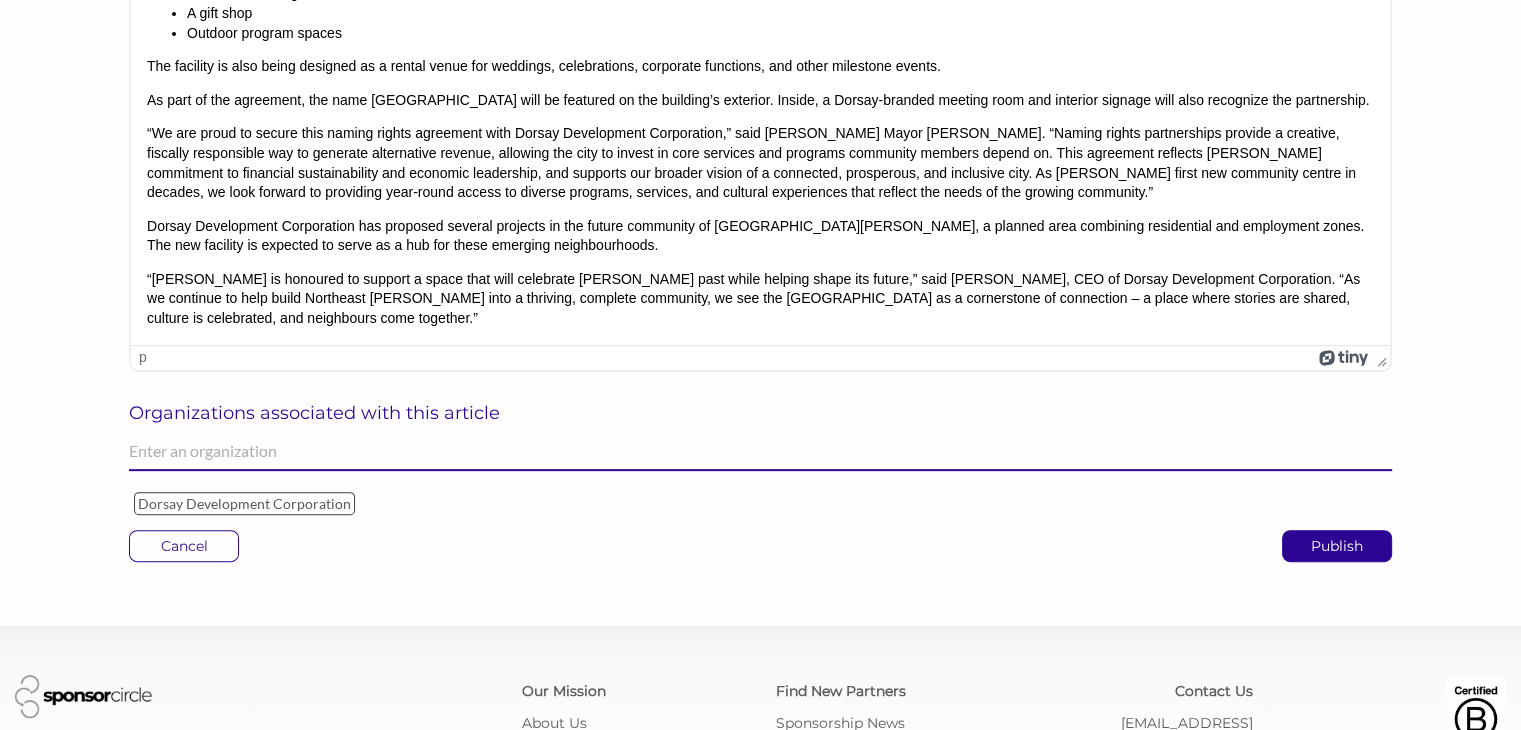 click at bounding box center [760, 451] 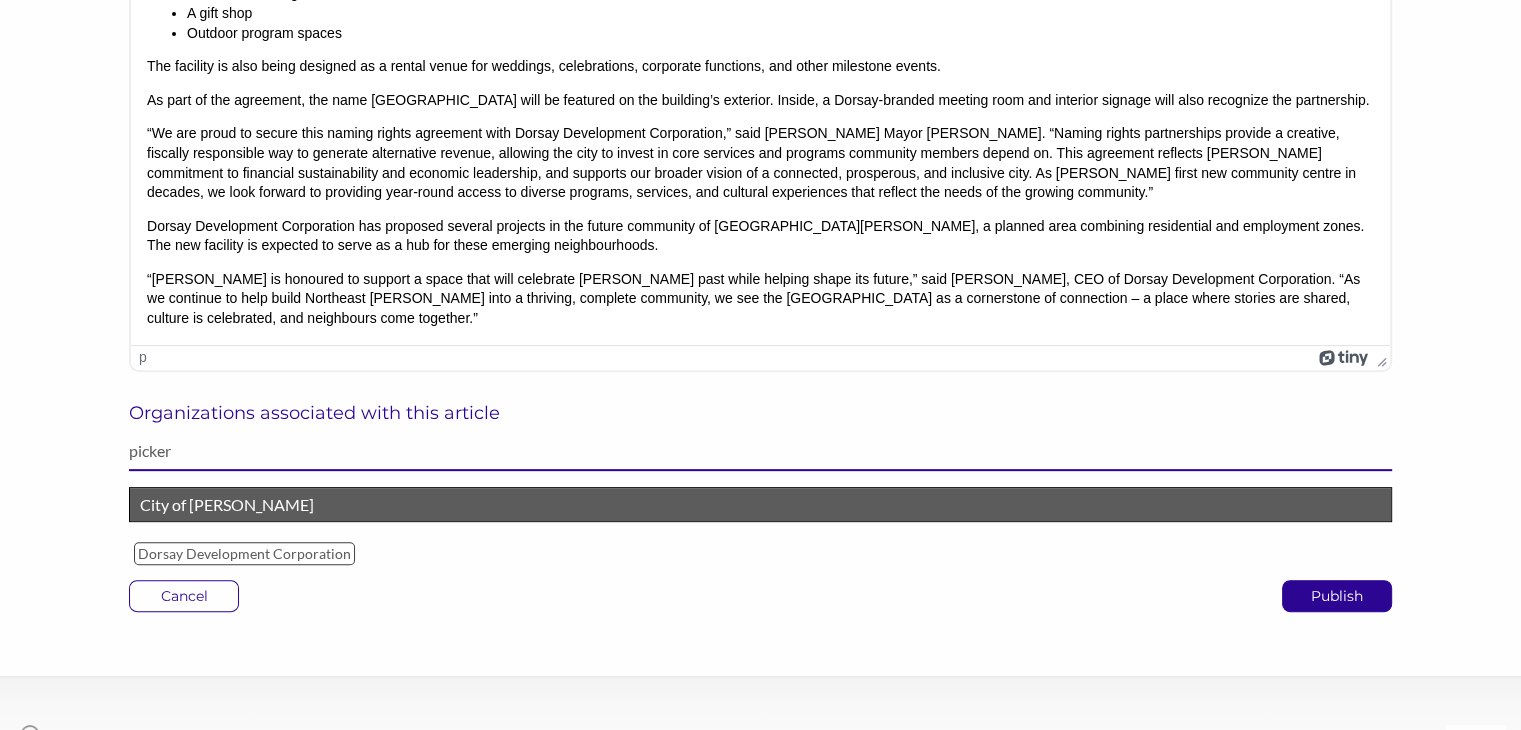 type on "picker" 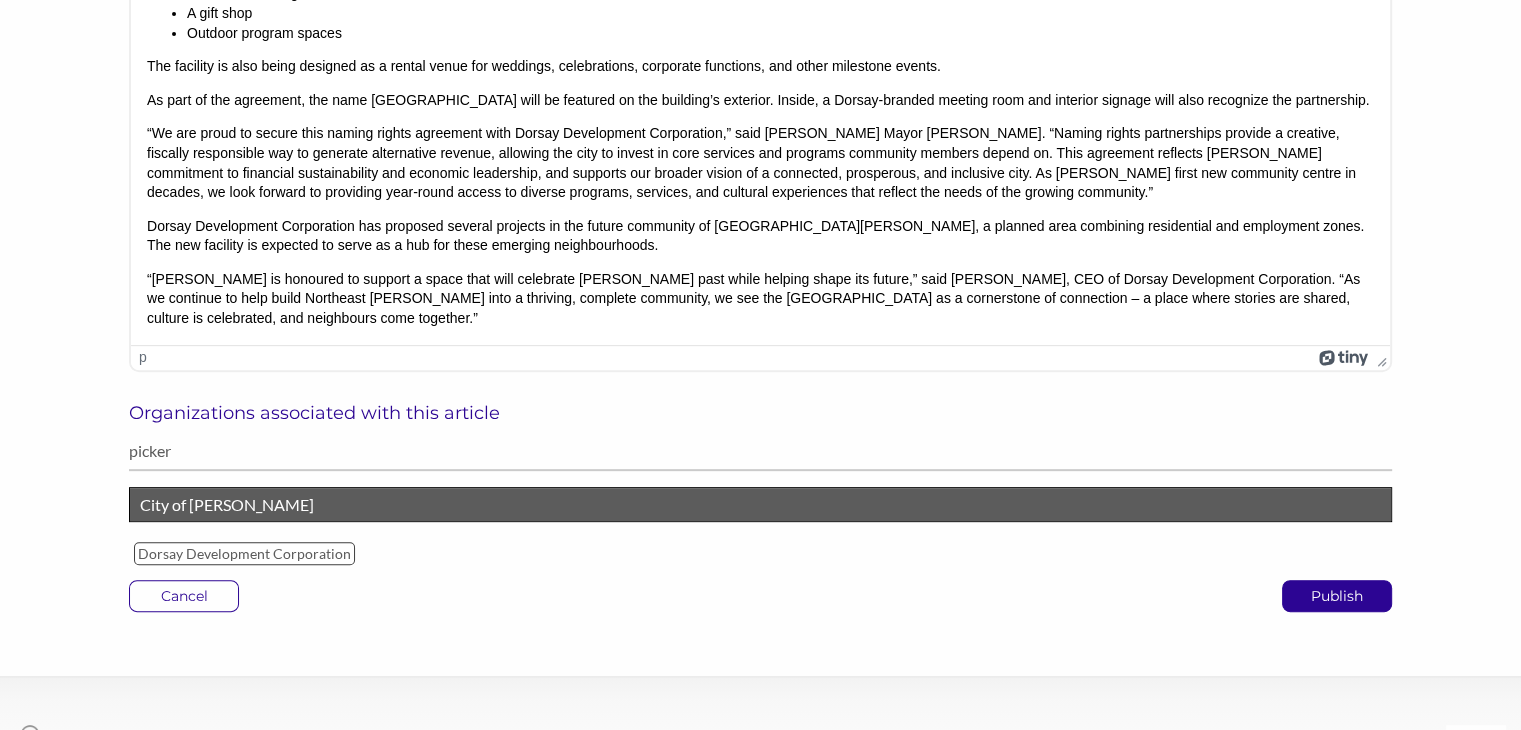 click on "City of [PERSON_NAME]" at bounding box center (760, 505) 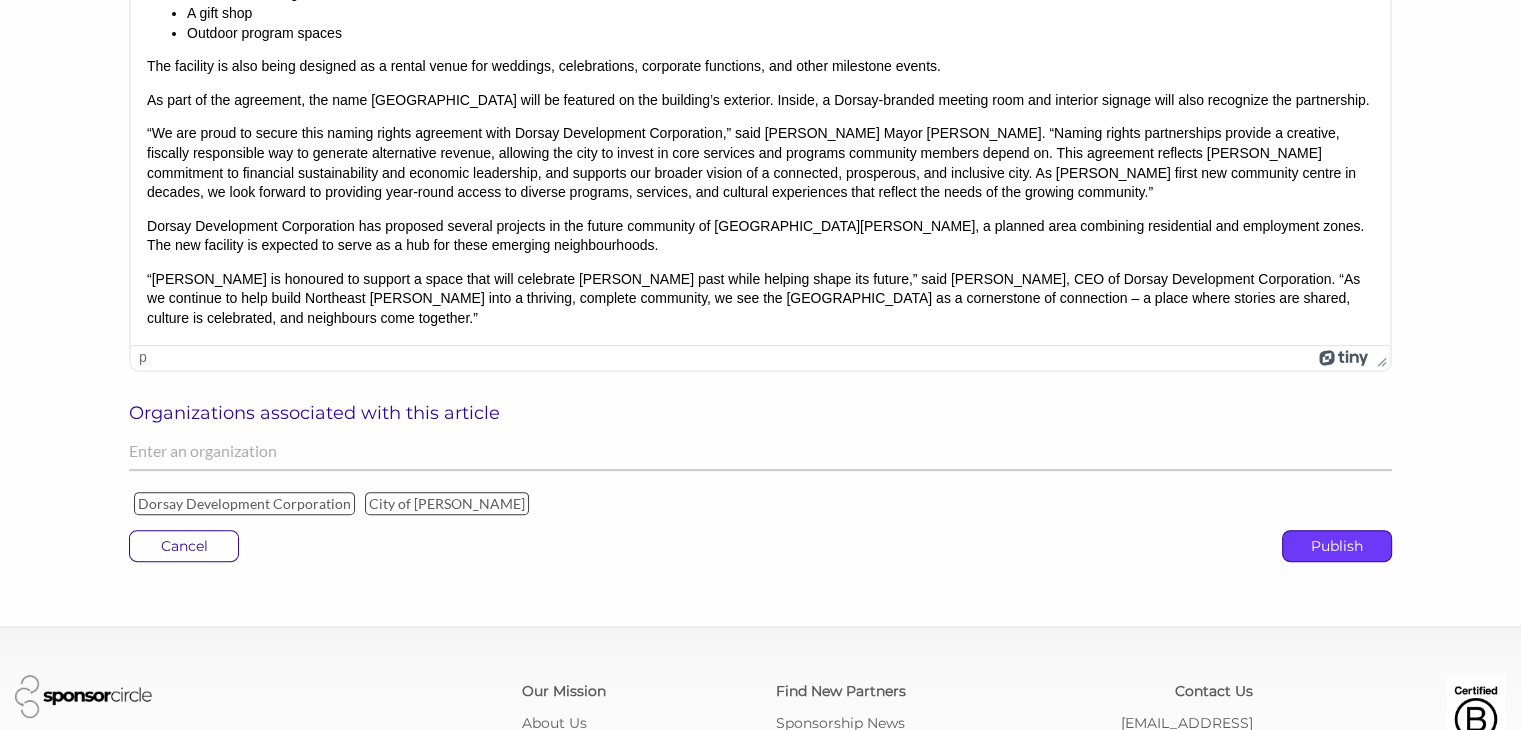 click on "Publish" 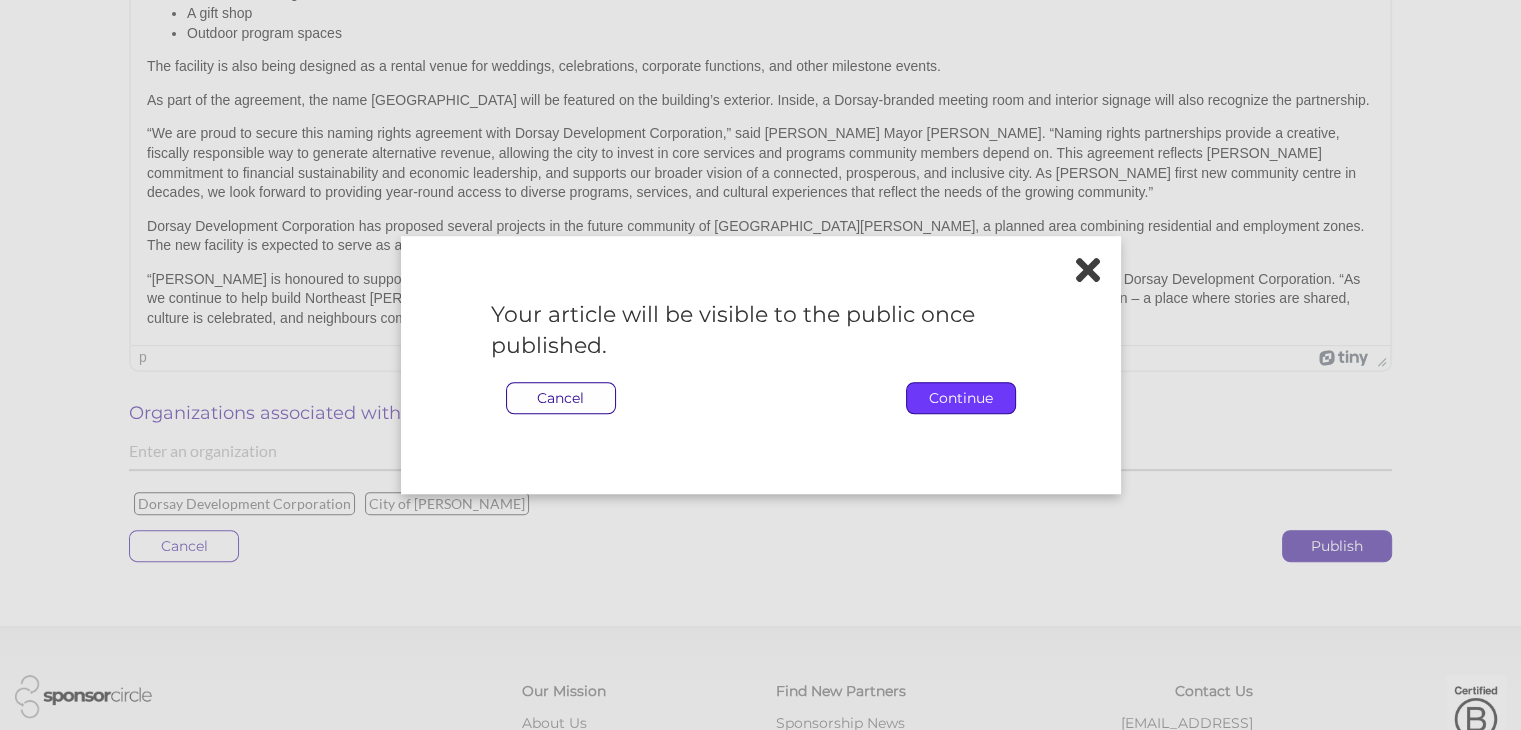 click on "Continue" at bounding box center (961, 398) 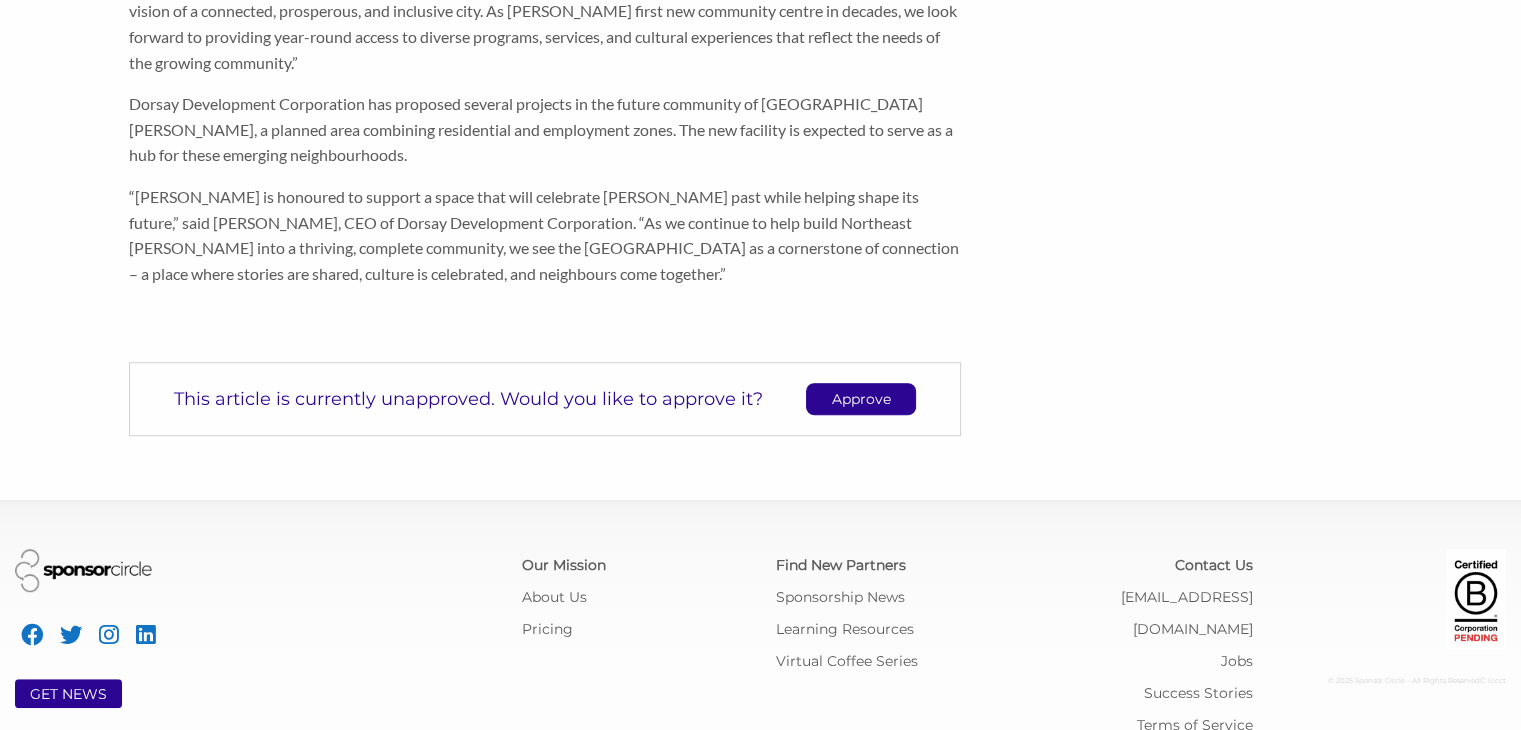 scroll, scrollTop: 1103, scrollLeft: 0, axis: vertical 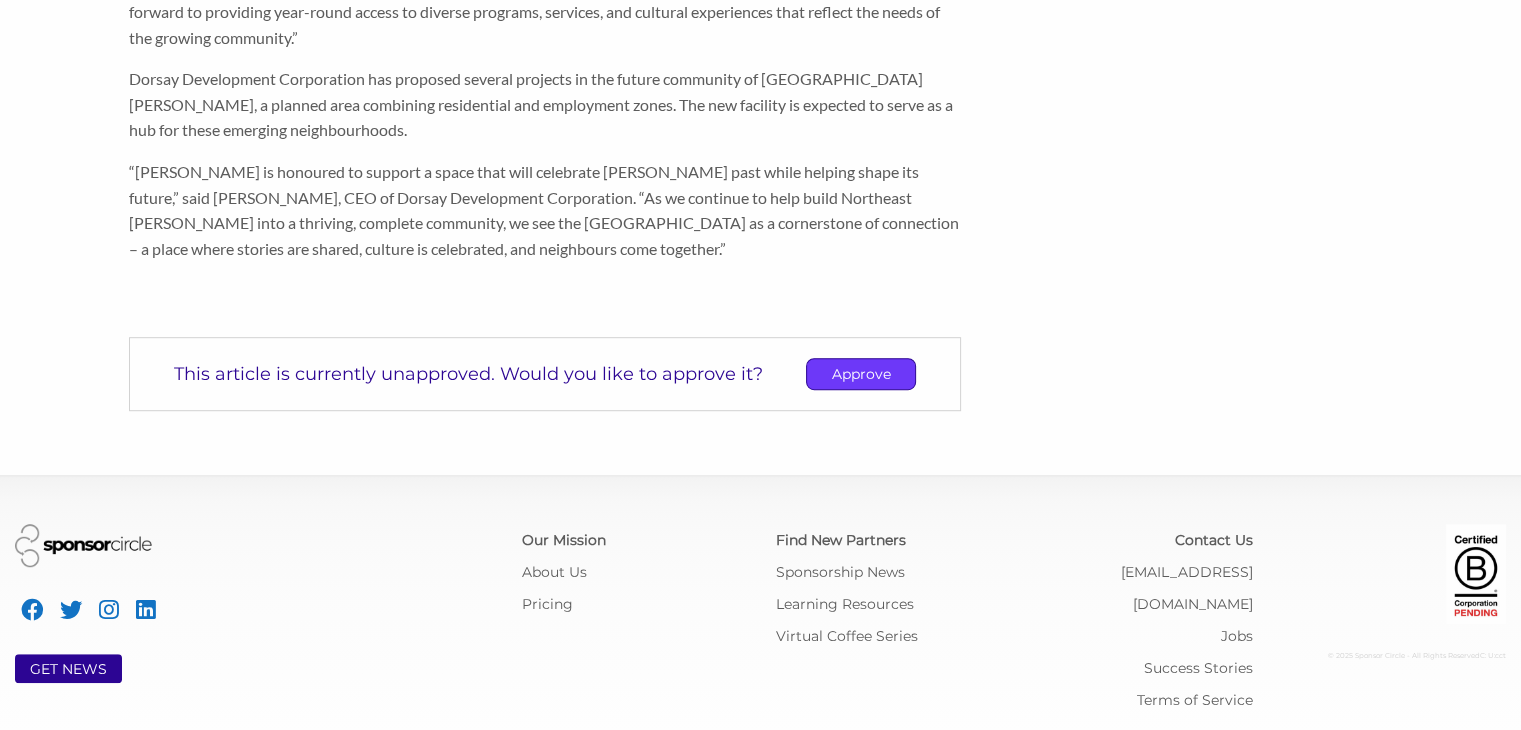 click on "Approve" 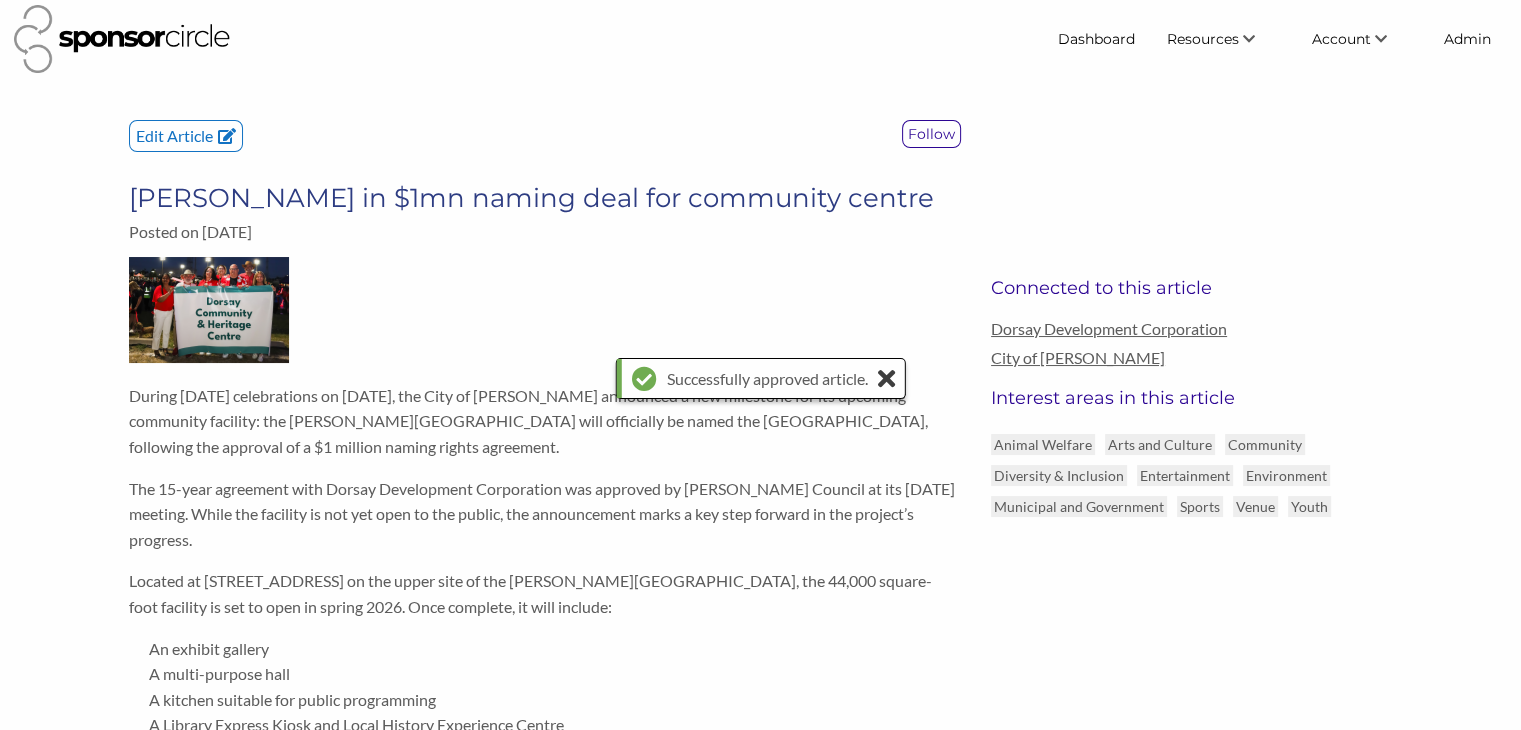 scroll, scrollTop: 0, scrollLeft: 0, axis: both 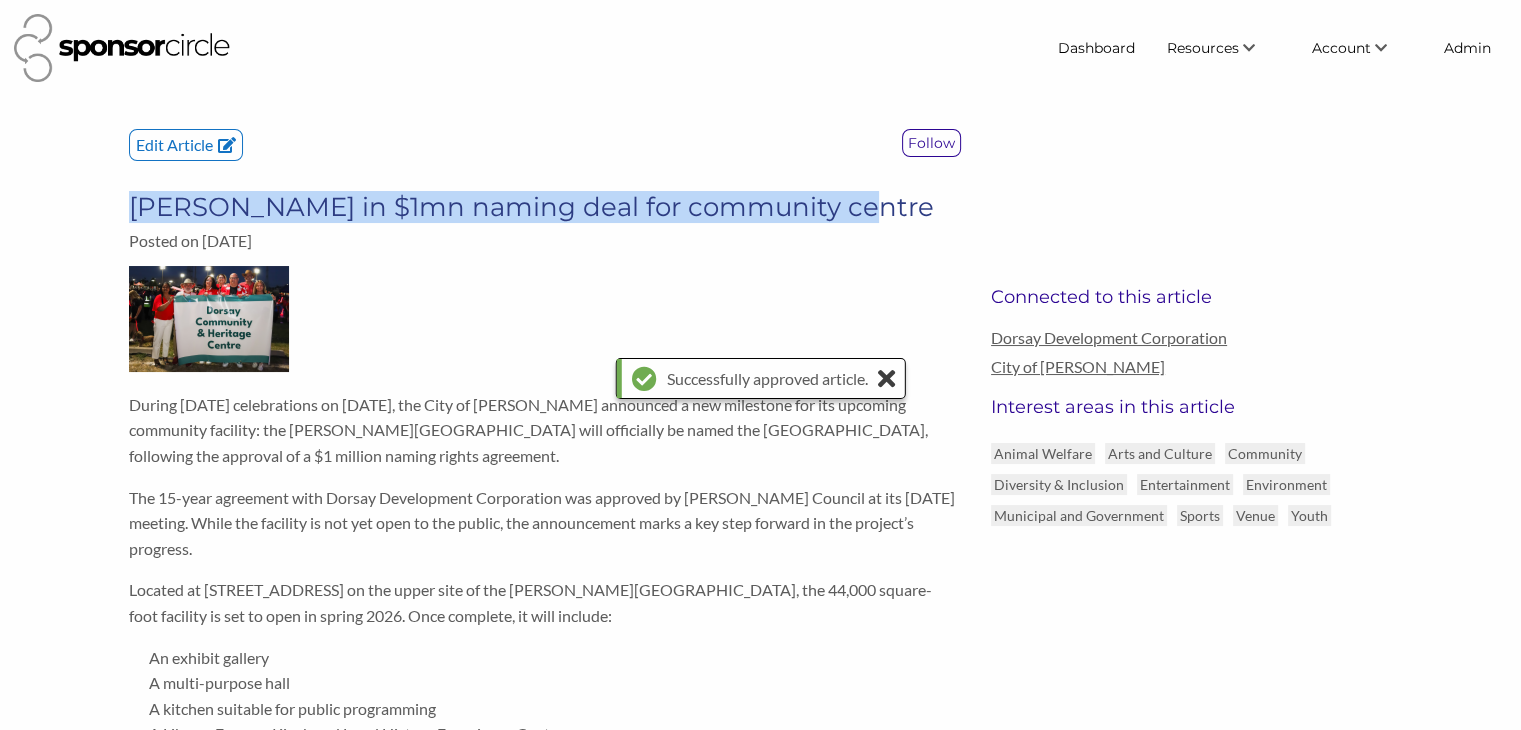 drag, startPoint x: 862, startPoint y: 203, endPoint x: 136, endPoint y: 201, distance: 726.00275 